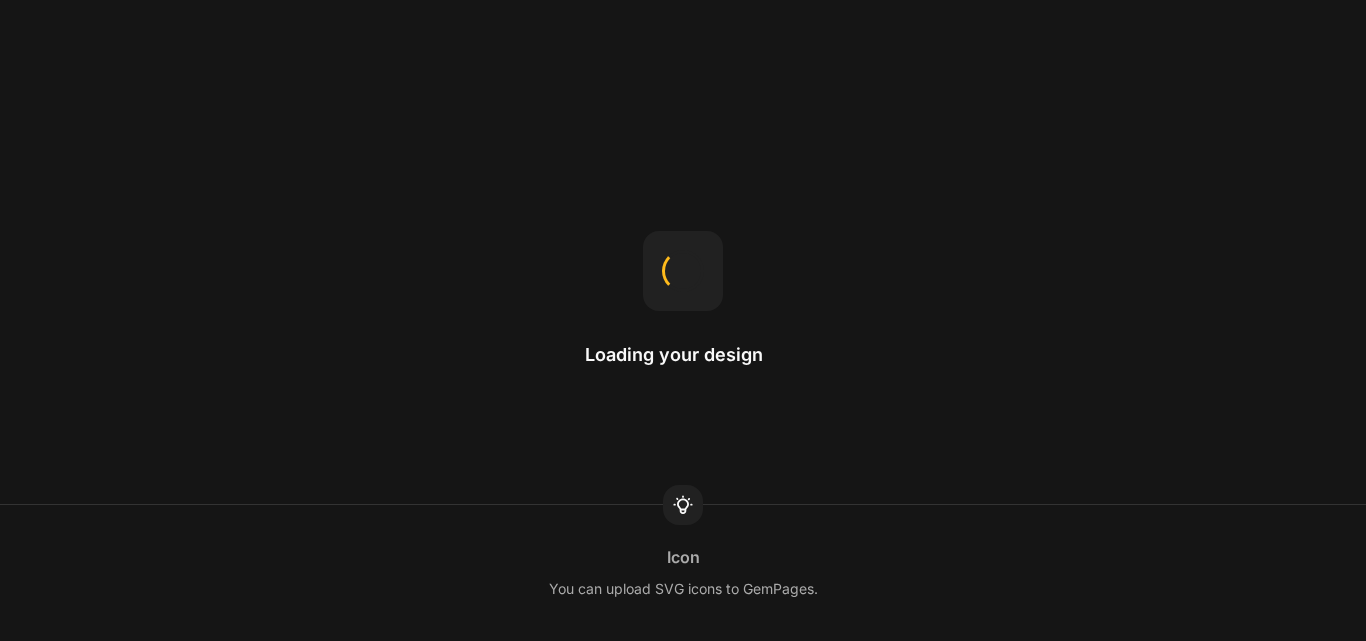 scroll, scrollTop: 0, scrollLeft: 0, axis: both 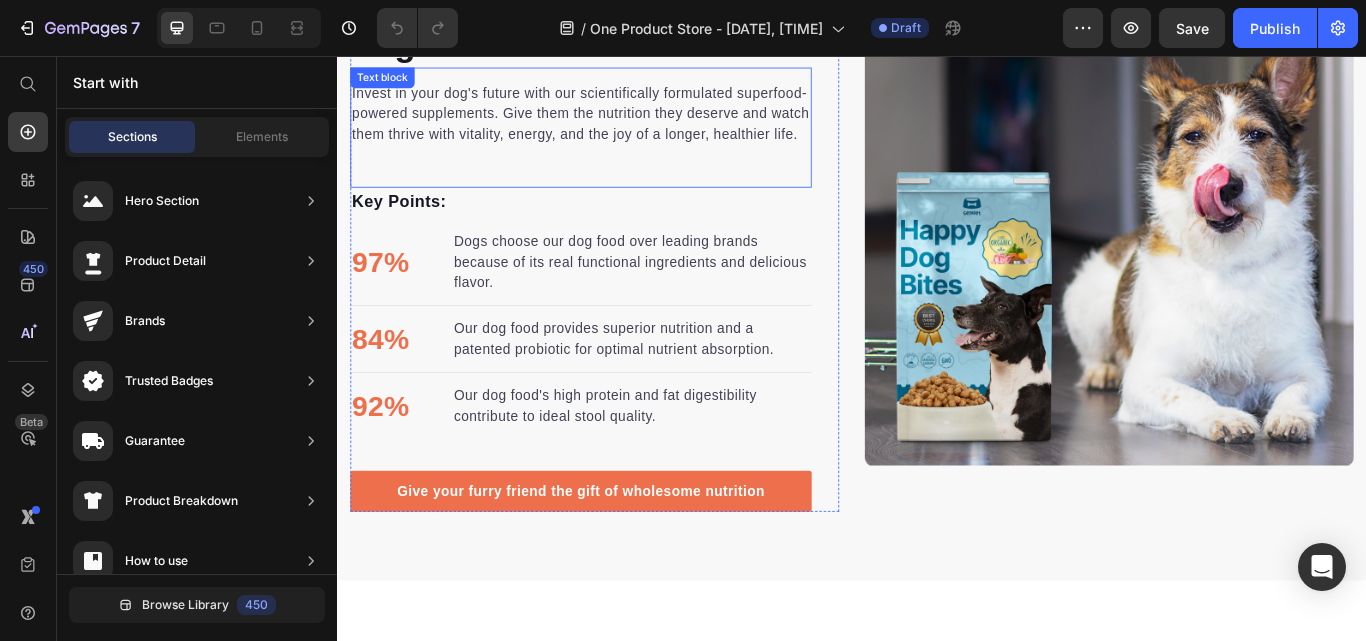 click on "Invest in your dog's future with our scientifically formulated superfood-powered supplements. Give them the nutrition they deserve and watch them thrive with vitality, energy, and the joy of a longer, healthier life." at bounding box center [621, 124] 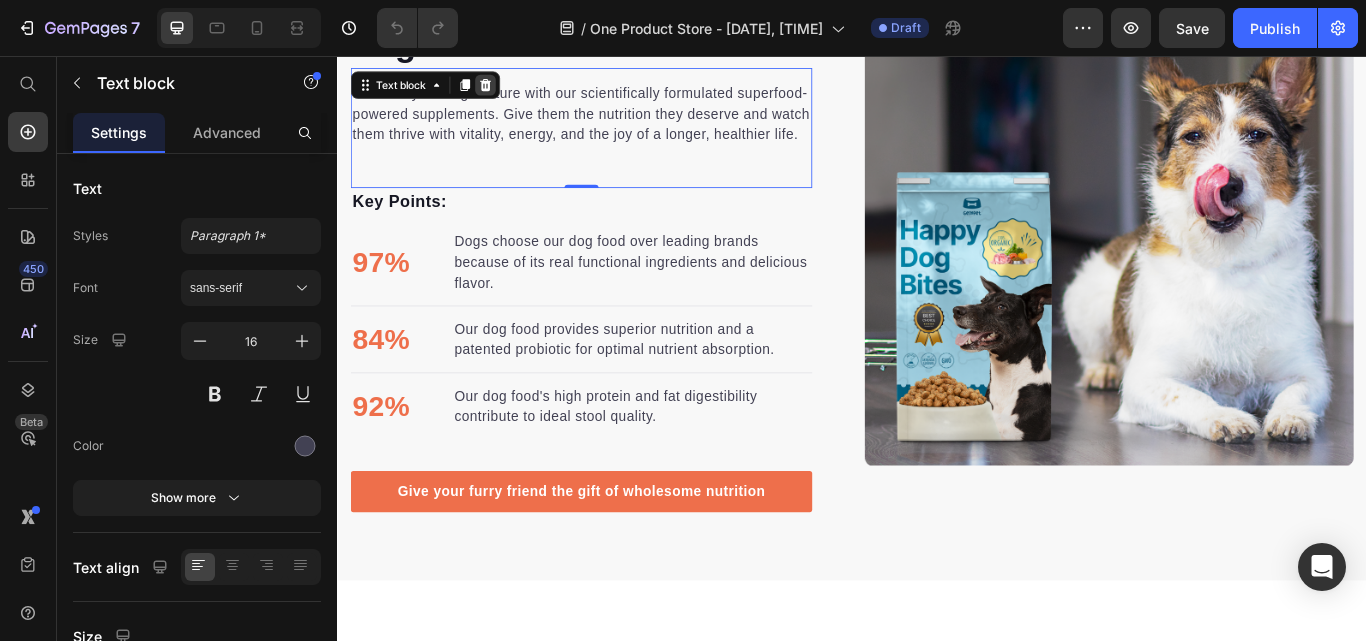 click 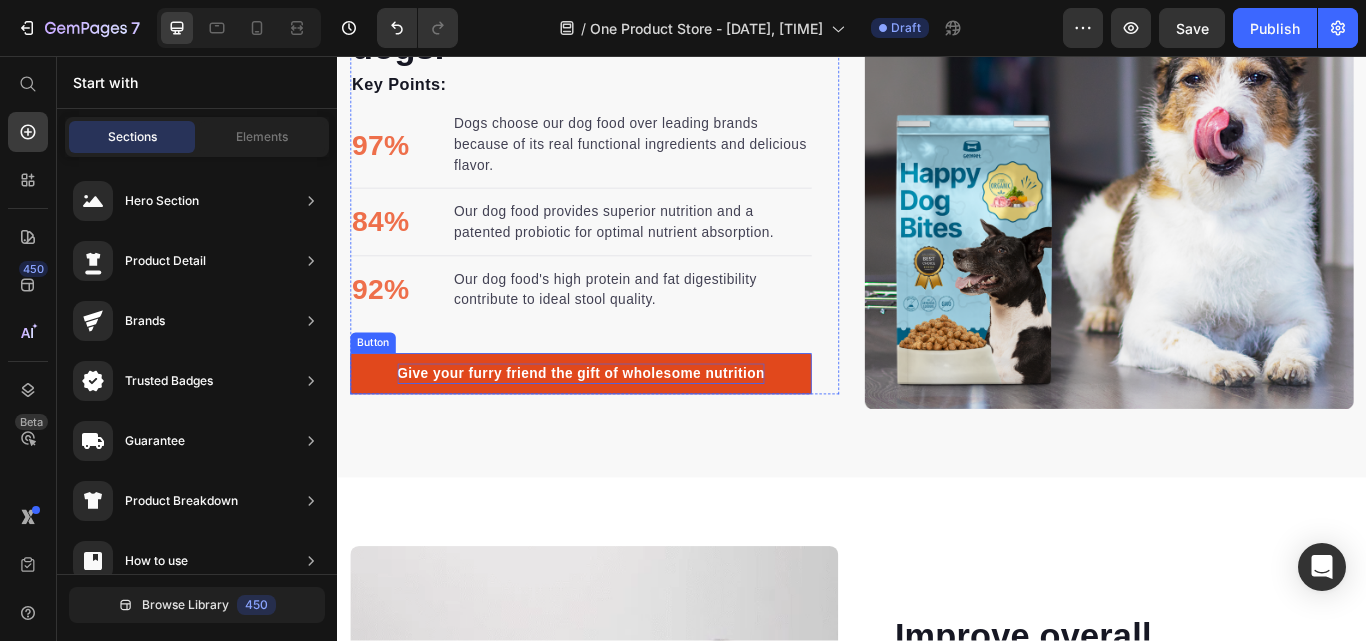 click on "Give your furry friend the gift of wholesome nutrition" at bounding box center [621, 427] 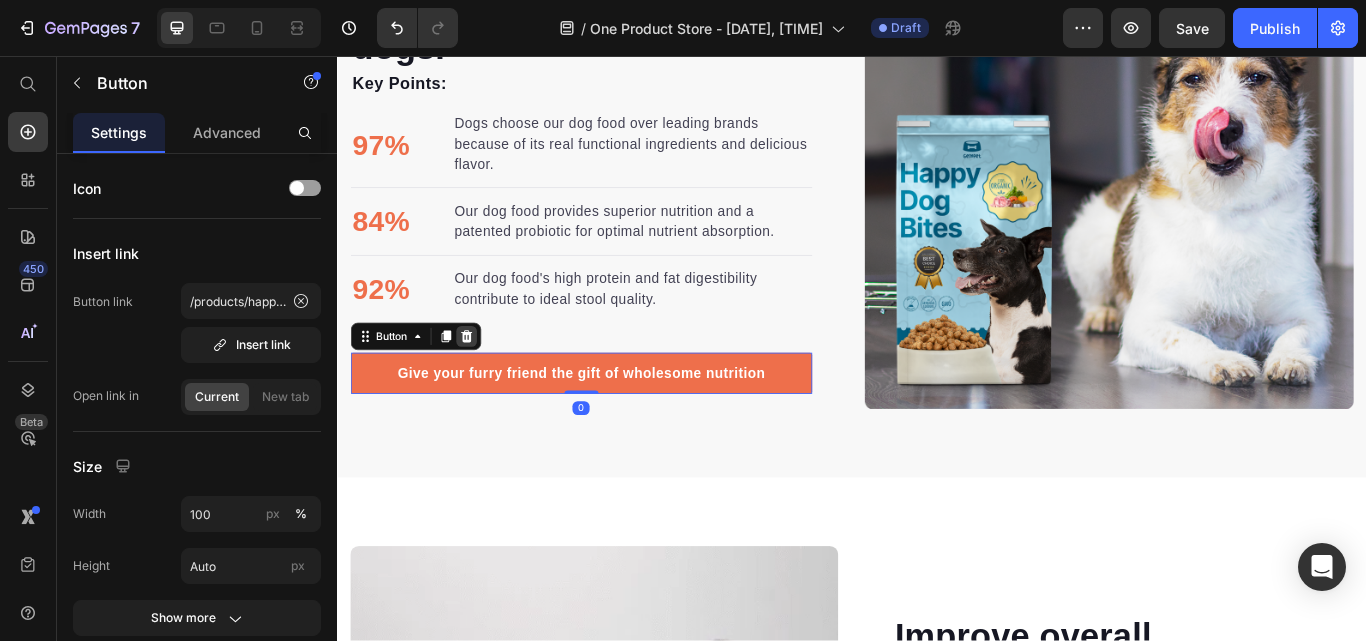 click 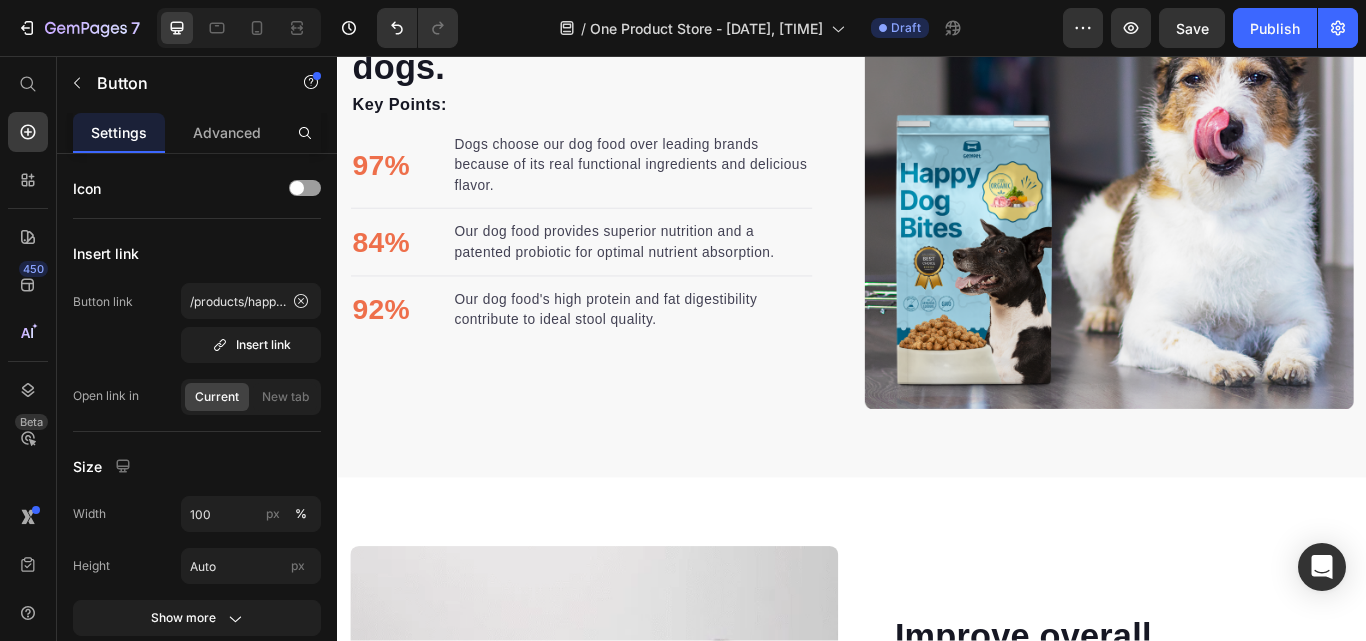 scroll, scrollTop: 2037, scrollLeft: 0, axis: vertical 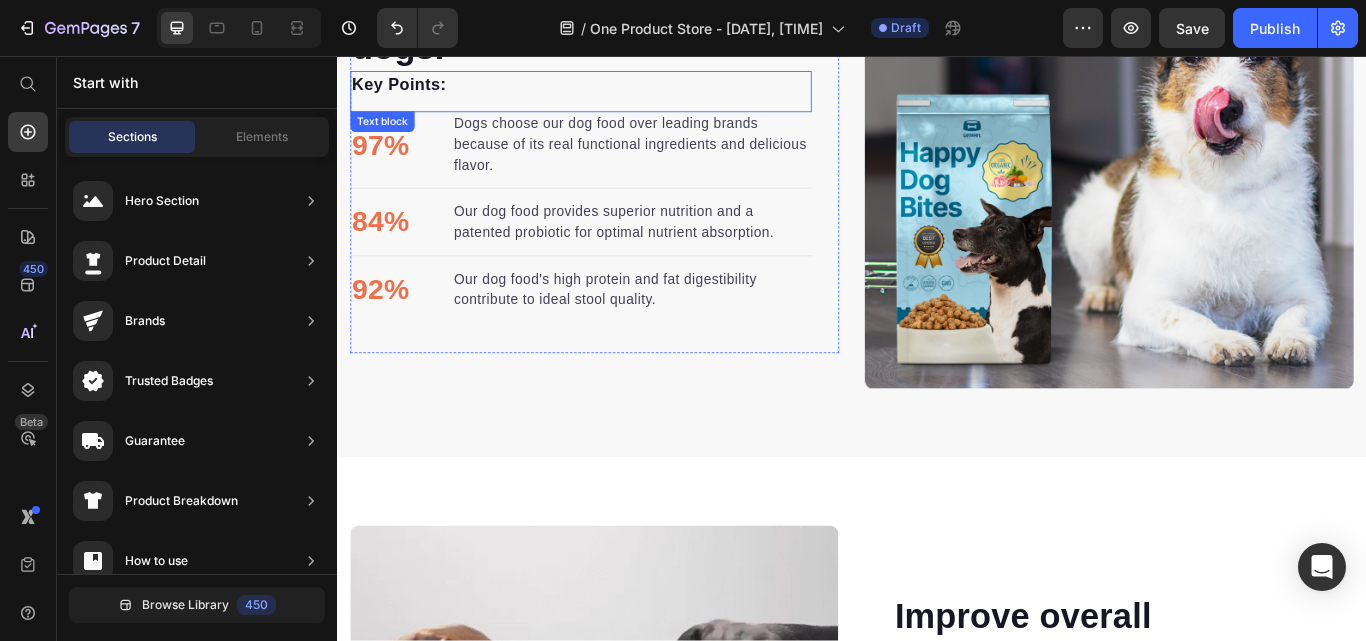 click on "Key Points:" at bounding box center [621, 90] 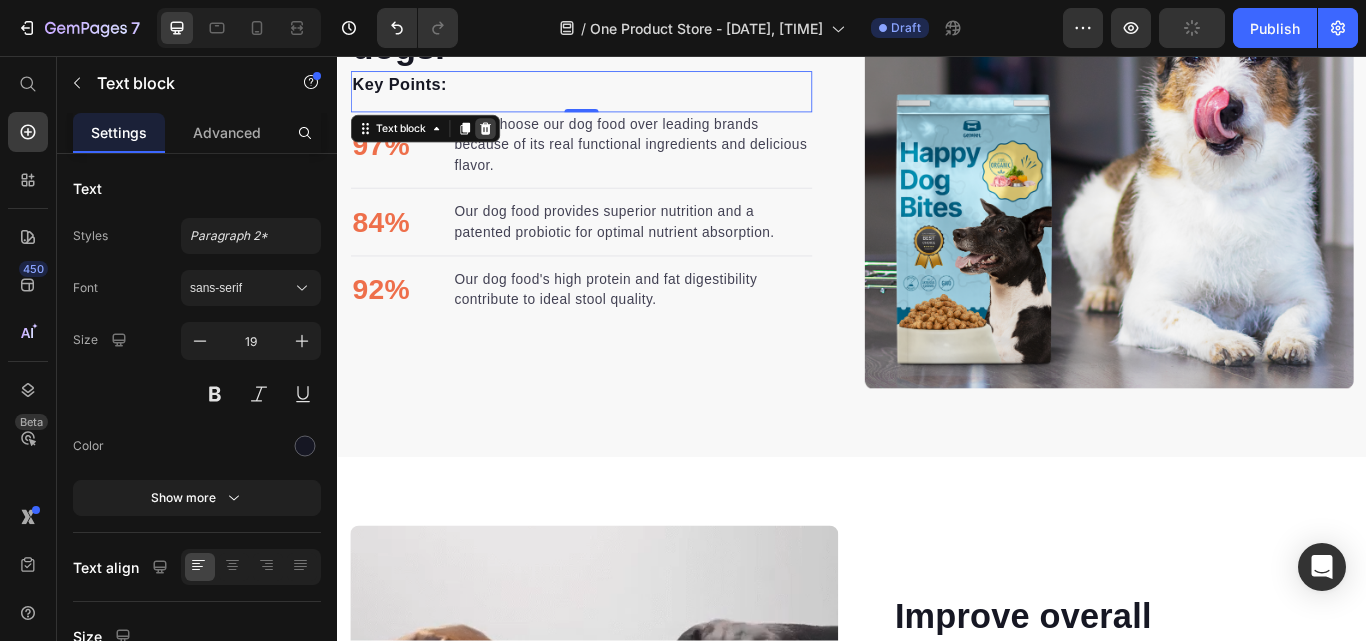 click 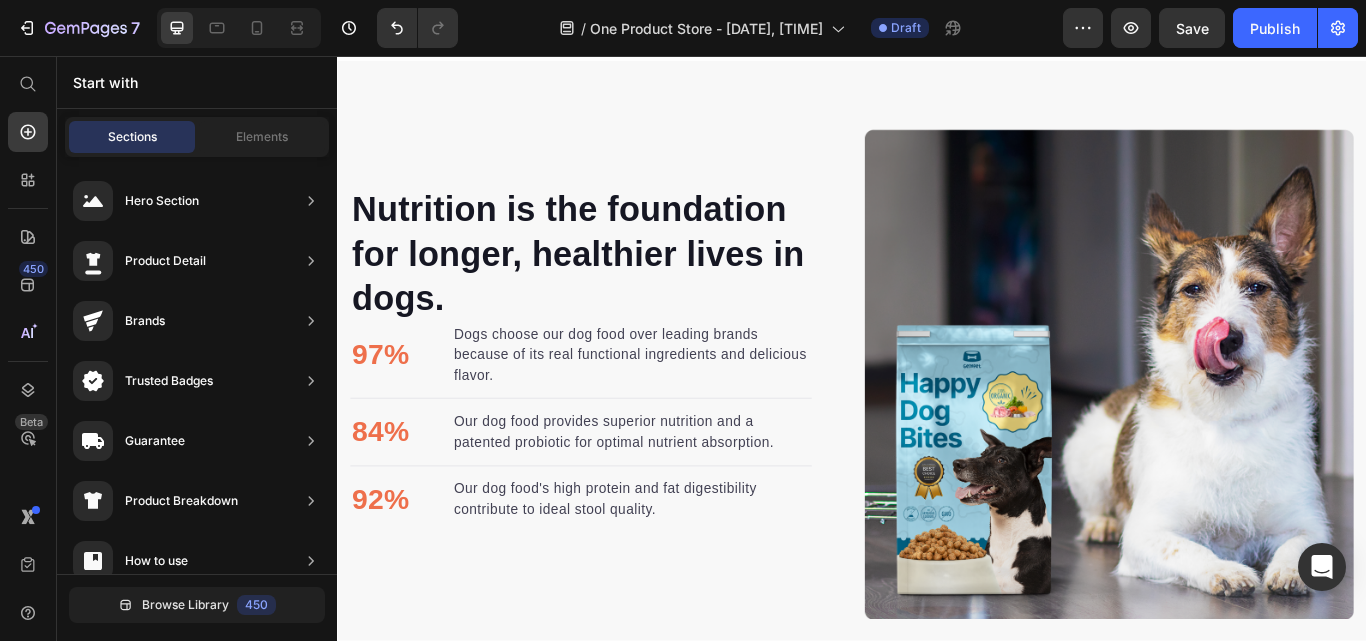 scroll, scrollTop: 1728, scrollLeft: 0, axis: vertical 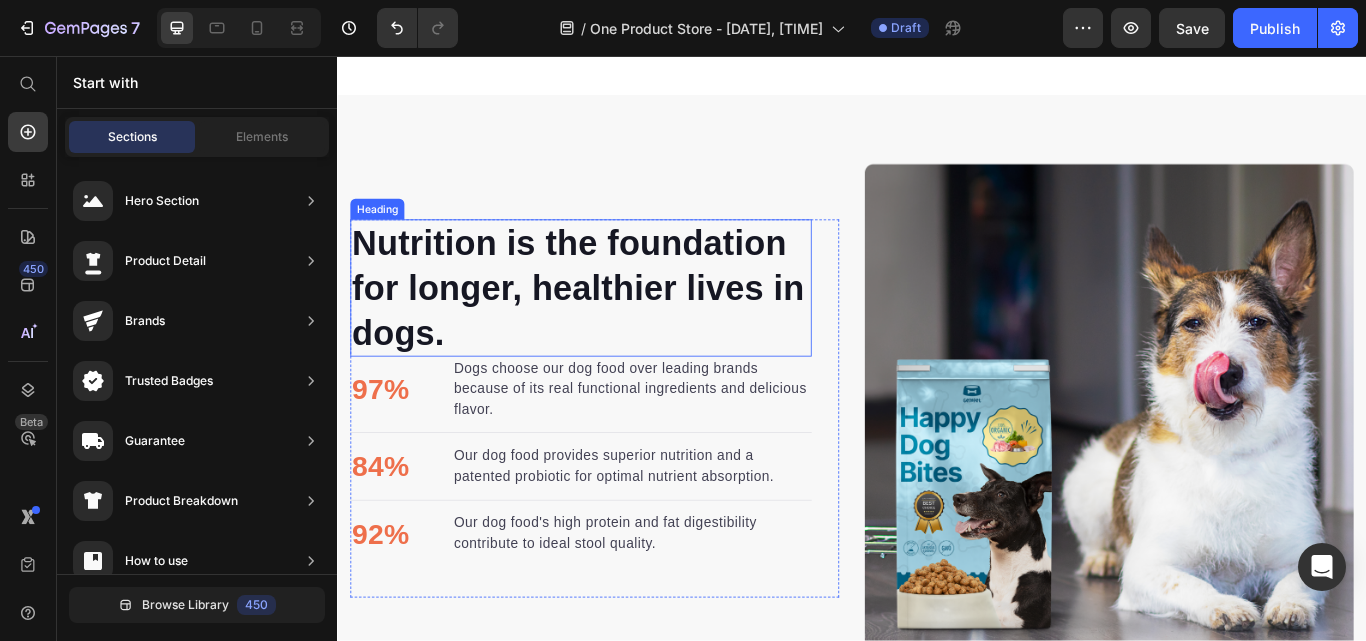 click on "Nutrition is the foundation for longer, healthier lives in dogs." at bounding box center [621, 327] 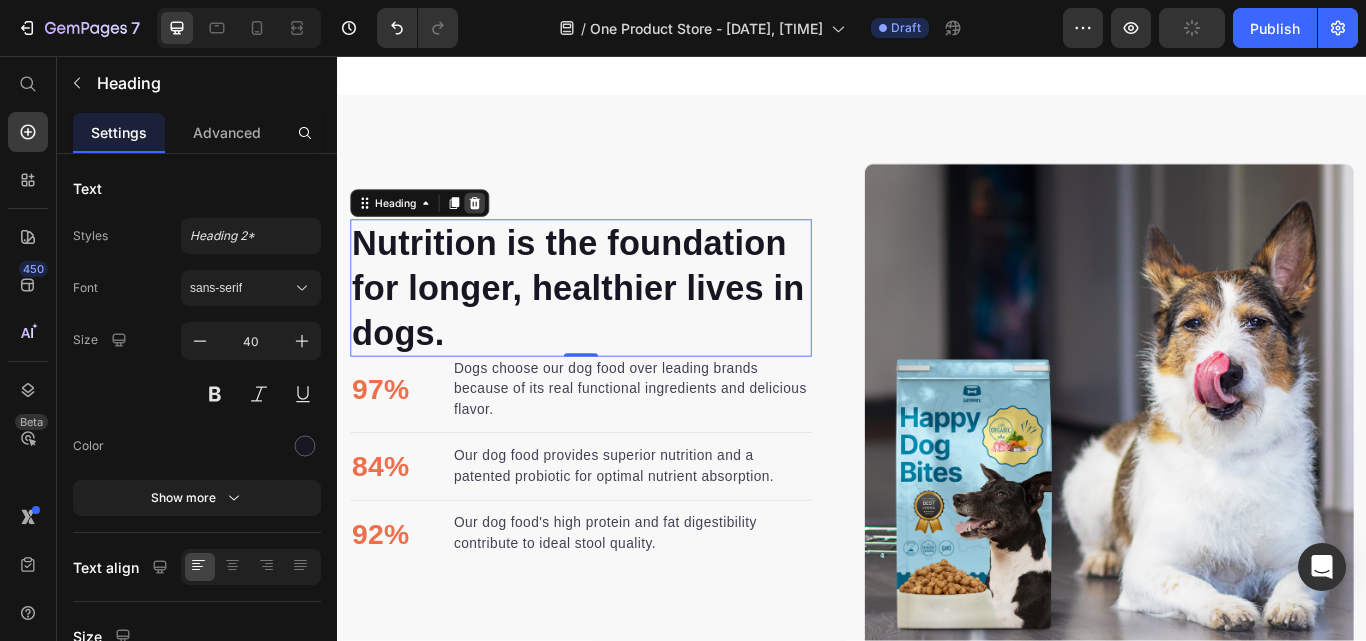 click 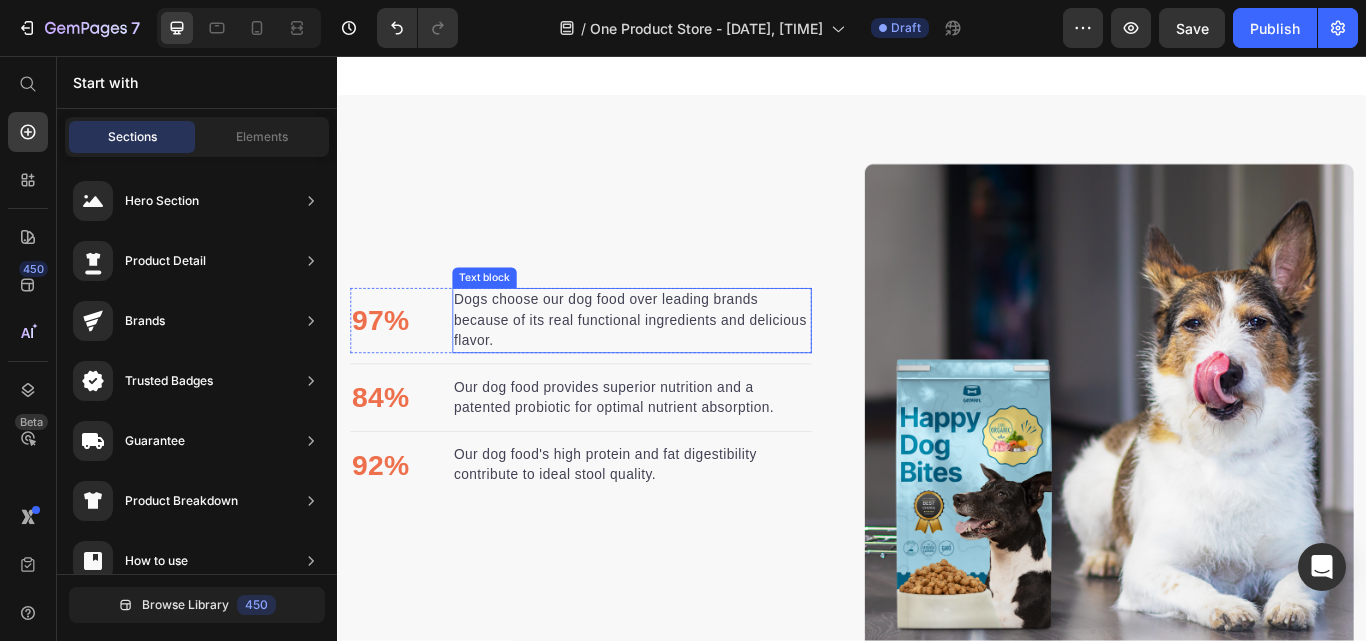 click on "Dogs choose our dog food over leading brands because of its real functional ingredients and delicious flavor." at bounding box center [680, 365] 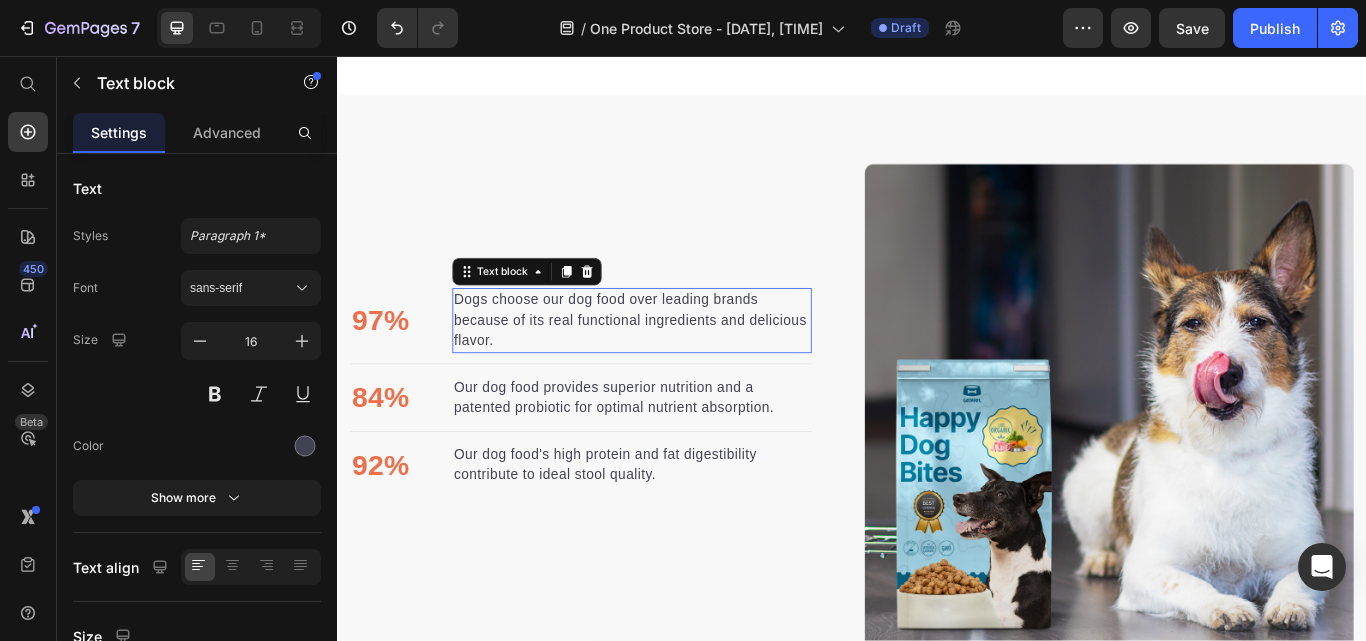 click on "Dogs choose our dog food over leading brands because of its real functional ingredients and delicious flavor." at bounding box center [680, 365] 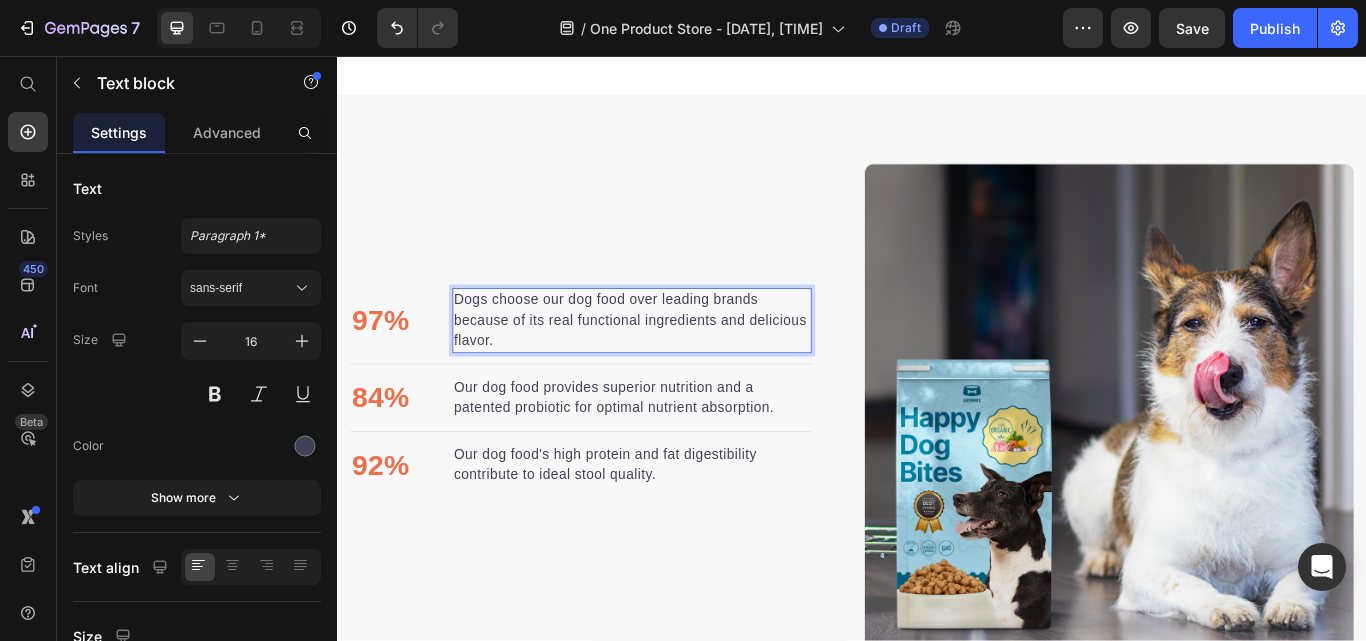 click on "Dogs choose our dog food over leading brands because of its real functional ingredients and delicious flavor." at bounding box center [680, 365] 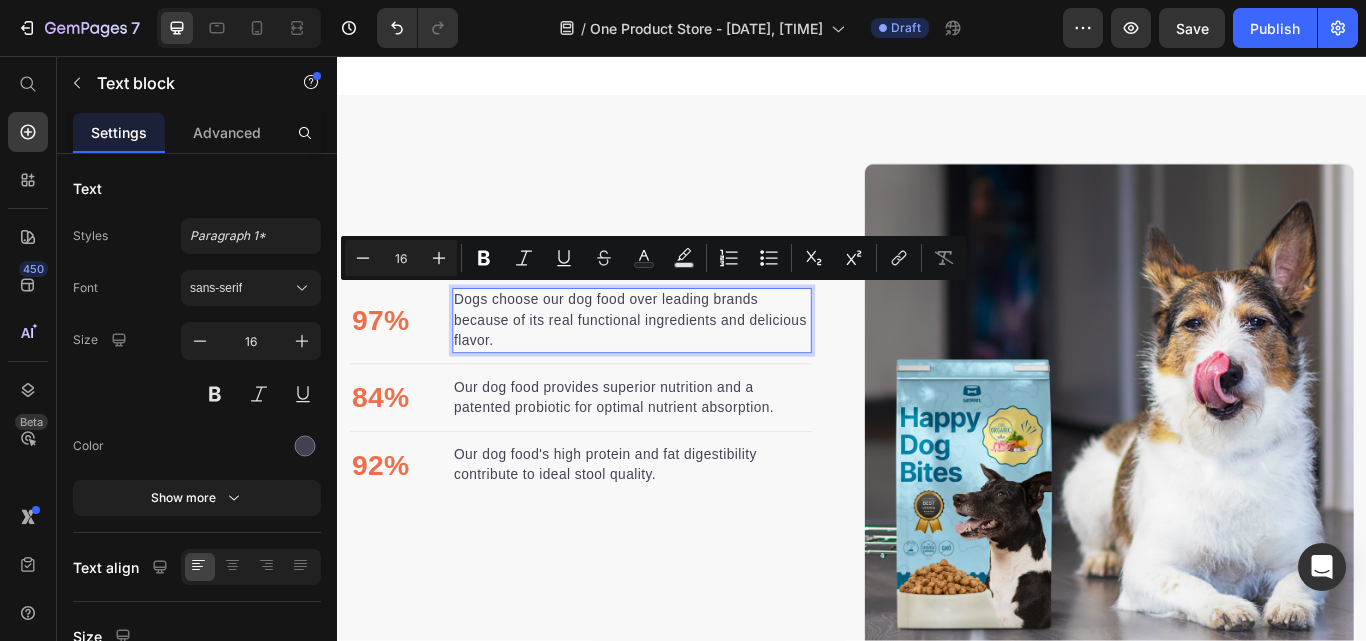 click on "Dogs choose our dog food over leading brands because of its real functional ingredients and delicious flavor." at bounding box center [680, 365] 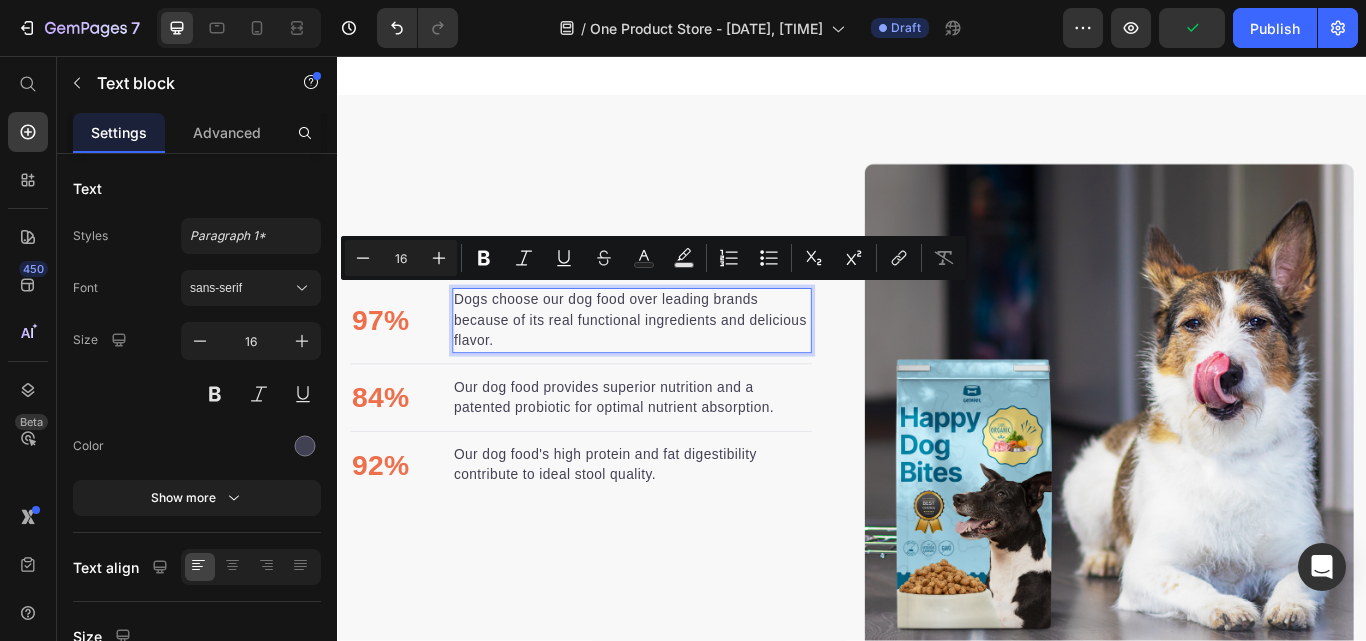 drag, startPoint x: 600, startPoint y: 380, endPoint x: 576, endPoint y: 375, distance: 24.5153 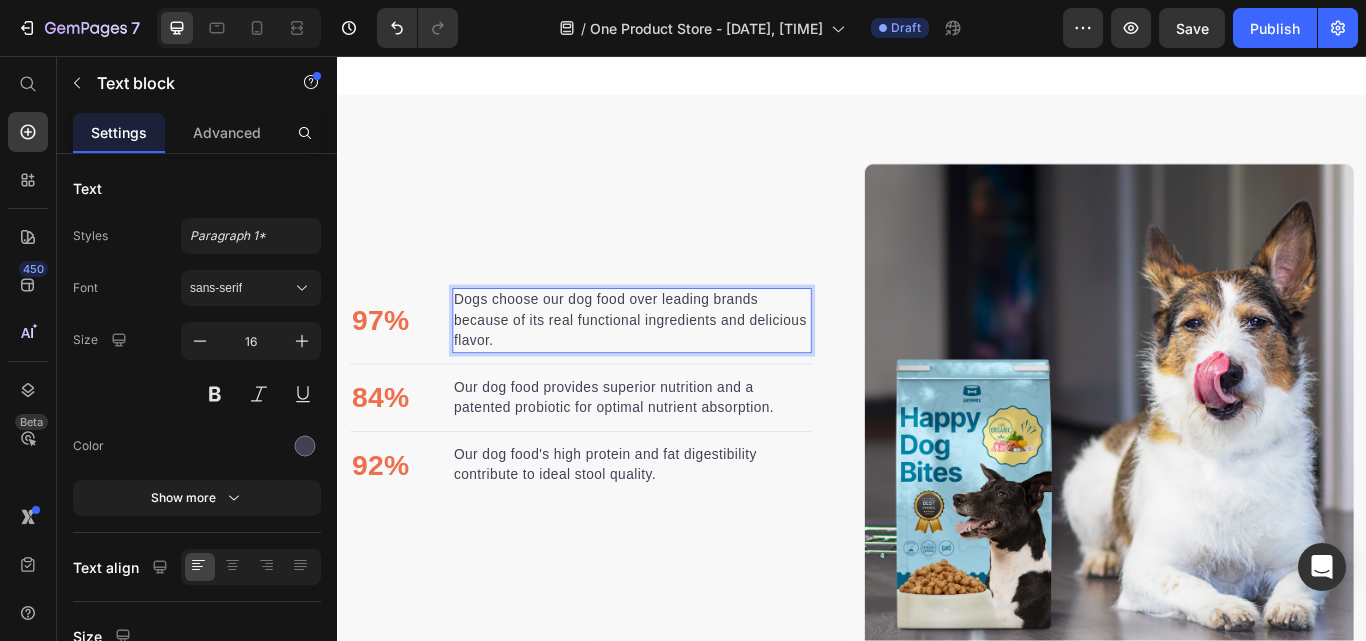 click on "Dogs choose our dog food over leading brands because of its real functional ingredients and delicious flavor." at bounding box center [680, 365] 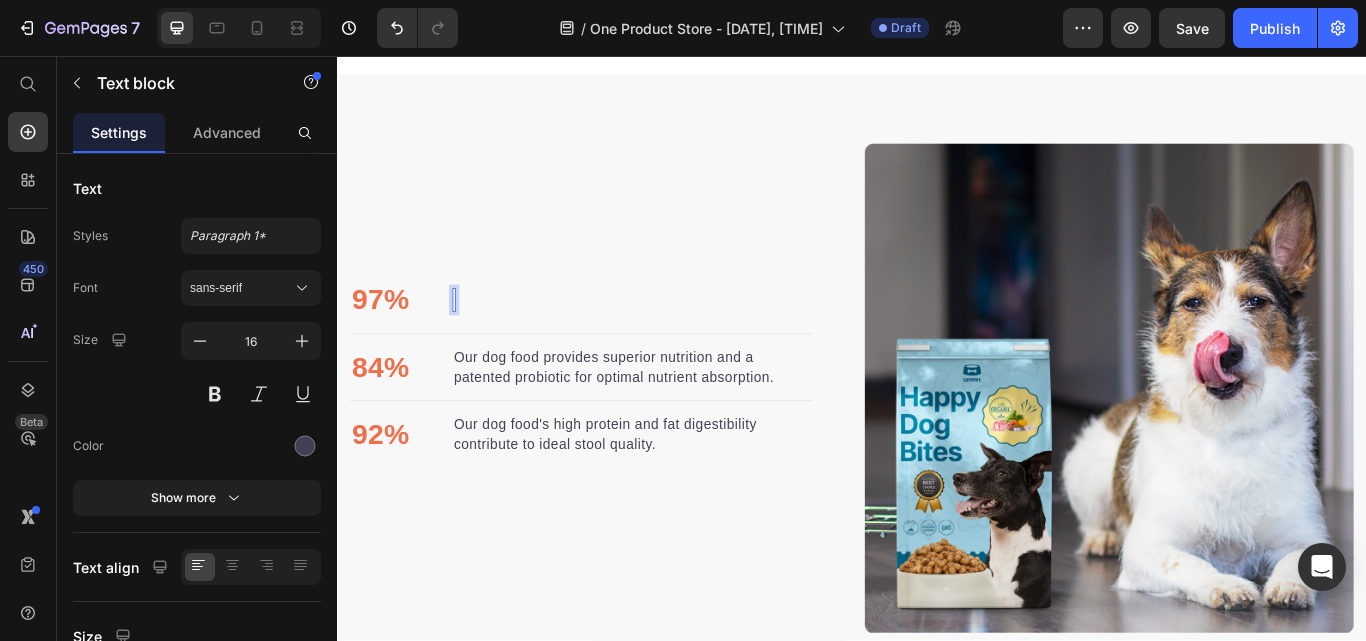 scroll, scrollTop: 1740, scrollLeft: 0, axis: vertical 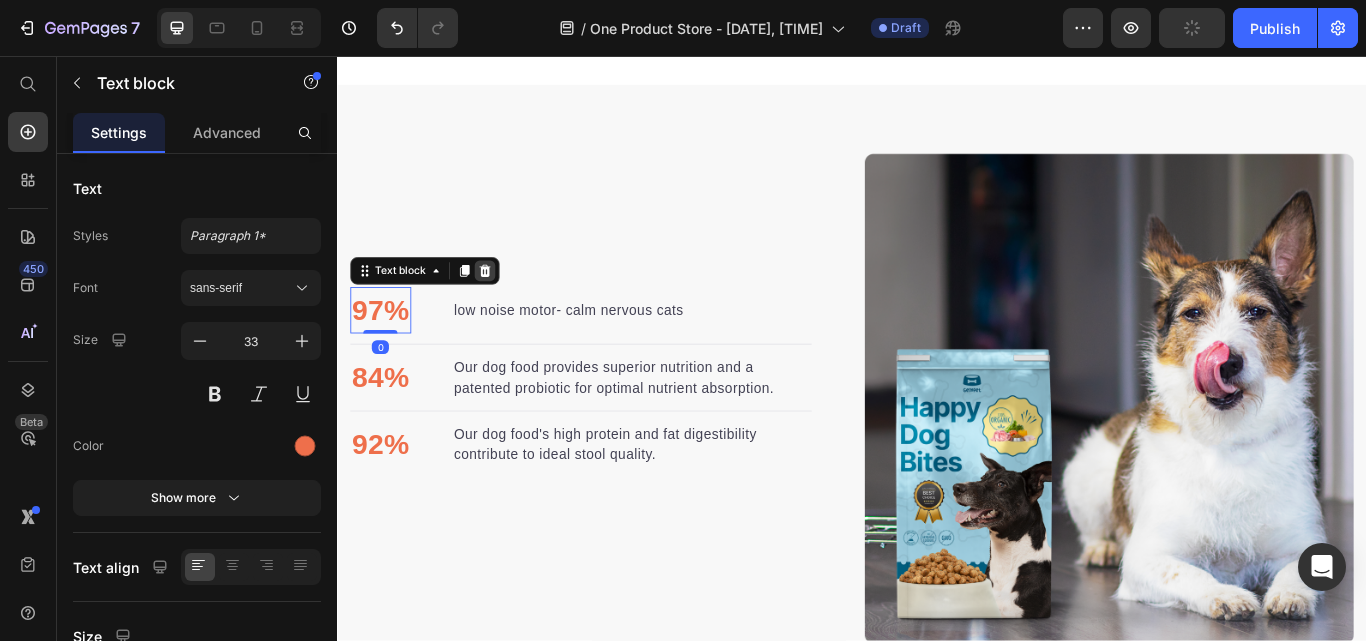 click 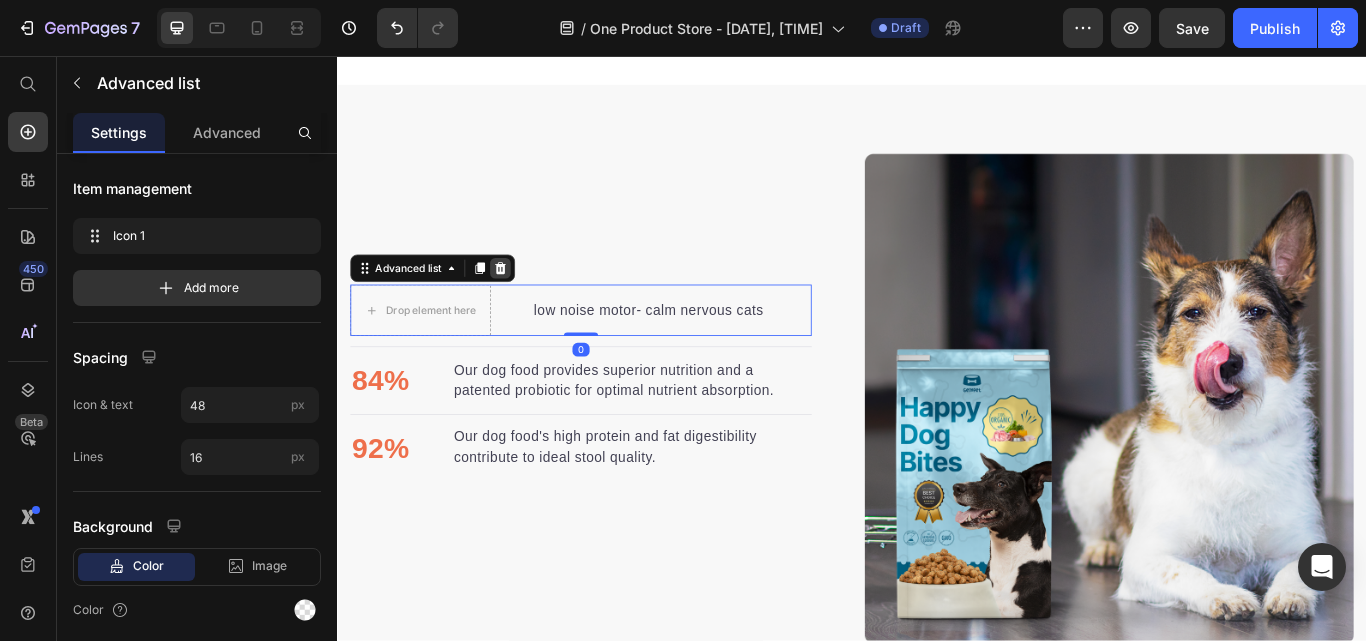 click 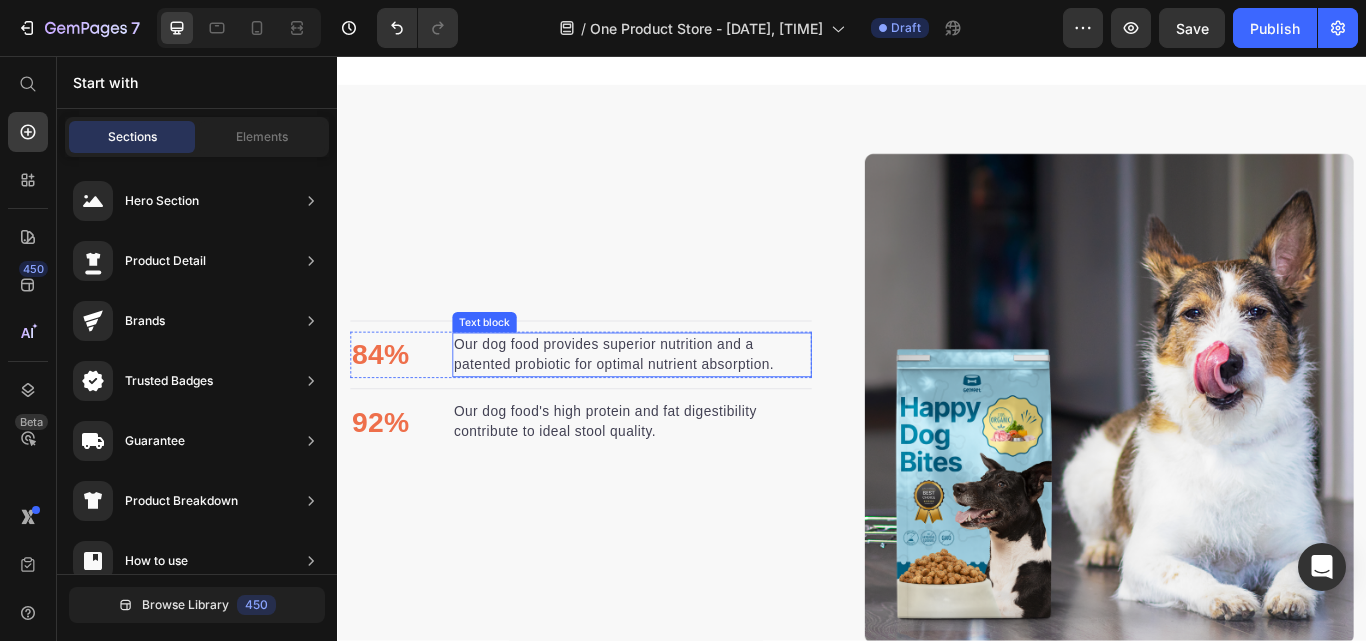 click on "Our dog food provides superior nutrition and a patented probiotic for optimal nutrient absorption." at bounding box center [680, 405] 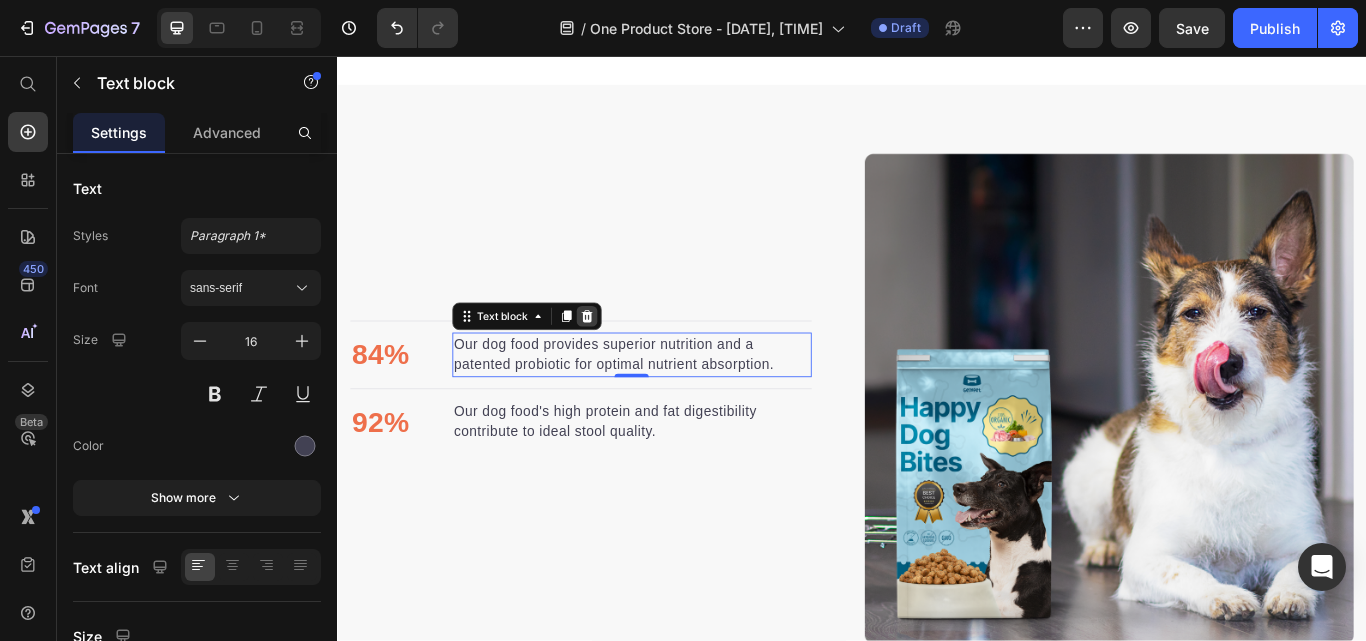 click 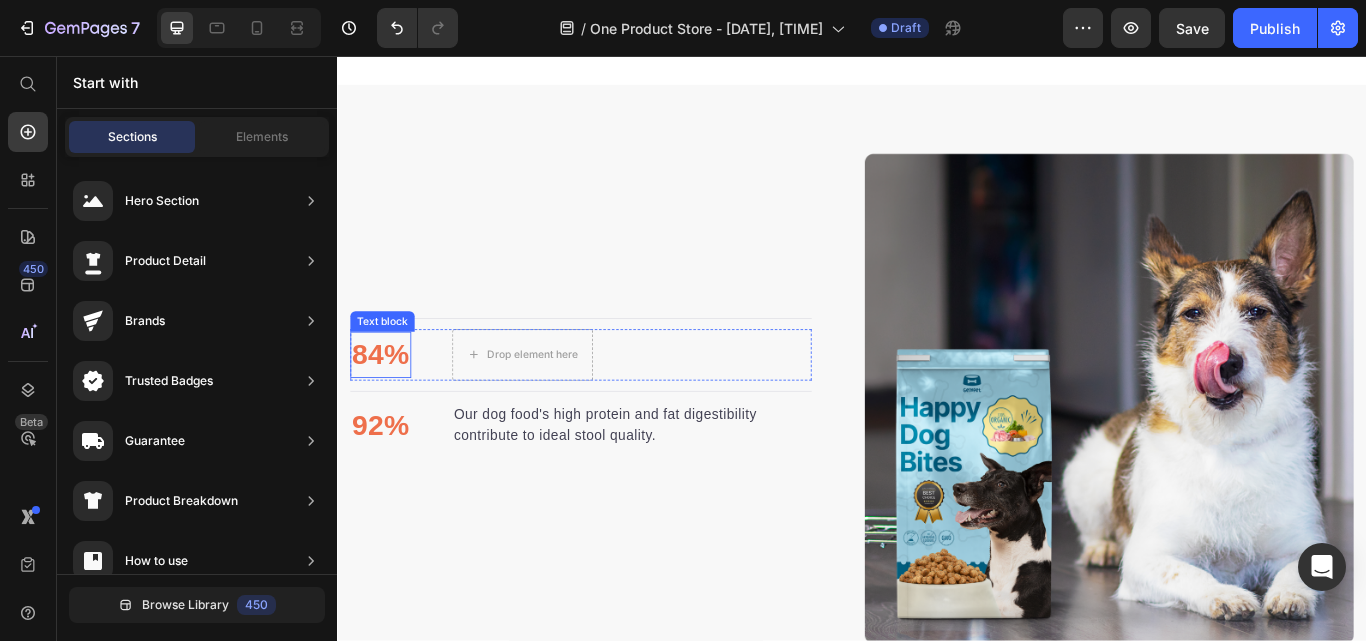 click on "84%" at bounding box center [387, 405] 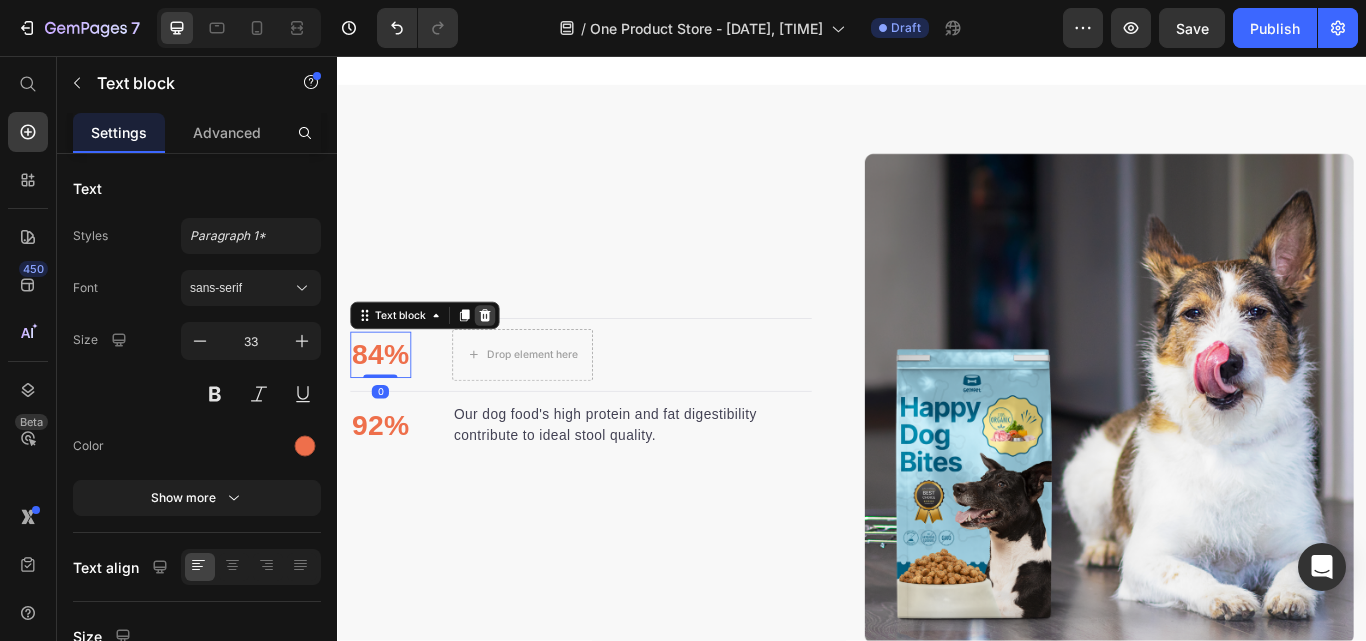 click 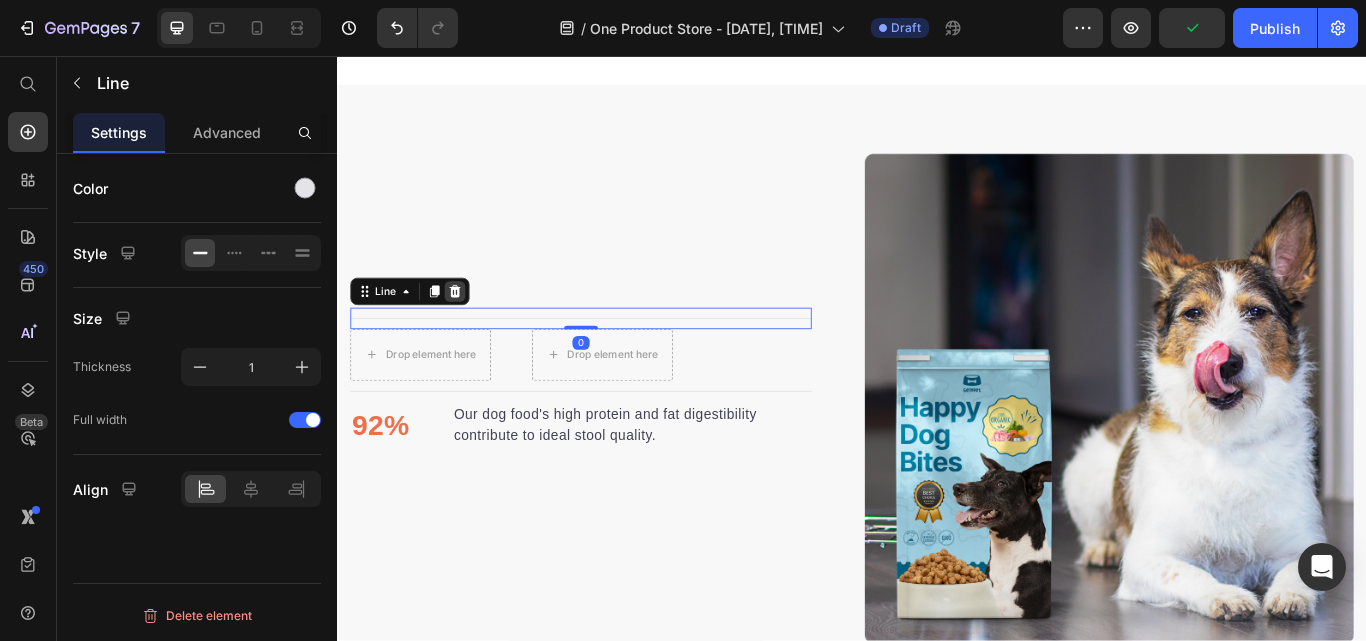 click 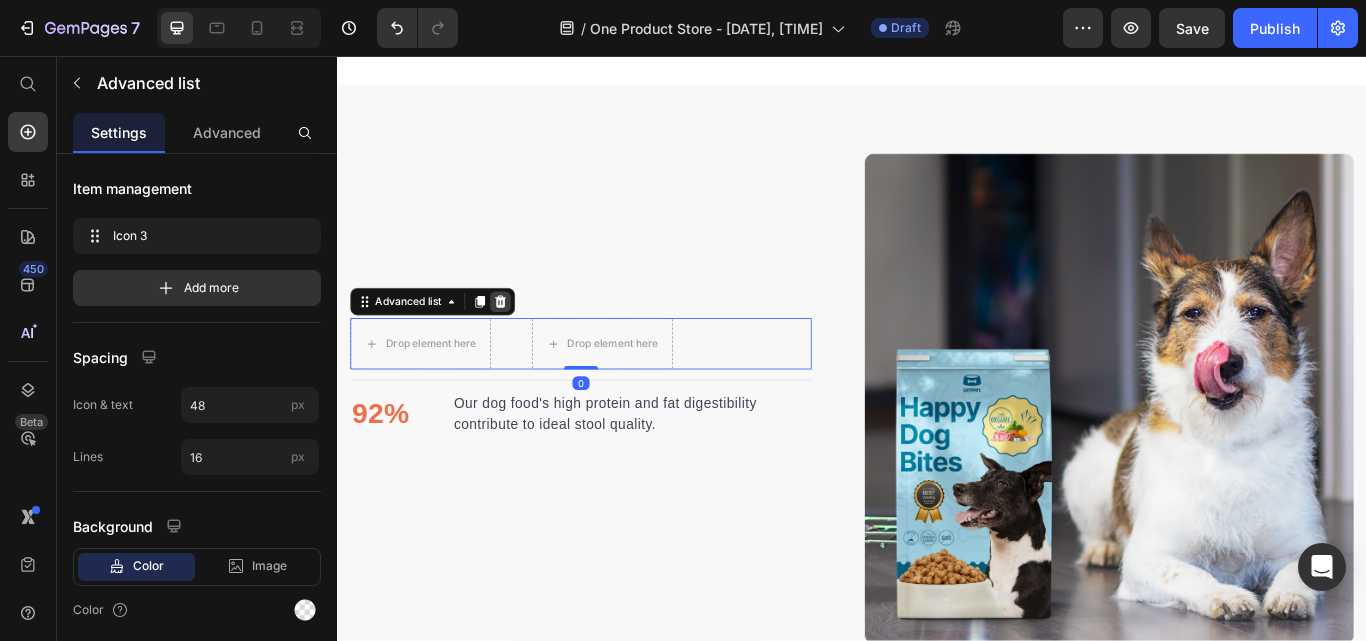 click 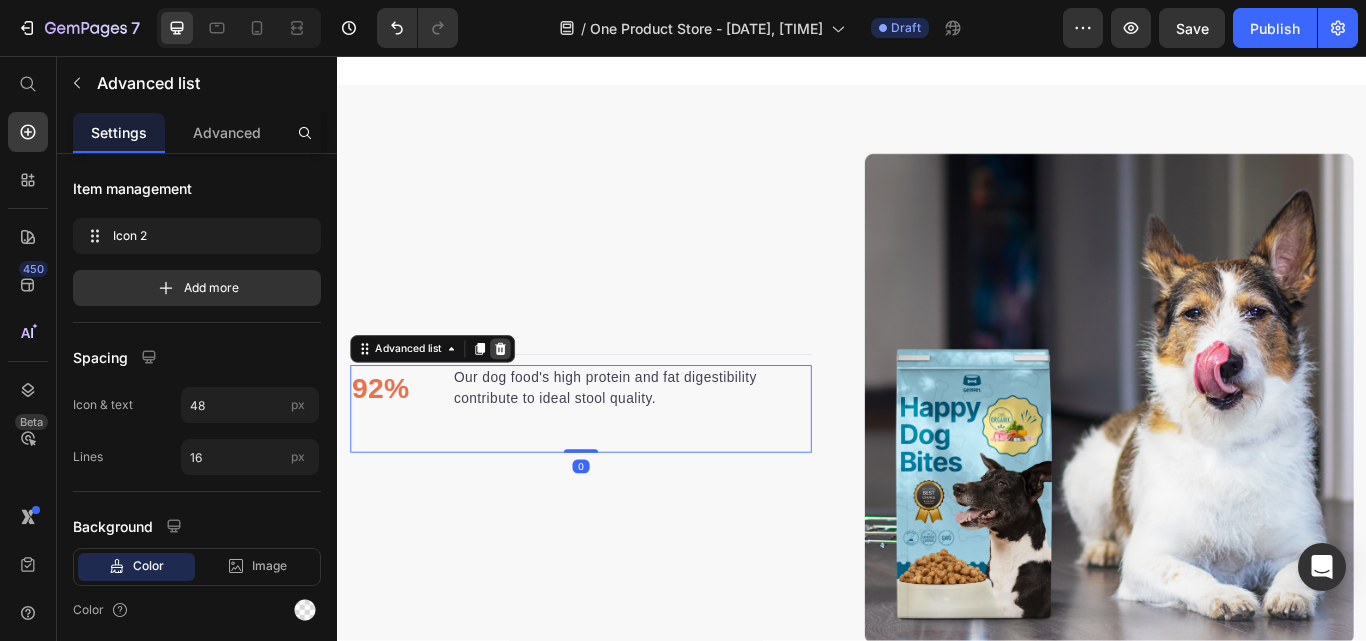 click 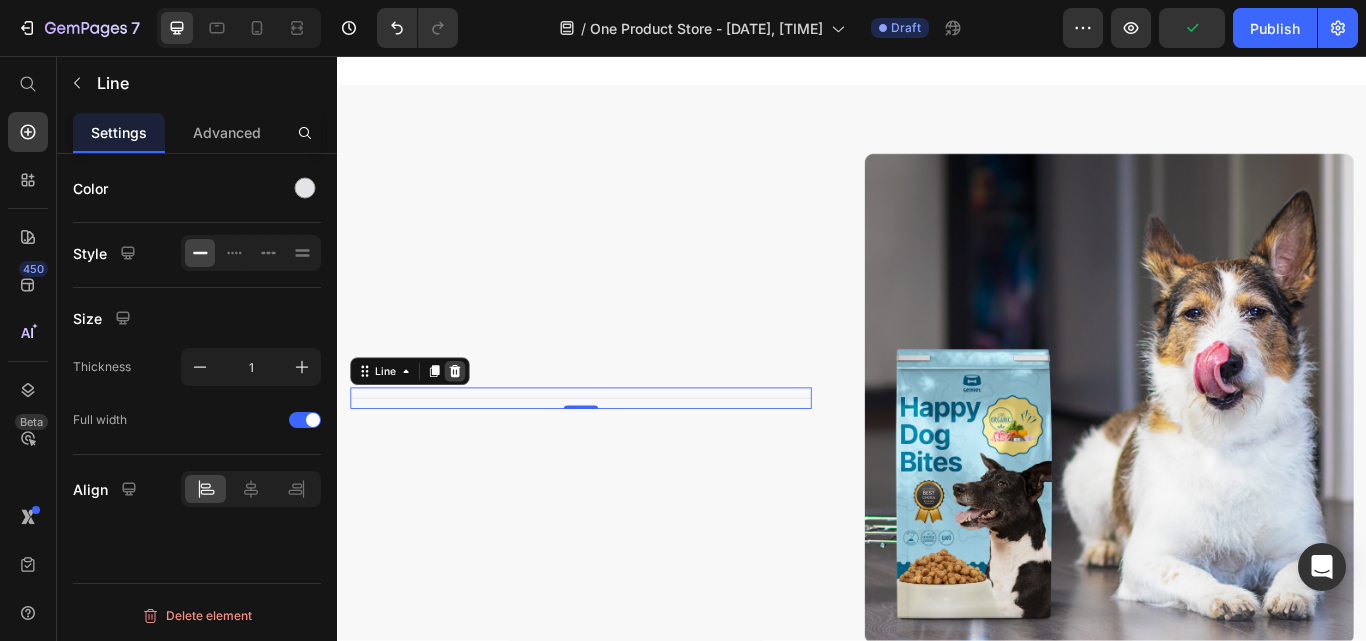 click 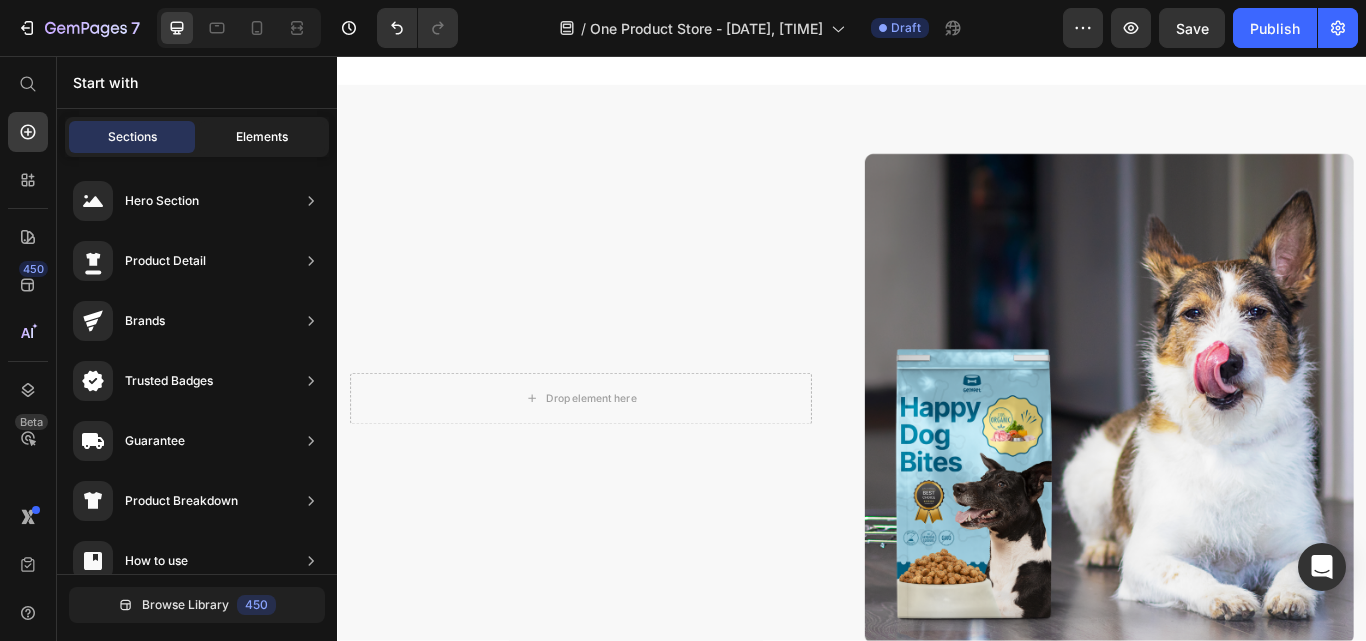 click on "Elements" at bounding box center (262, 137) 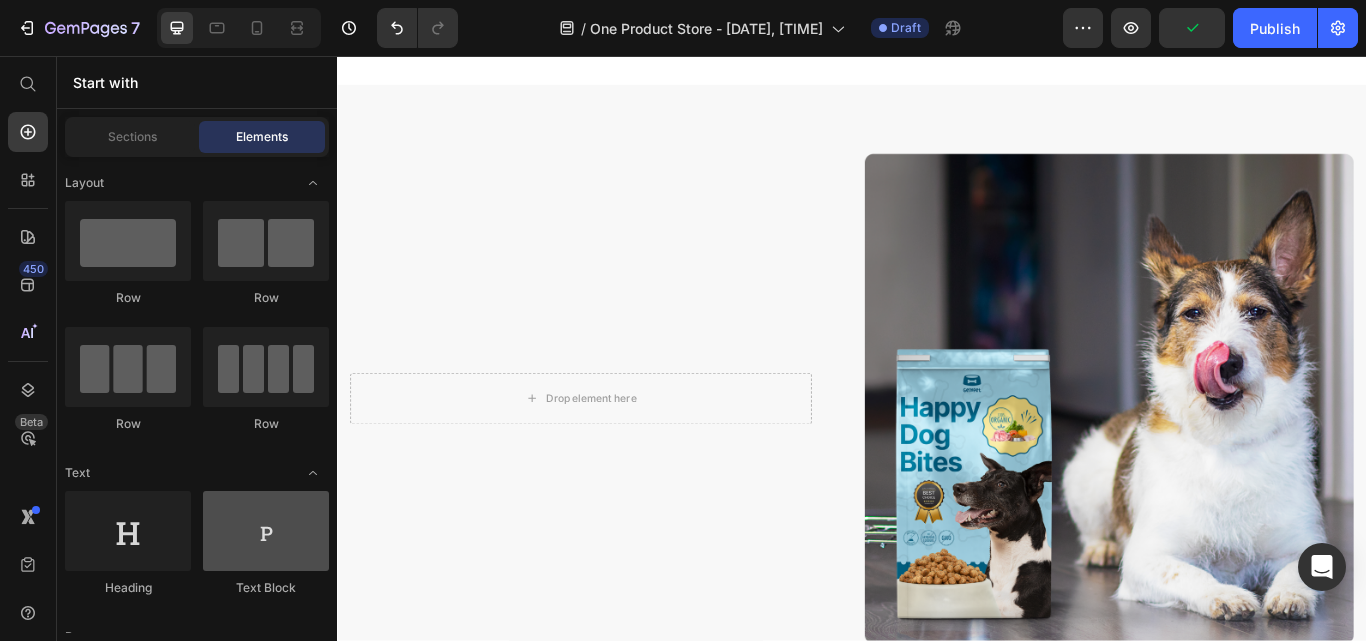 click at bounding box center [266, 531] 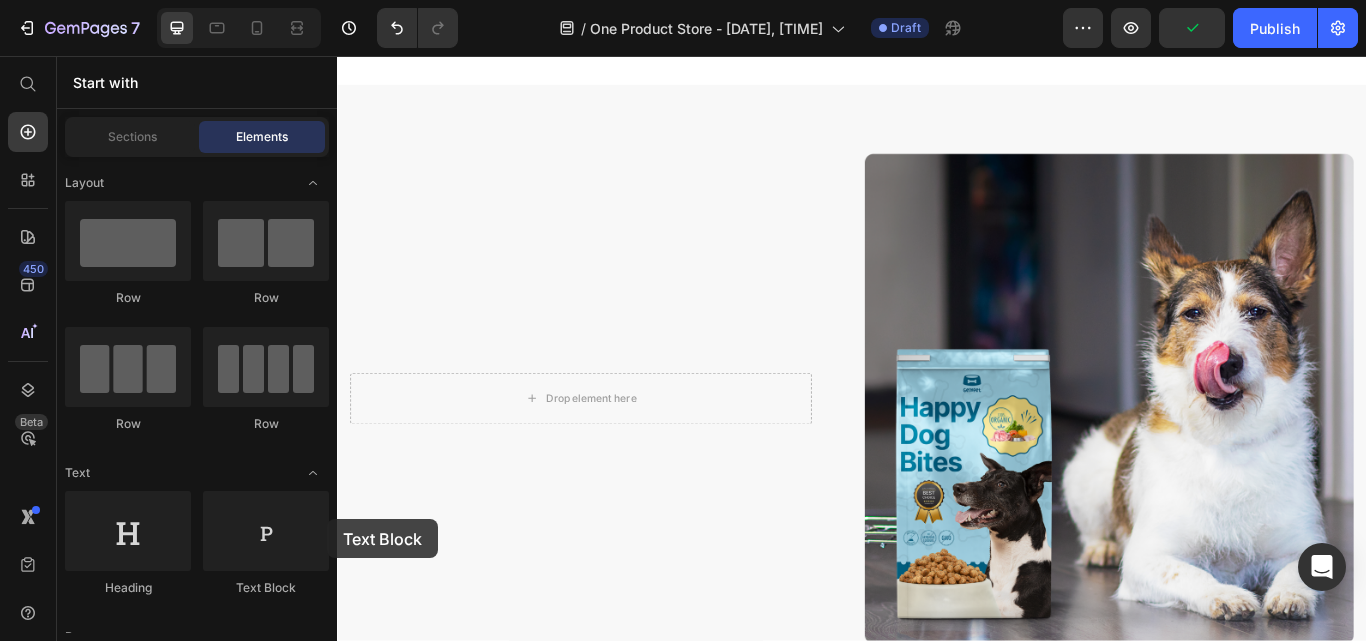 drag, startPoint x: 597, startPoint y: 588, endPoint x: 451, endPoint y: 506, distance: 167.45149 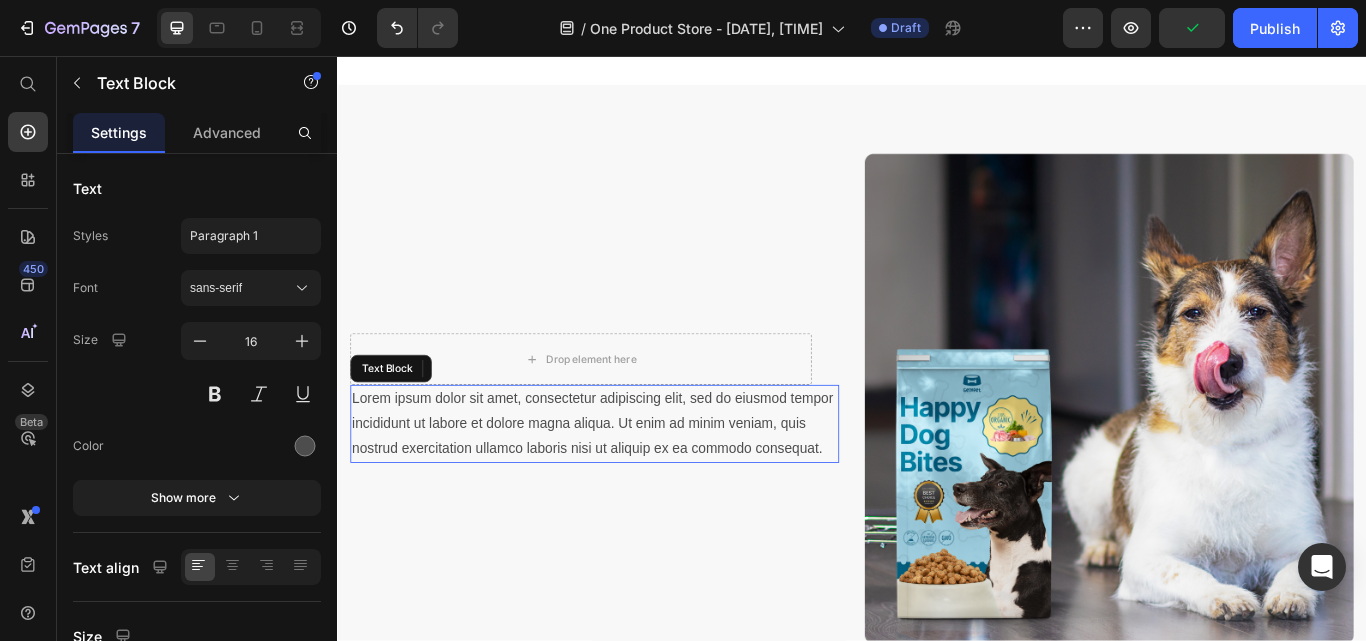 scroll, scrollTop: 1756, scrollLeft: 0, axis: vertical 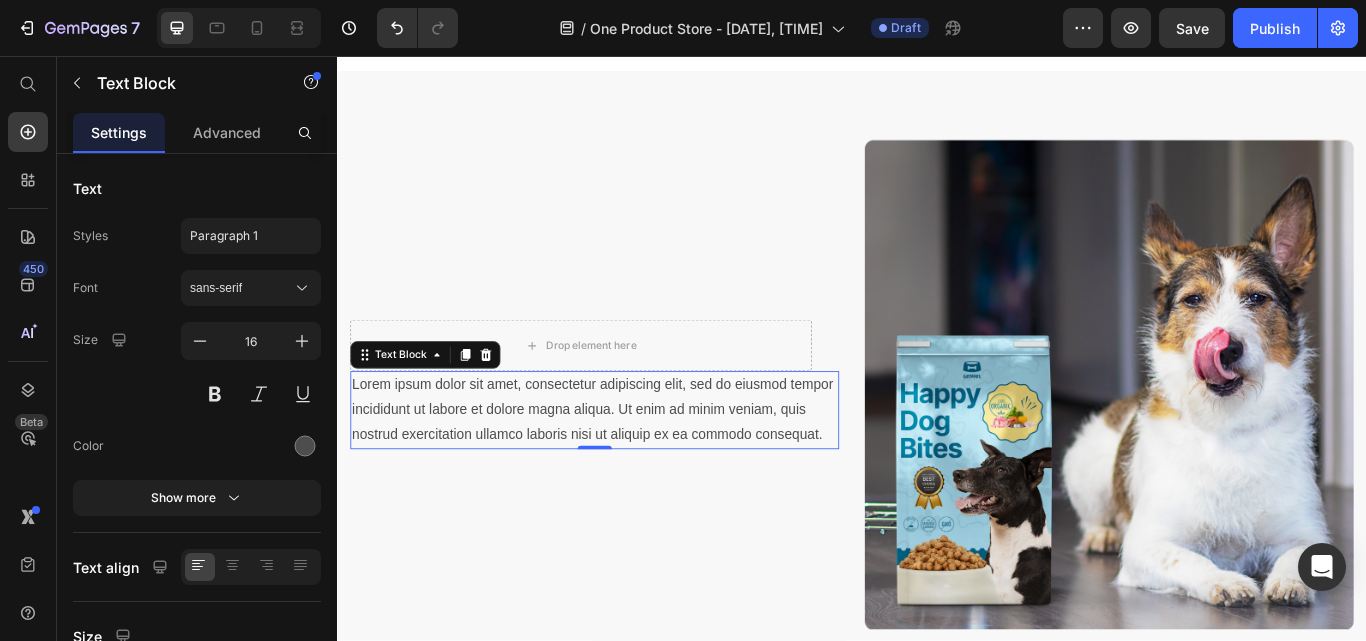 click on "Lorem ipsum dolor sit amet, consectetur adipiscing elit, sed do eiusmod tempor incididunt ut labore et dolore magna aliqua. Ut enim ad minim veniam, quis nostrud exercitation ullamco laboris nisi ut aliquip ex ea commodo consequat." at bounding box center [637, 469] 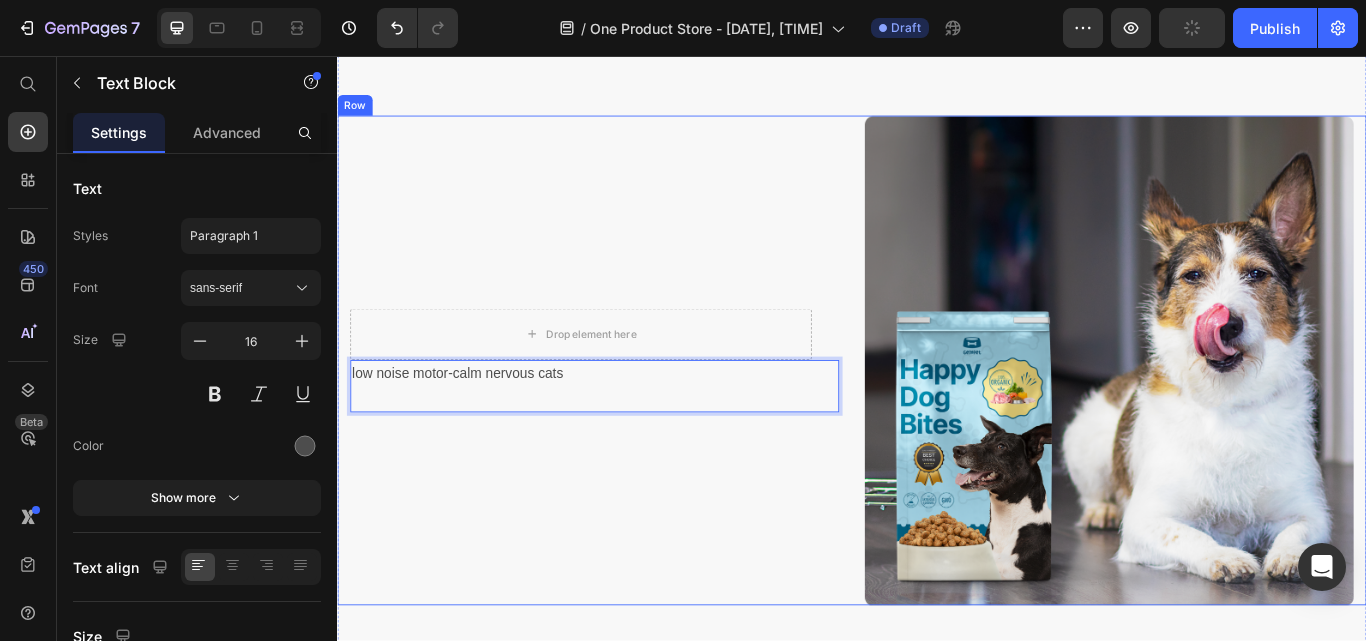 scroll, scrollTop: 1770, scrollLeft: 0, axis: vertical 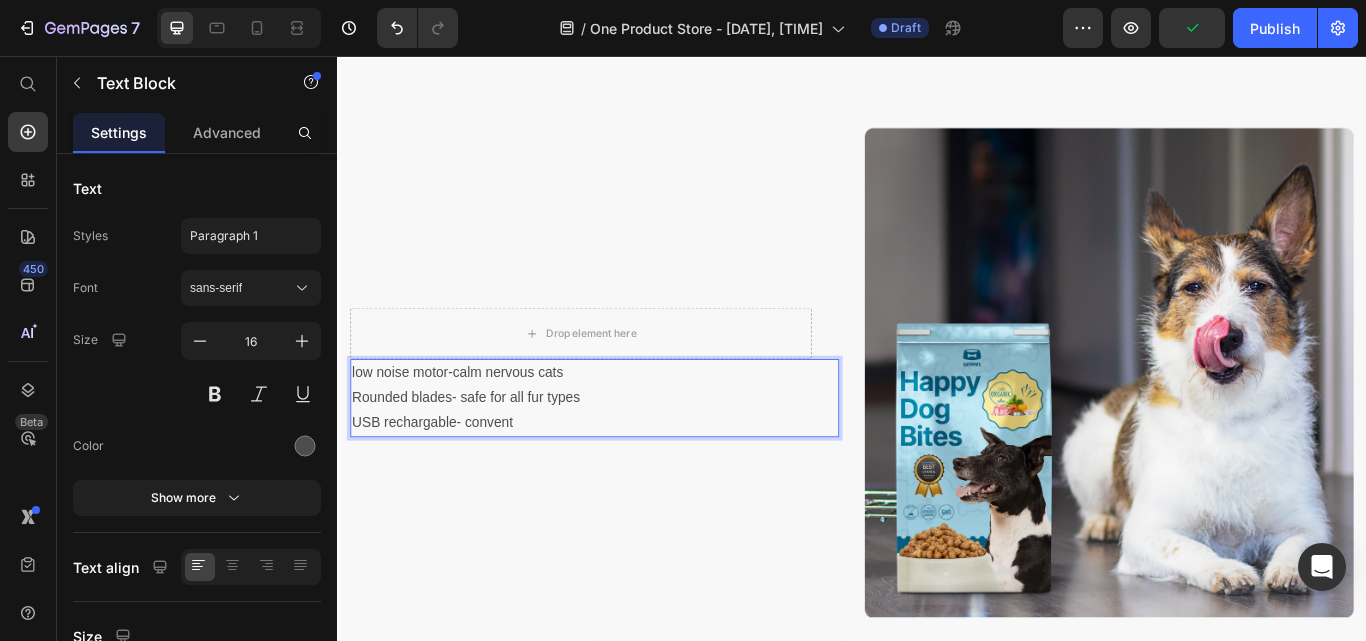 click on "USB rechargable- convent" at bounding box center (637, 484) 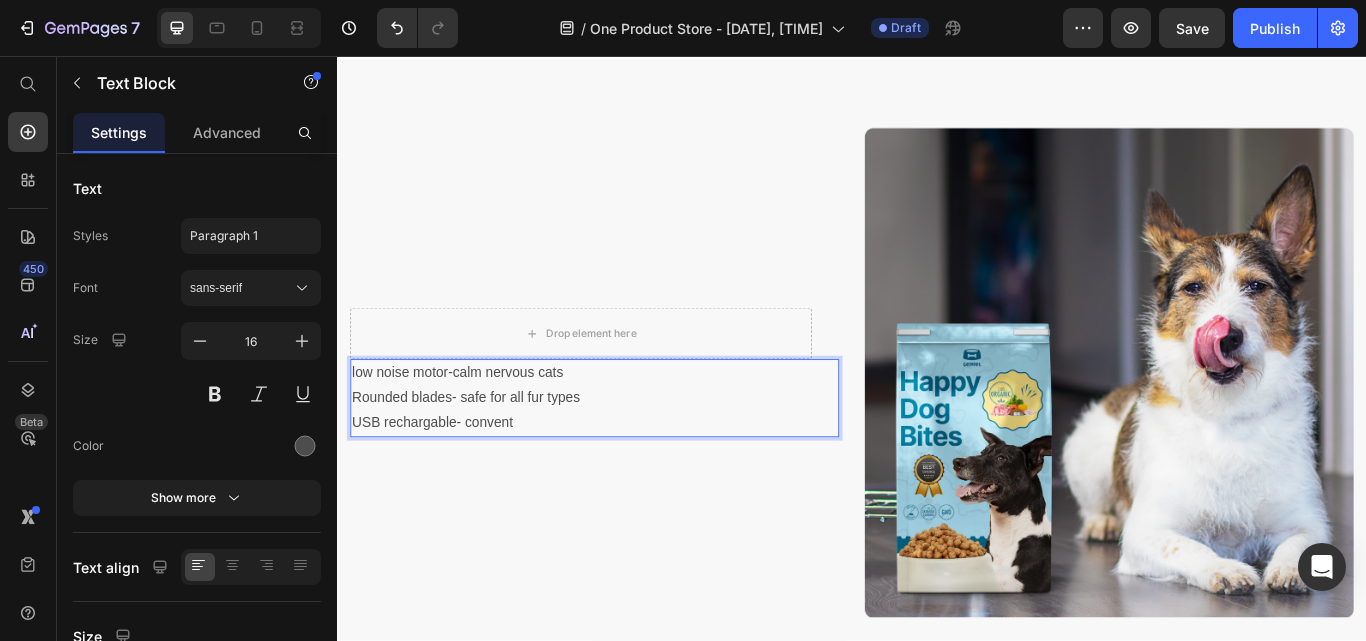 click on "USB rechargable- convent" at bounding box center (637, 484) 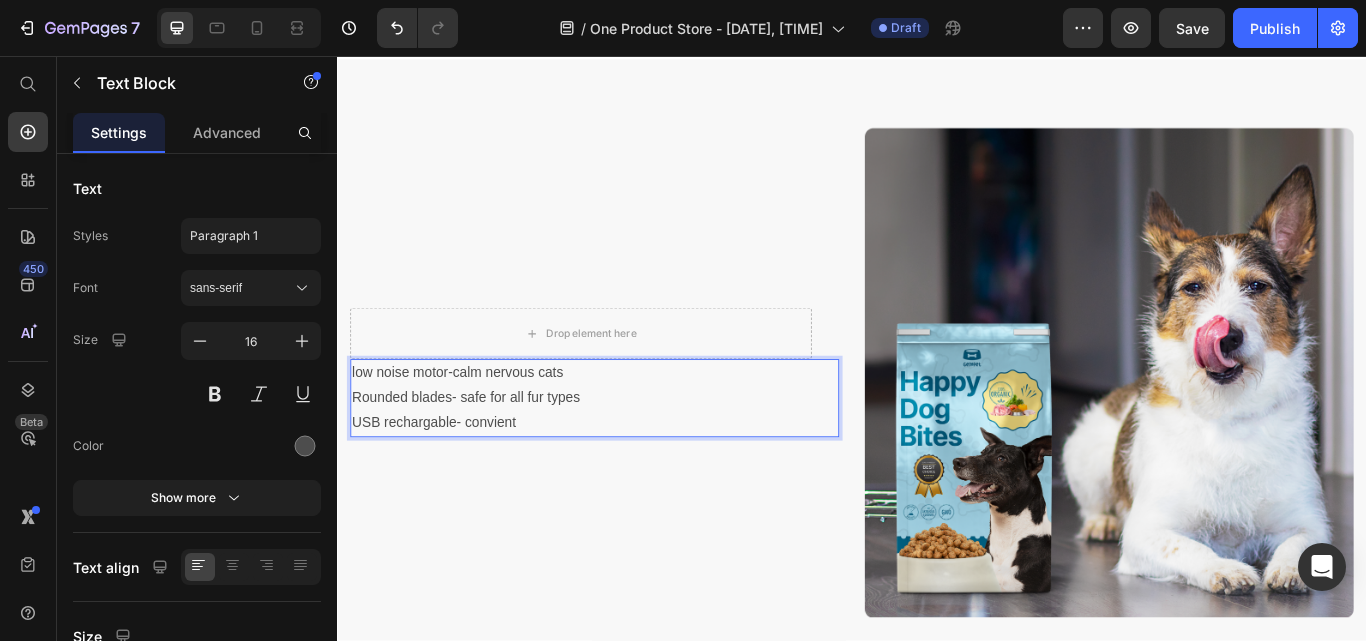 click on "USB rechargable- convient" at bounding box center (637, 484) 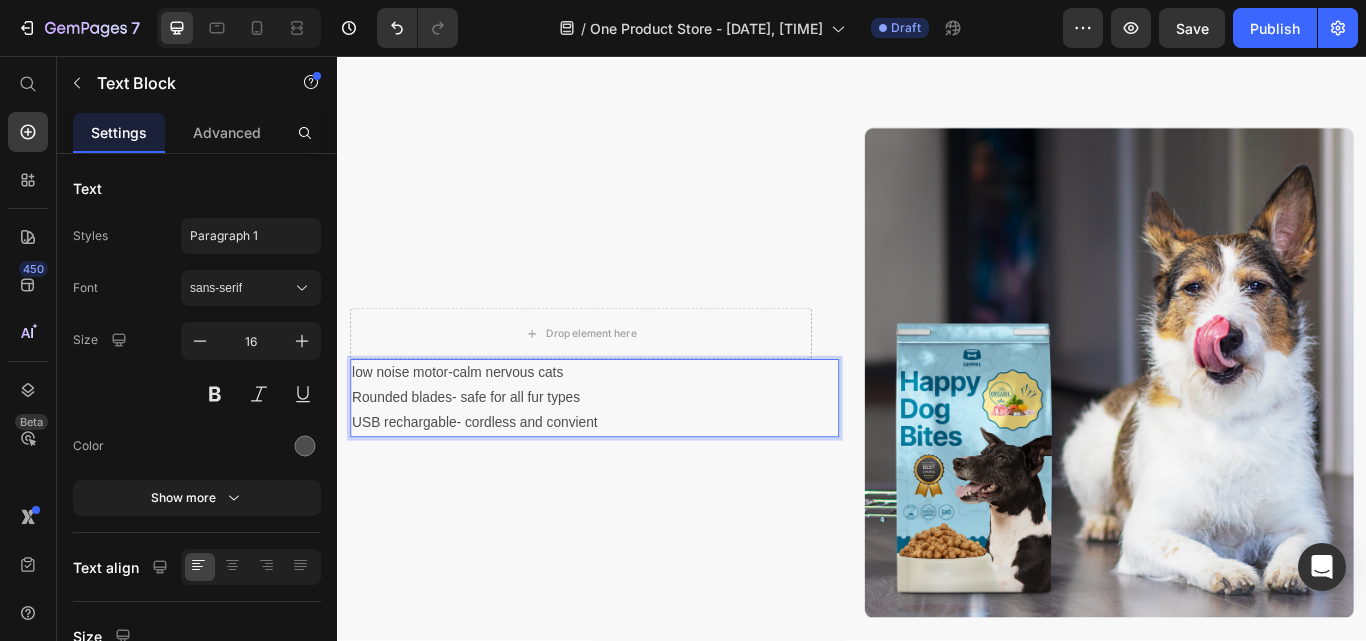 click on "USB rechargable- cordless and convient" at bounding box center (637, 484) 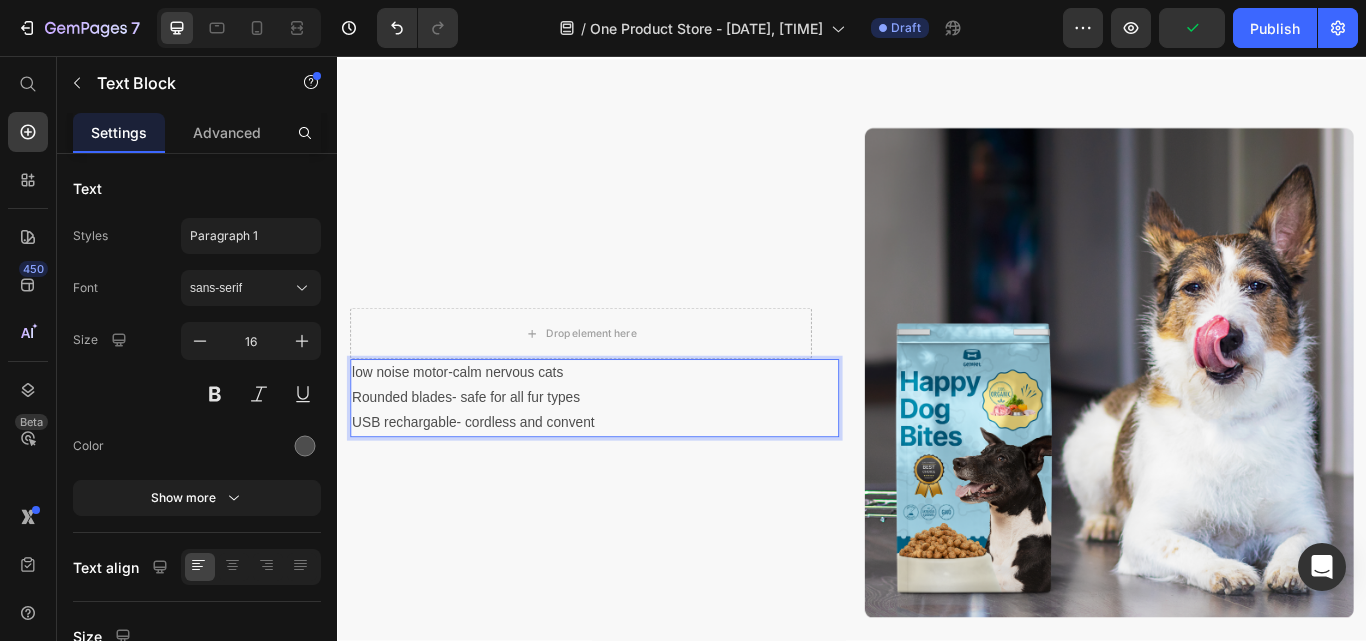 click on "USB rechargable- cordless and convent" at bounding box center (637, 484) 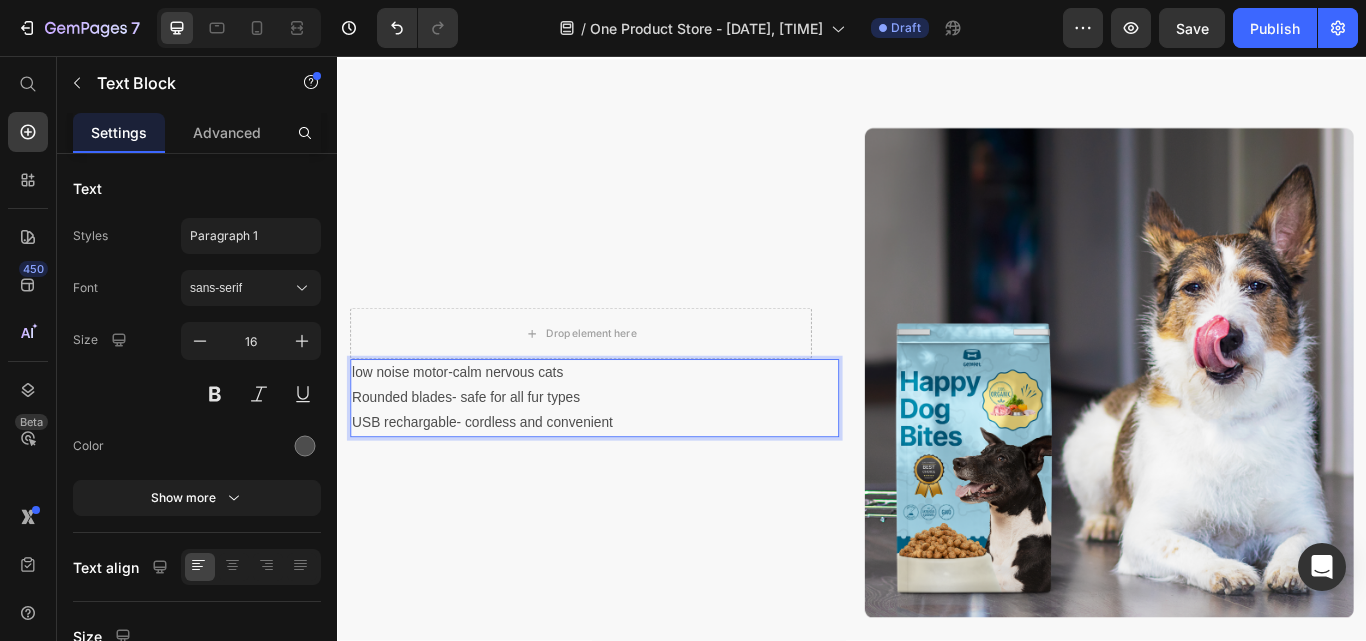 click on "USB rechargable- cordless and convenient" at bounding box center [637, 484] 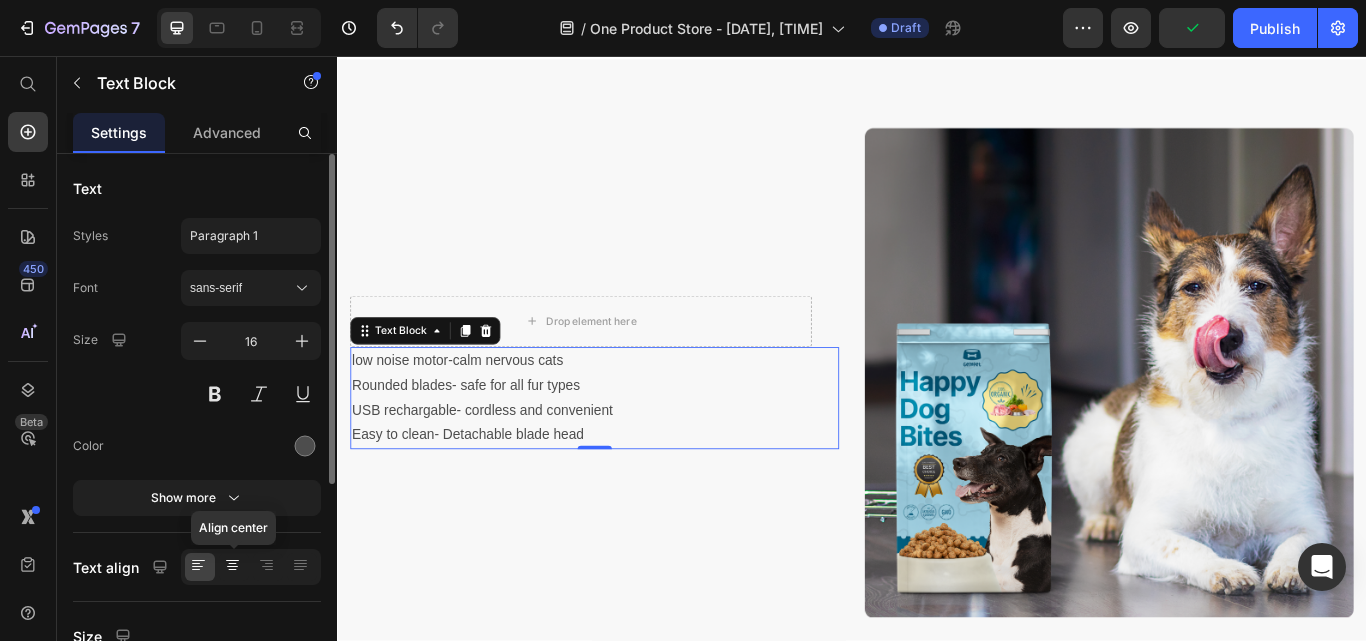 click 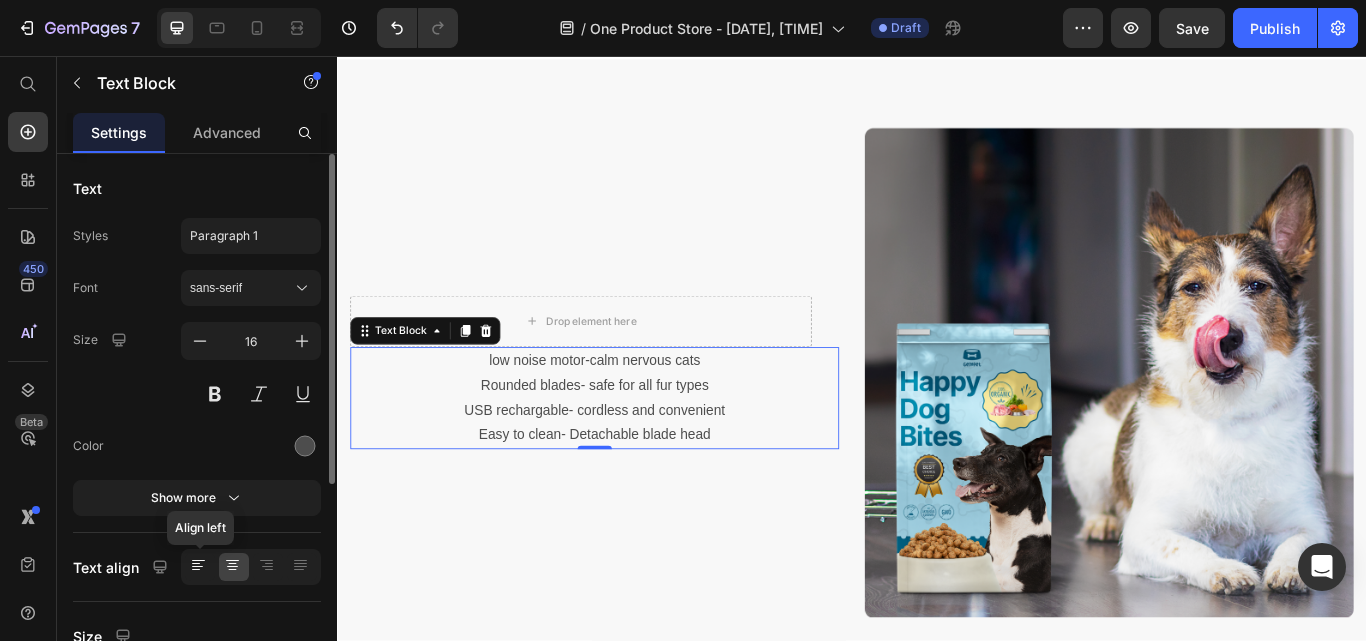 click 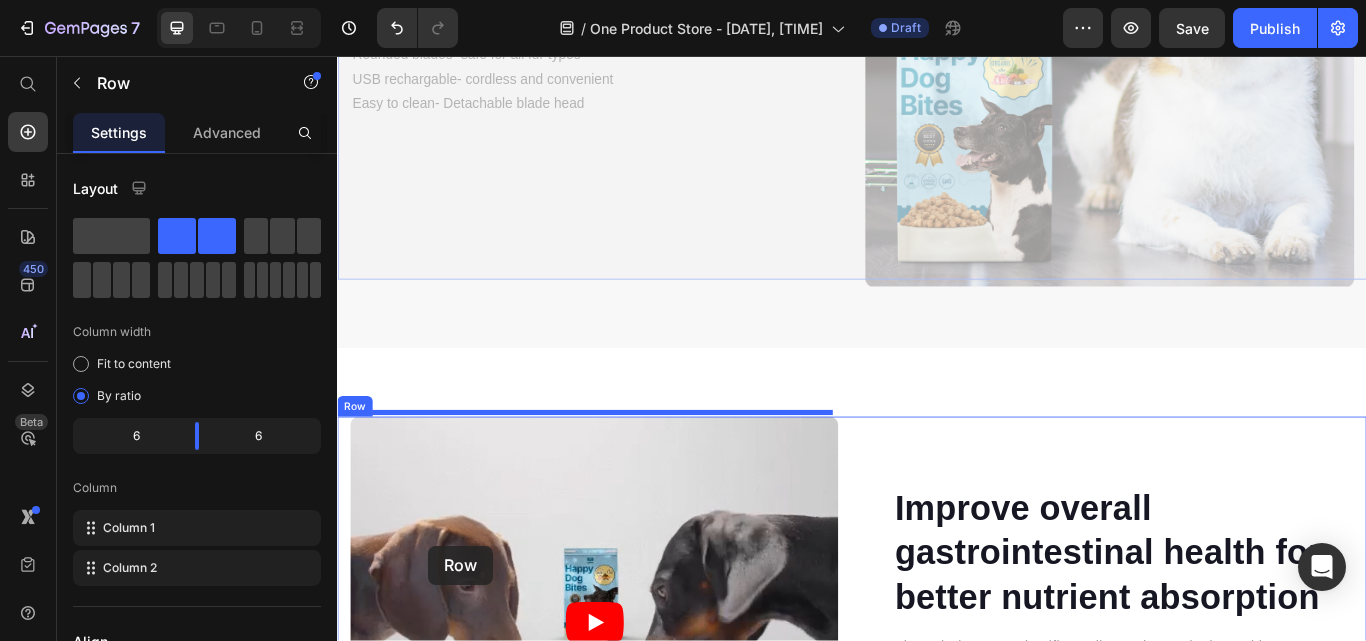 scroll, scrollTop: 2215, scrollLeft: 0, axis: vertical 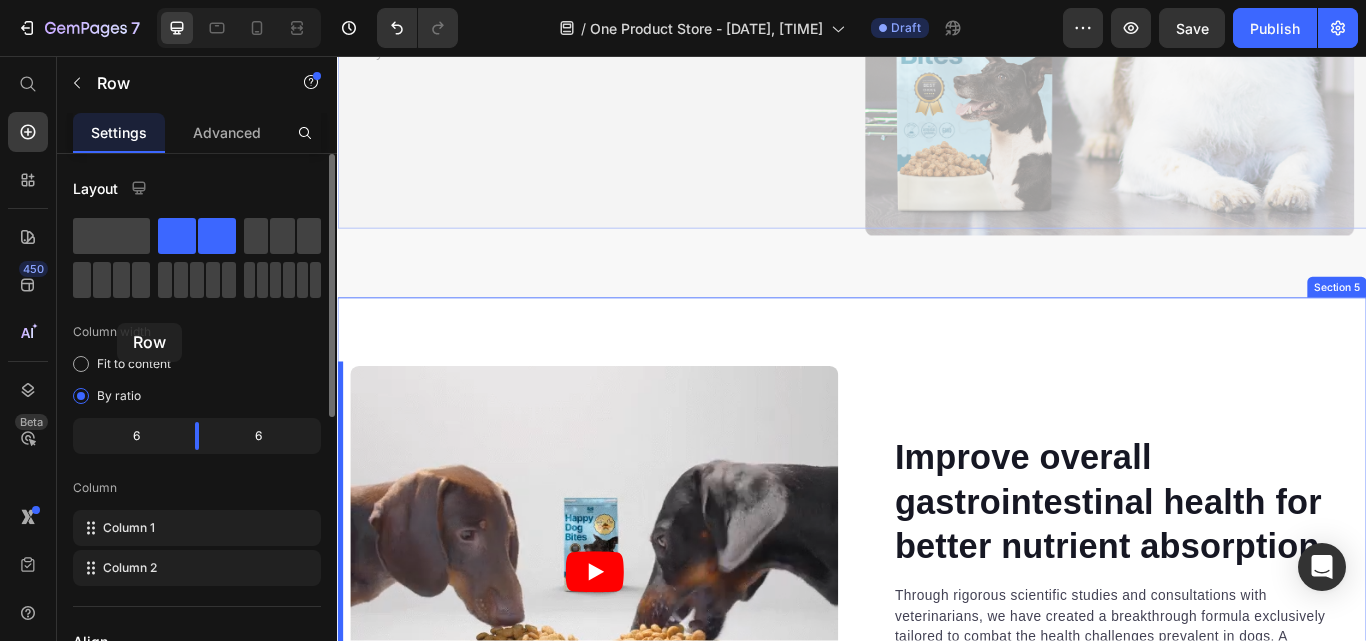 click on "Column width" at bounding box center (112, 332) 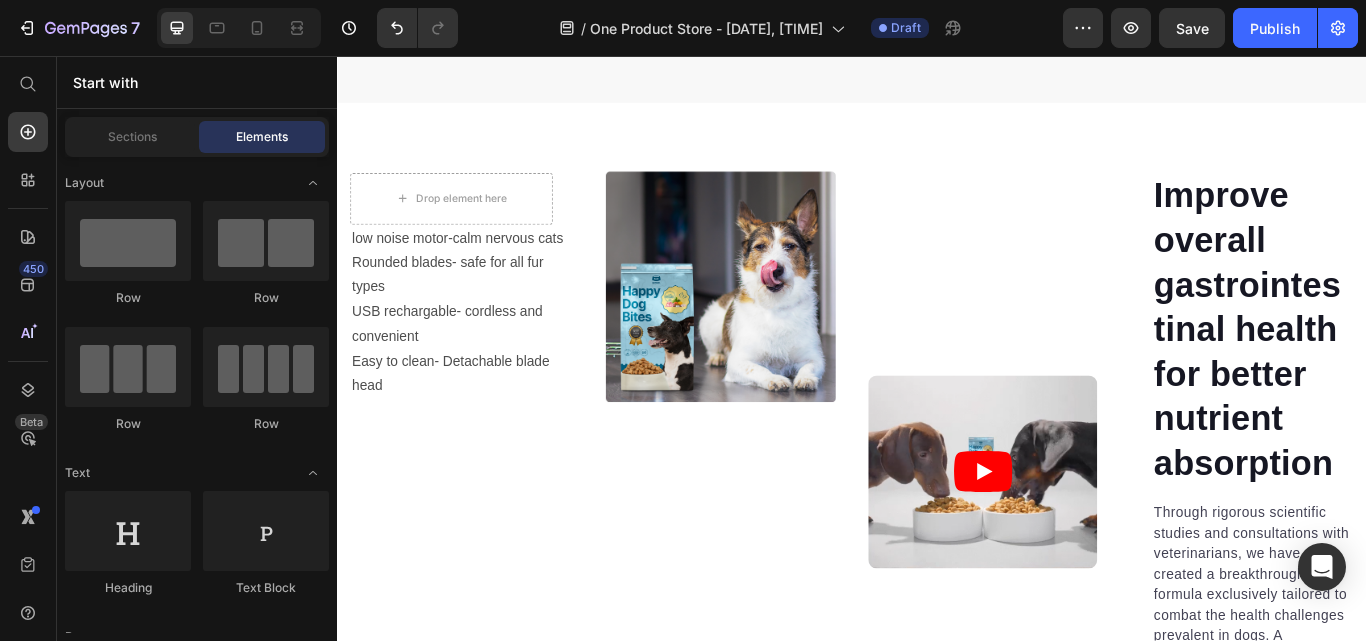 scroll, scrollTop: 1766, scrollLeft: 0, axis: vertical 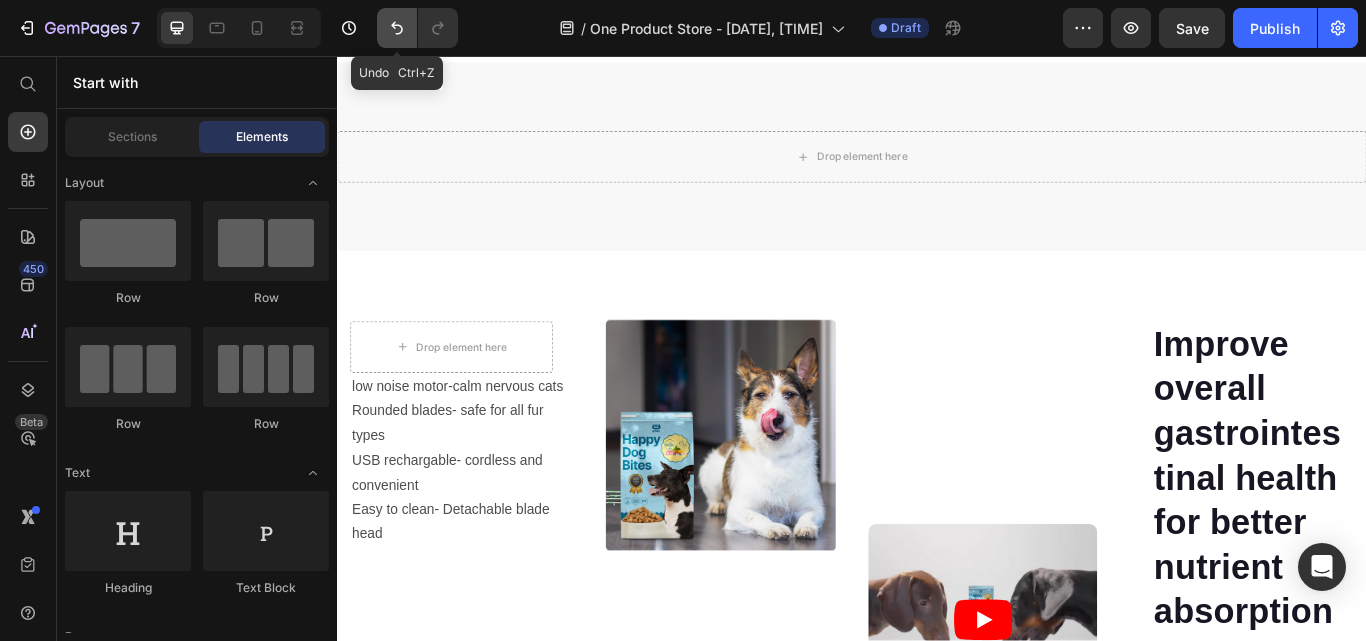 click 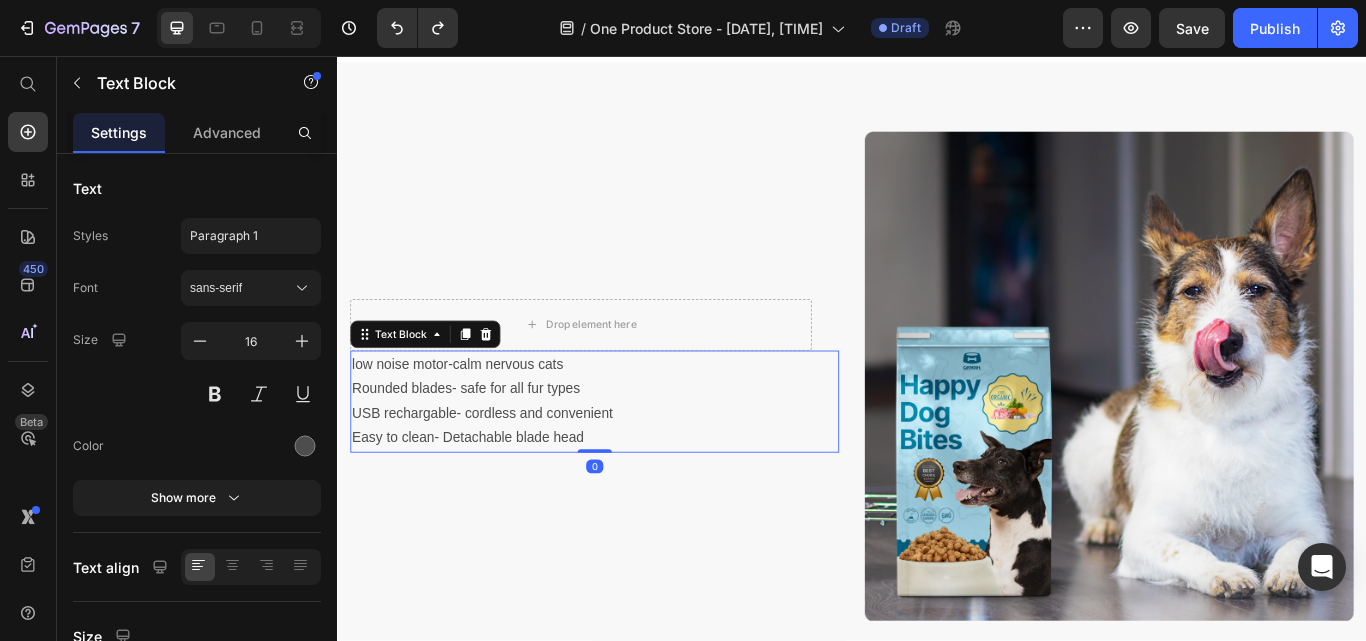 click on "Drop element here Row low noise motor-calm nervous cats Rounded blades- safe for all fur types USB rechargable- cordless and convenient  Easy to clean- Detachable blade head Text Block   0" at bounding box center (637, 429) 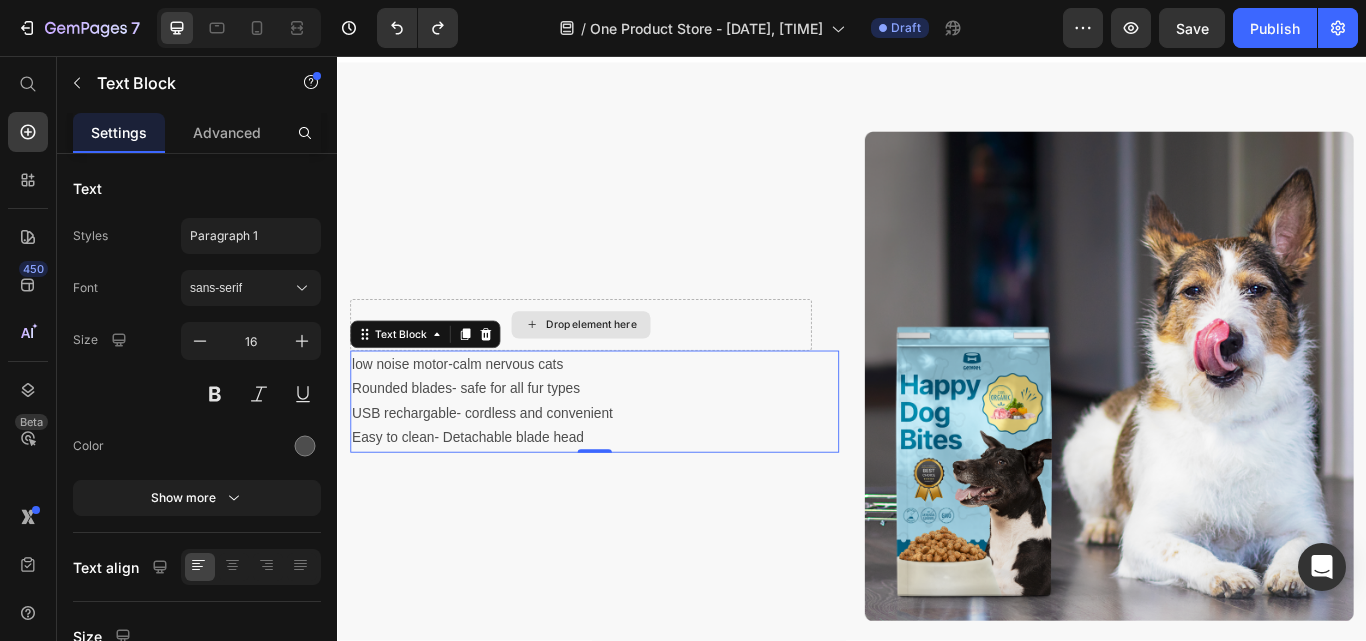 scroll, scrollTop: 1707, scrollLeft: 0, axis: vertical 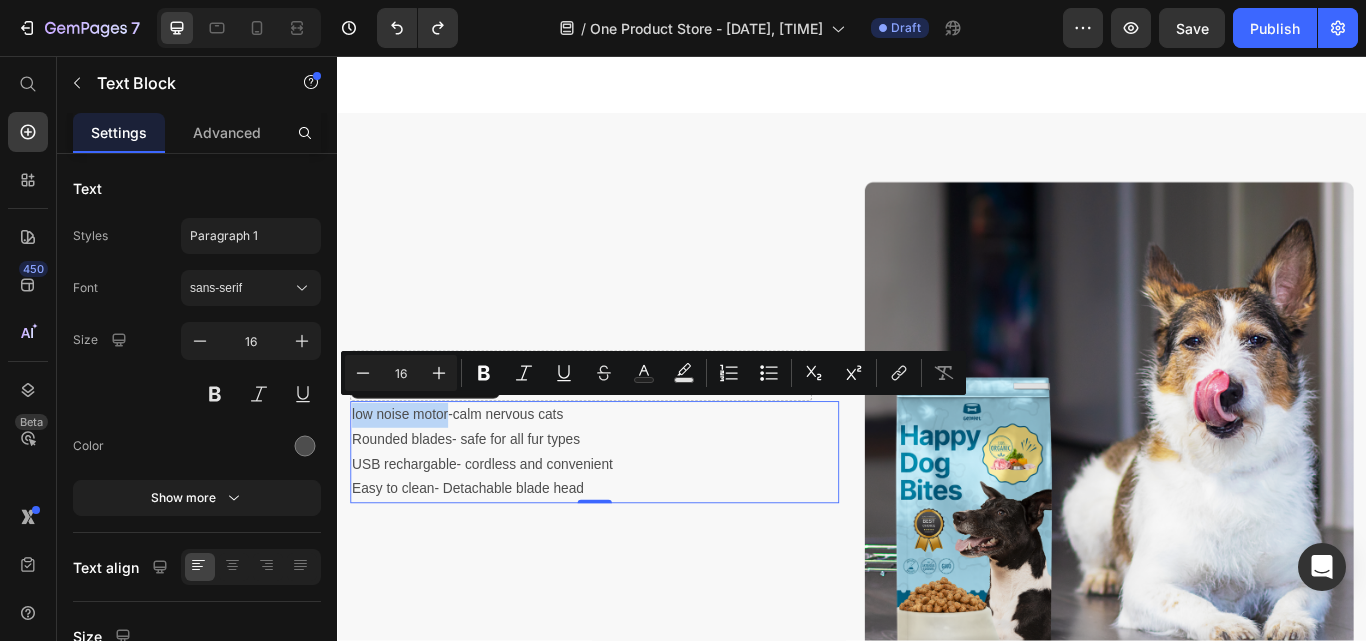 drag, startPoint x: 465, startPoint y: 462, endPoint x: 352, endPoint y: 464, distance: 113.0177 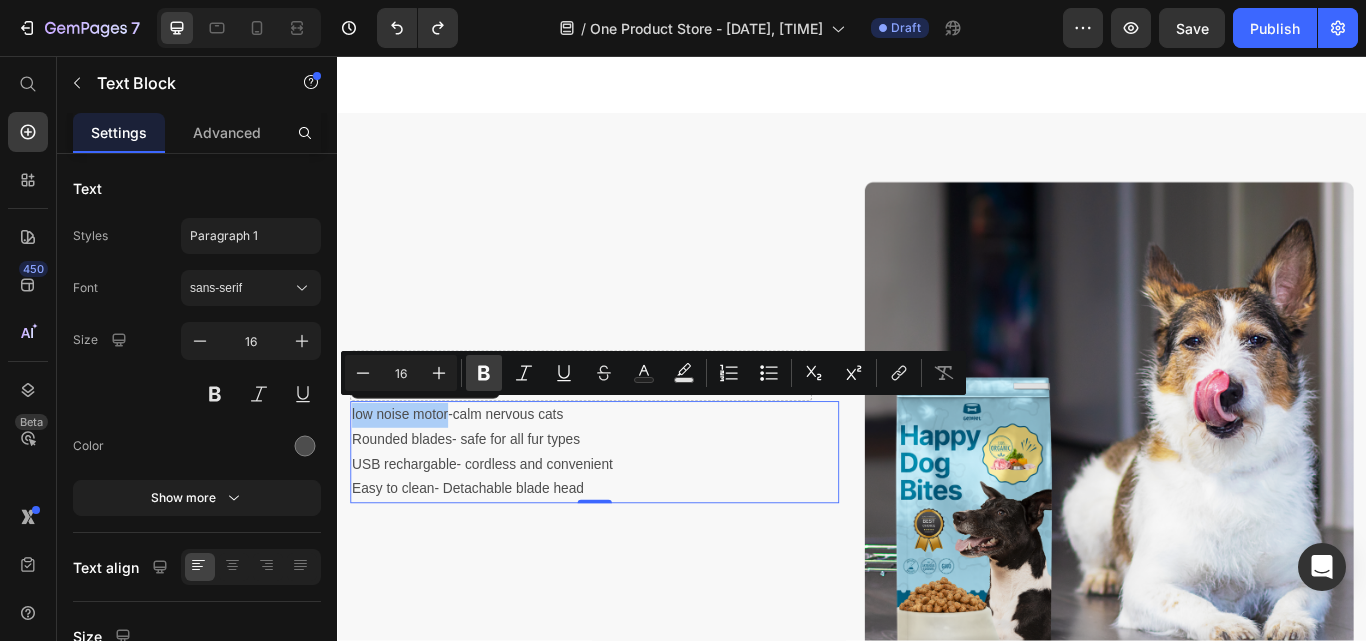 click 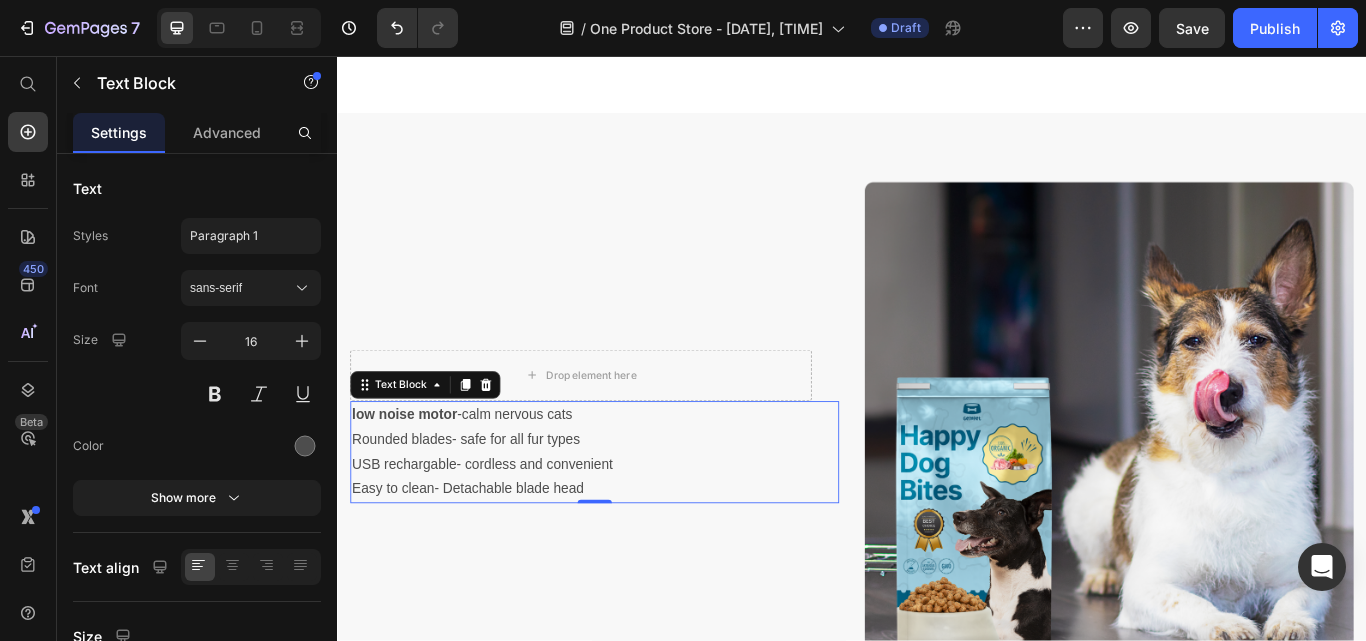 click on "Rounded blades- safe for all fur types" at bounding box center (637, 504) 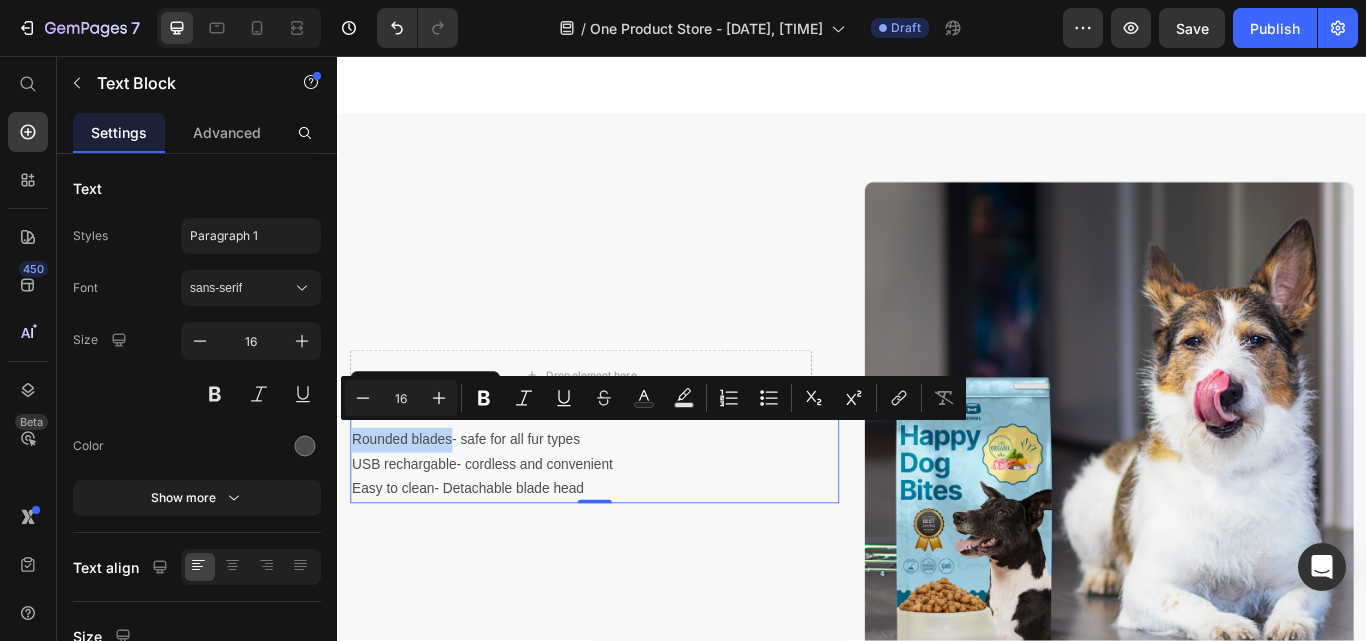 drag, startPoint x: 469, startPoint y: 493, endPoint x: 353, endPoint y: 487, distance: 116.15507 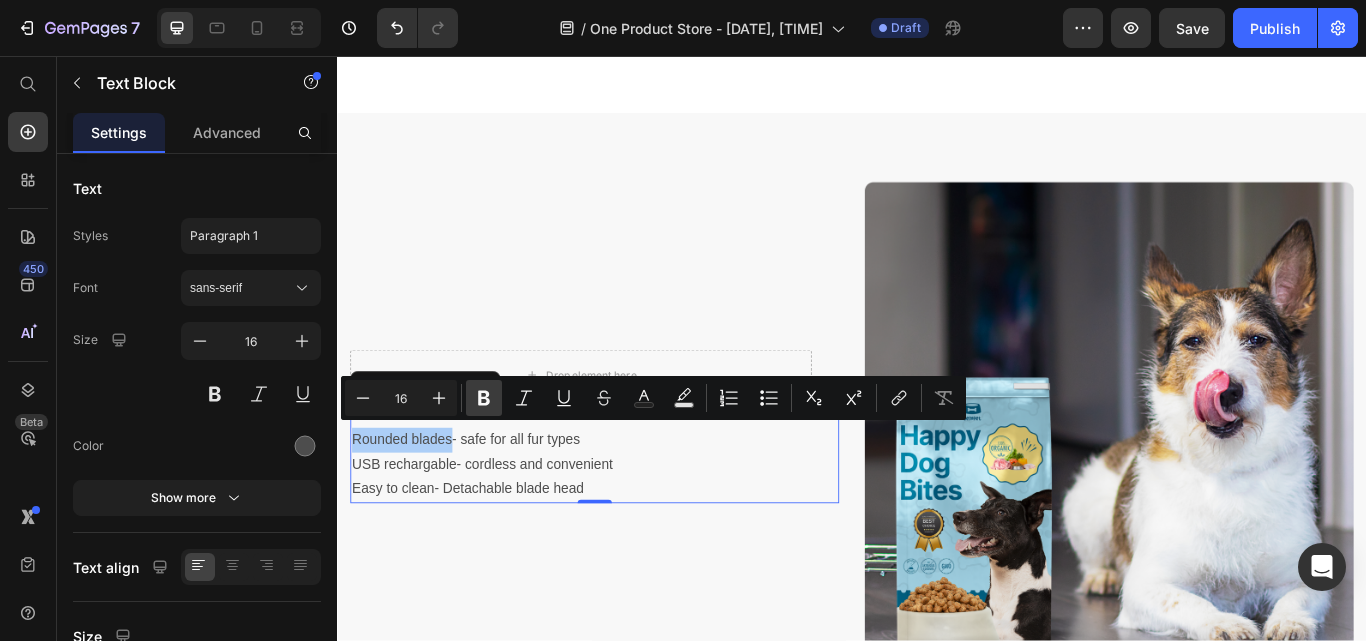 click 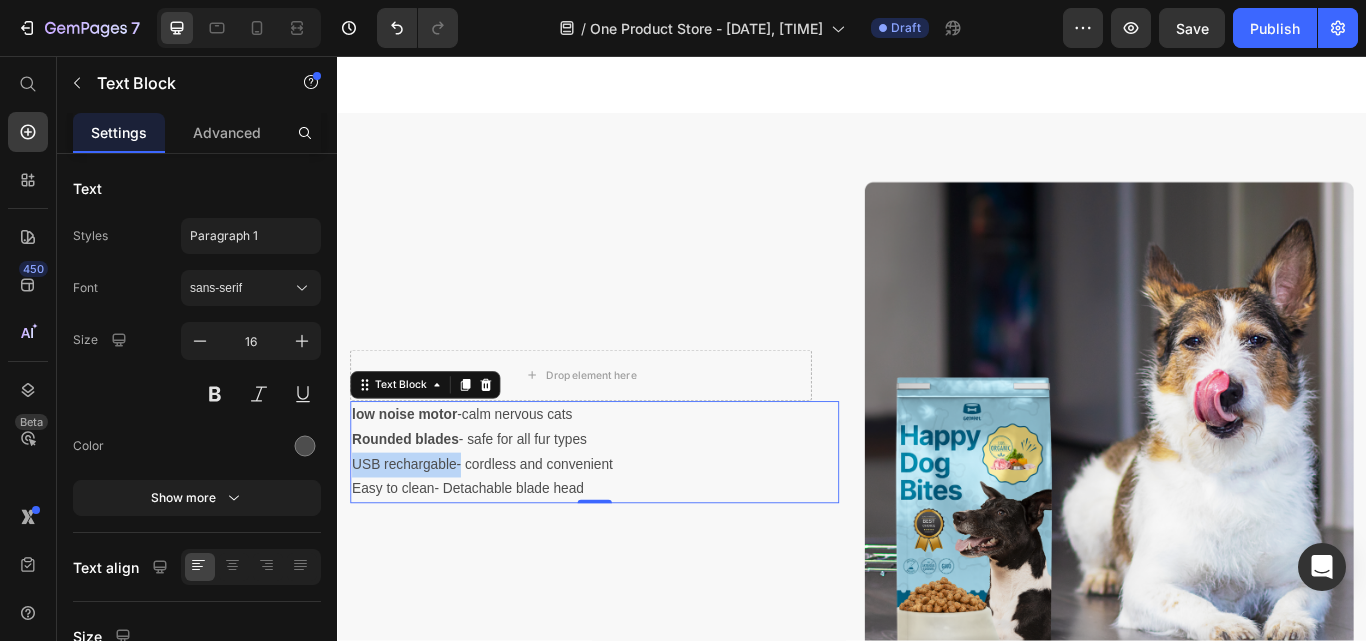 drag, startPoint x: 479, startPoint y: 523, endPoint x: 352, endPoint y: 525, distance: 127.01575 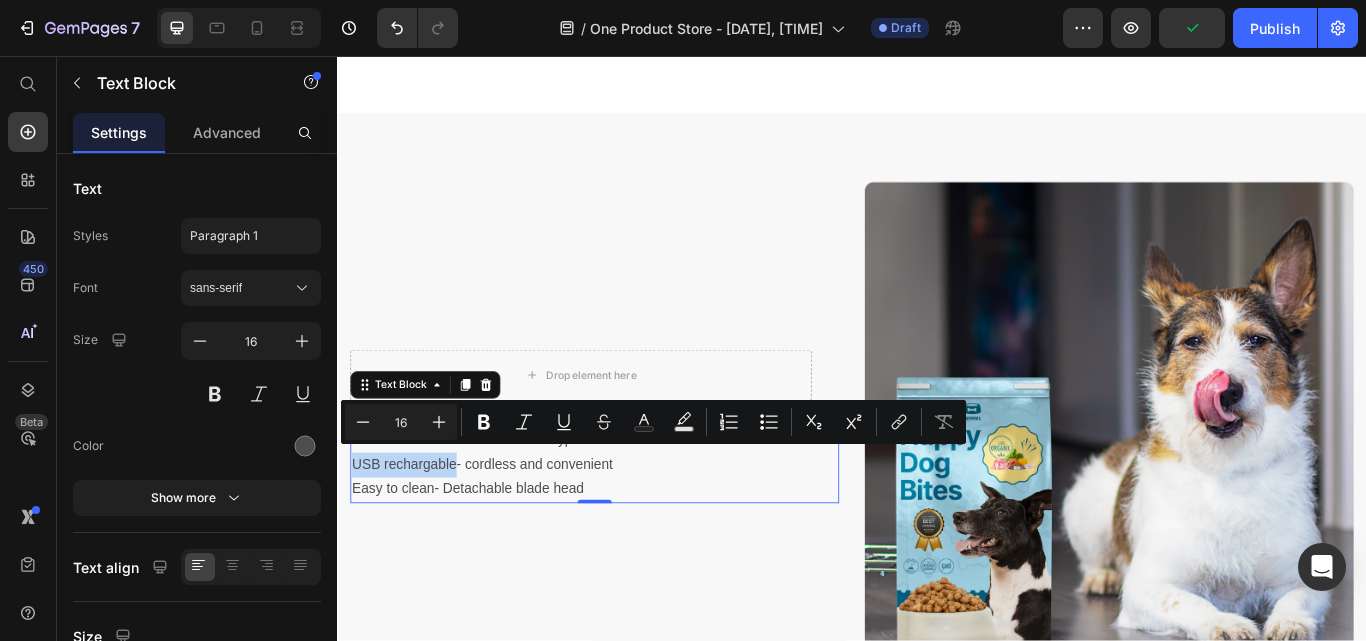 drag, startPoint x: 474, startPoint y: 521, endPoint x: 355, endPoint y: 516, distance: 119.104996 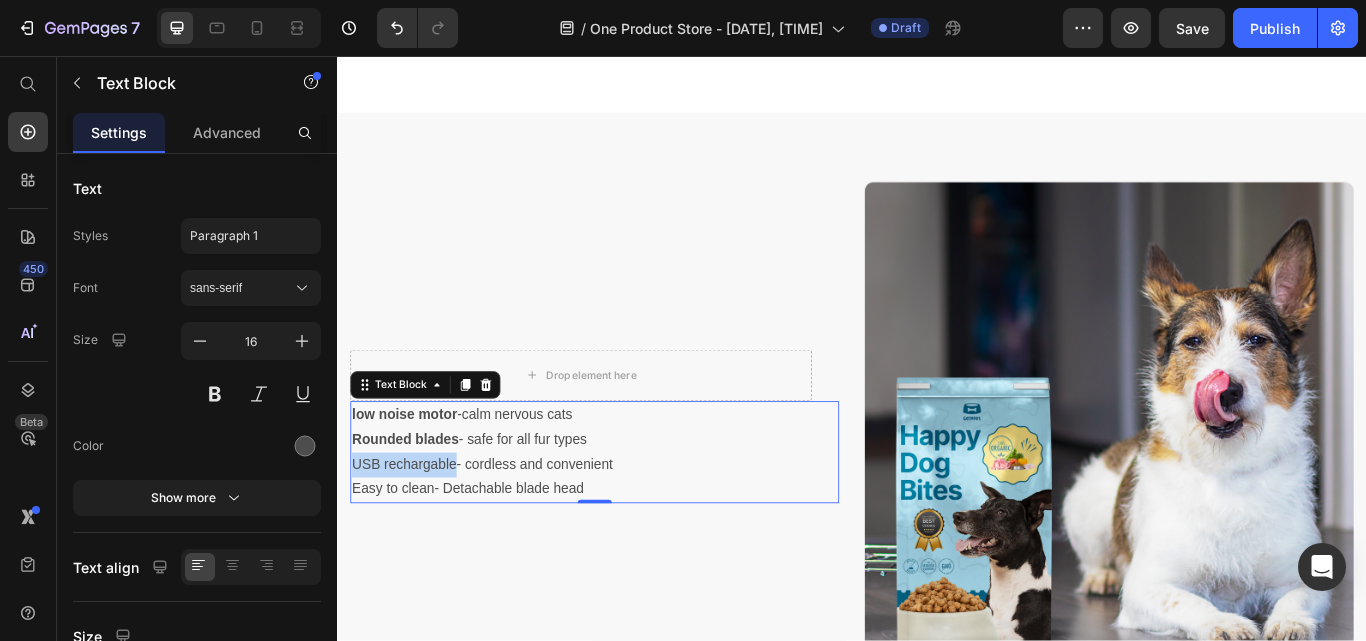 drag, startPoint x: 476, startPoint y: 523, endPoint x: 355, endPoint y: 522, distance: 121.004135 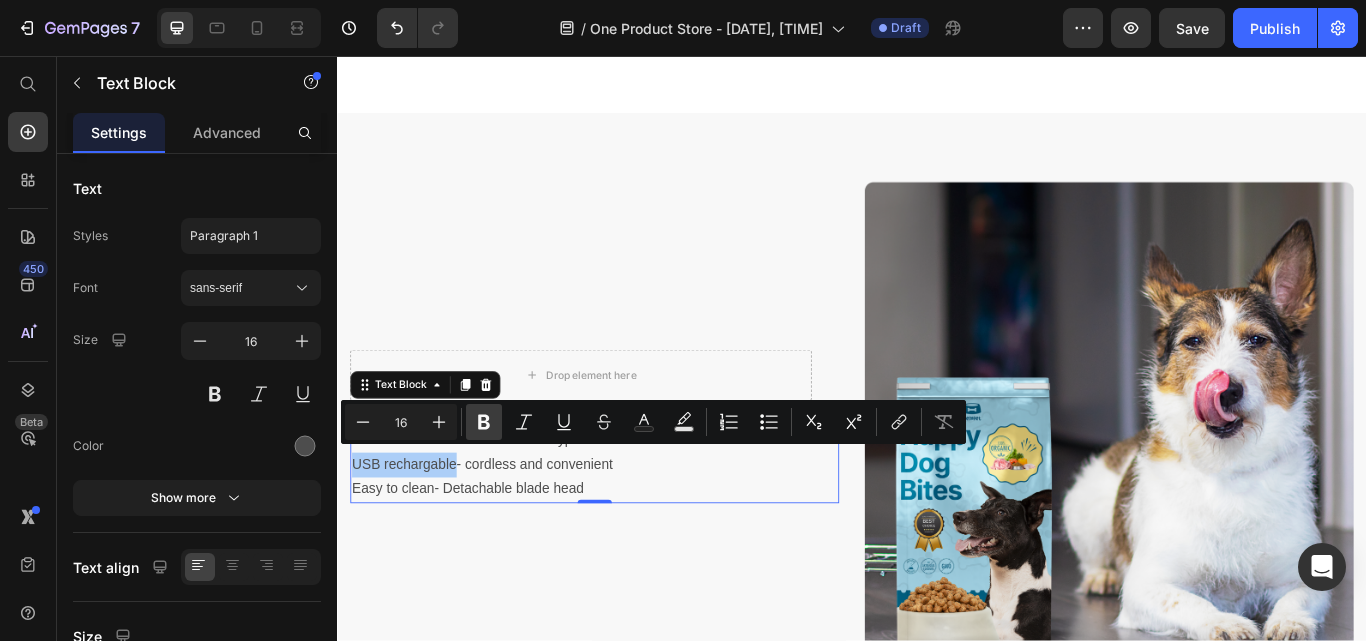 click 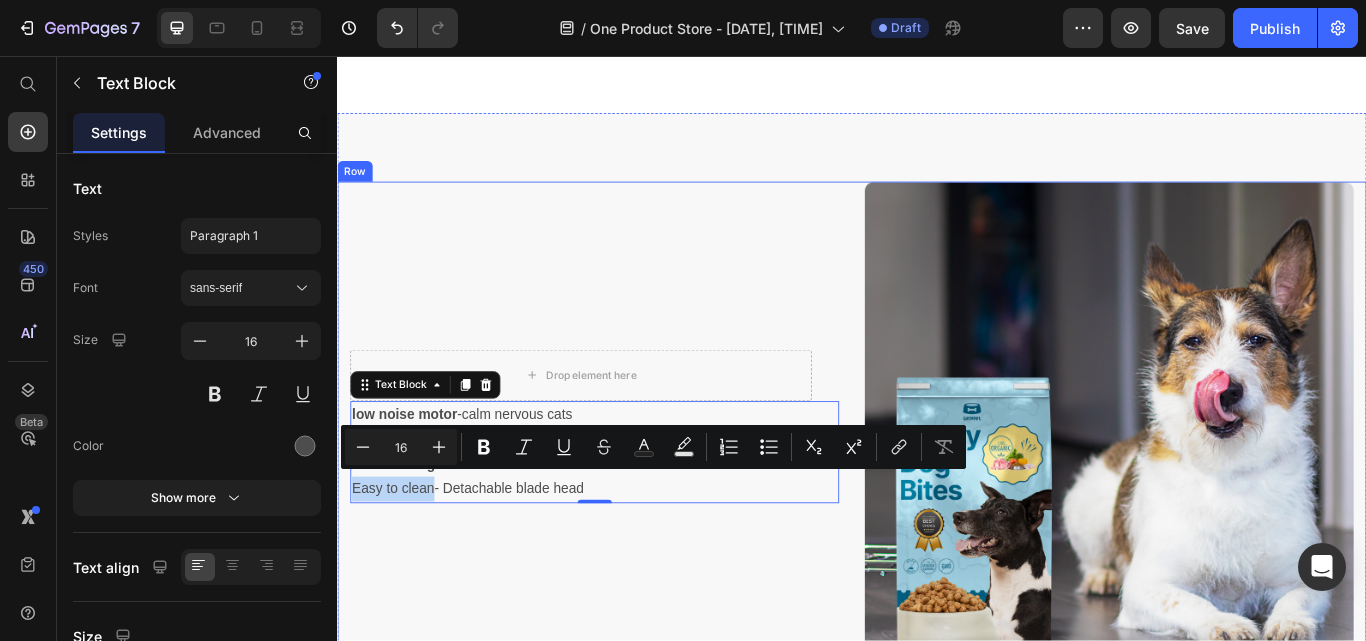 drag, startPoint x: 448, startPoint y: 555, endPoint x: 350, endPoint y: 555, distance: 98 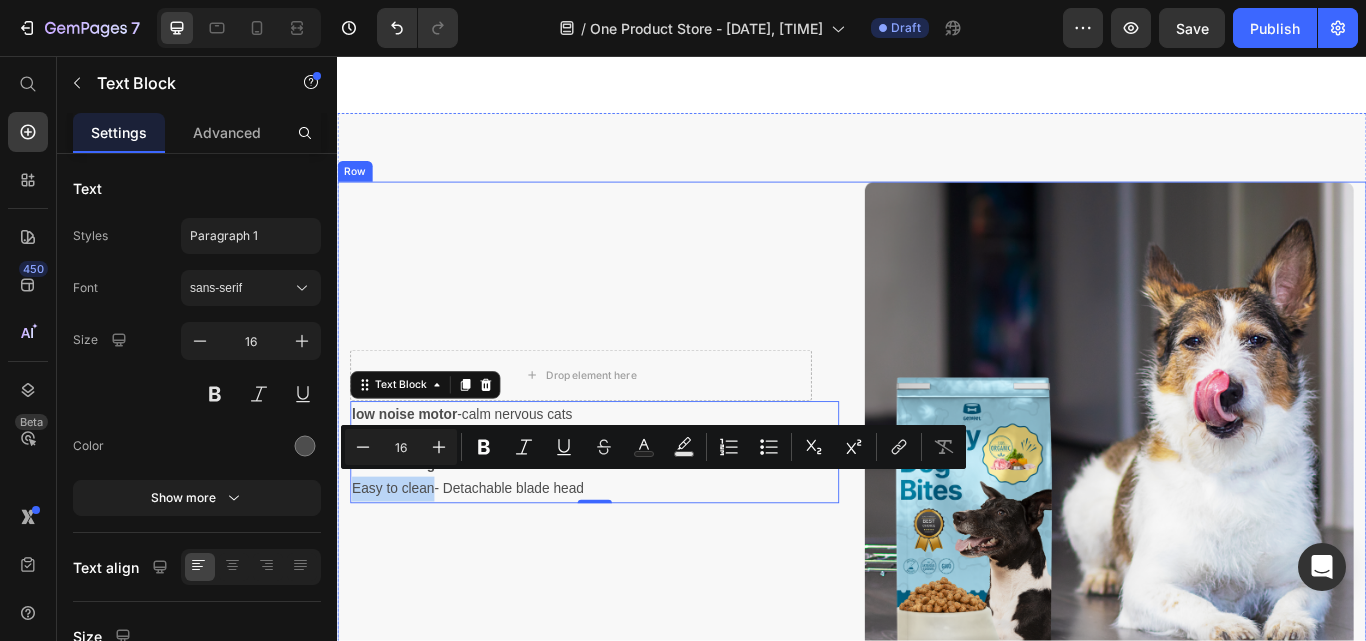 click on "Drop element here Row low noise motor -calm nervous cats Rounded blades - safe for all fur types USB rechargable - cordless and convenient  Easy to clean- Detachable blade head Text Block   0 Image Image Row" at bounding box center [937, 488] 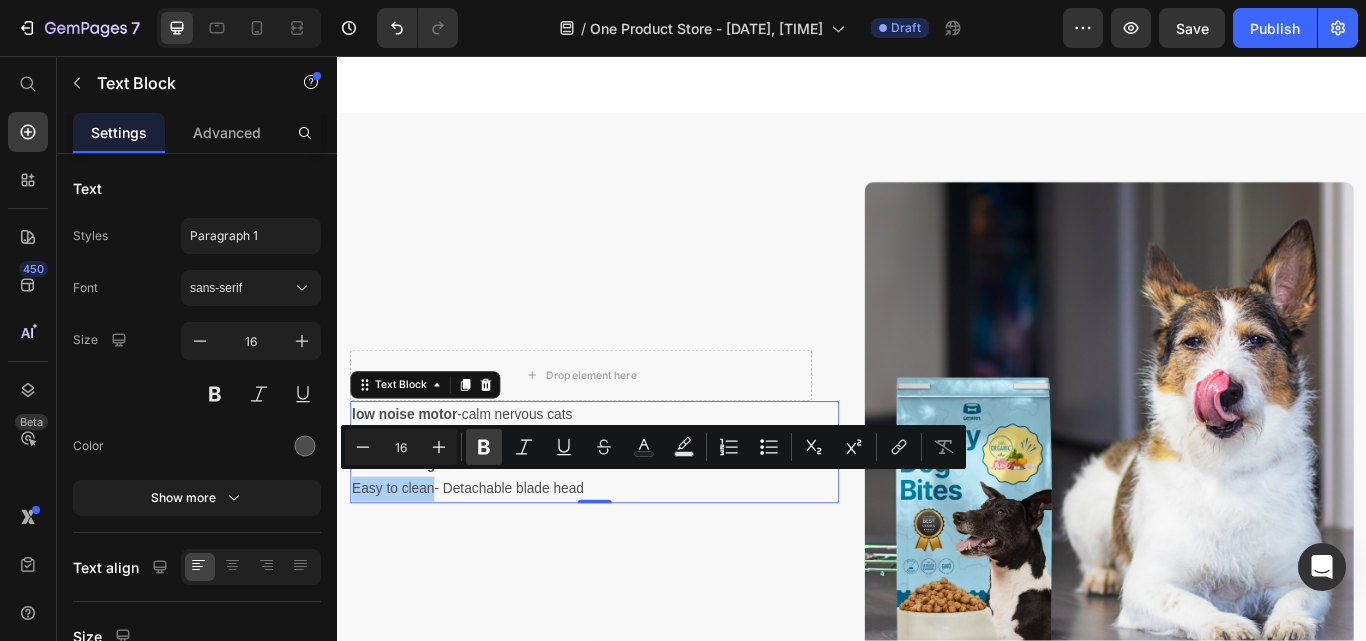 click 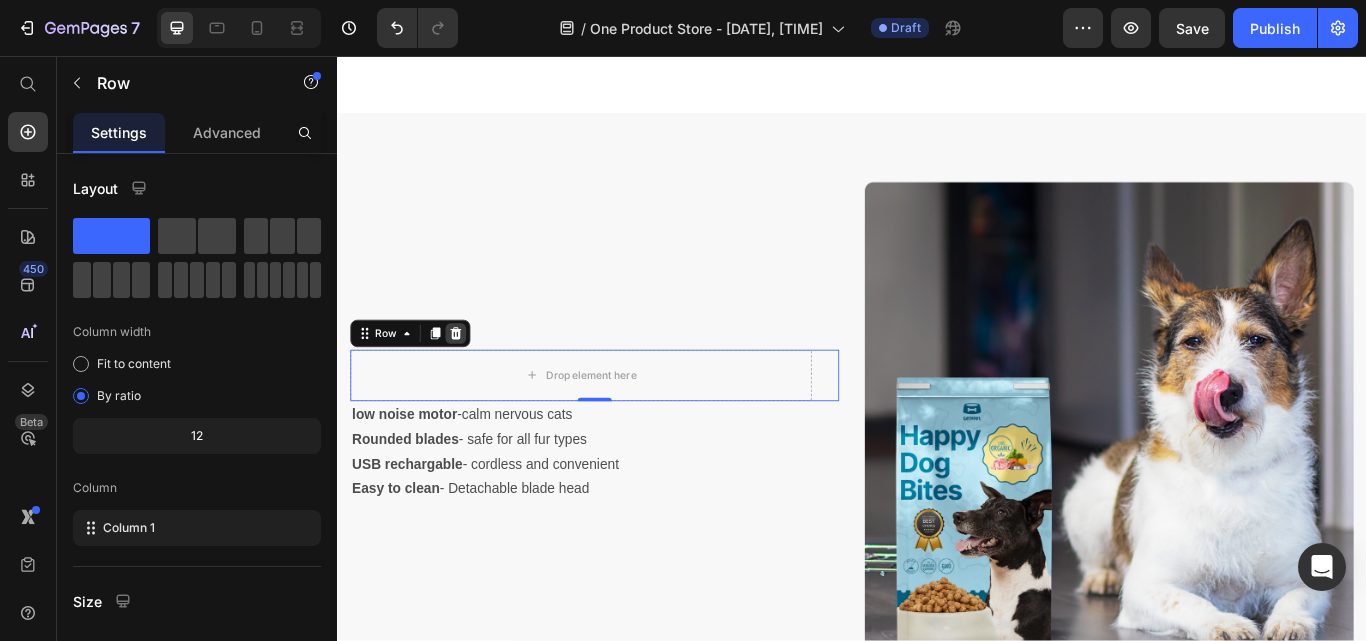 click at bounding box center [475, 380] 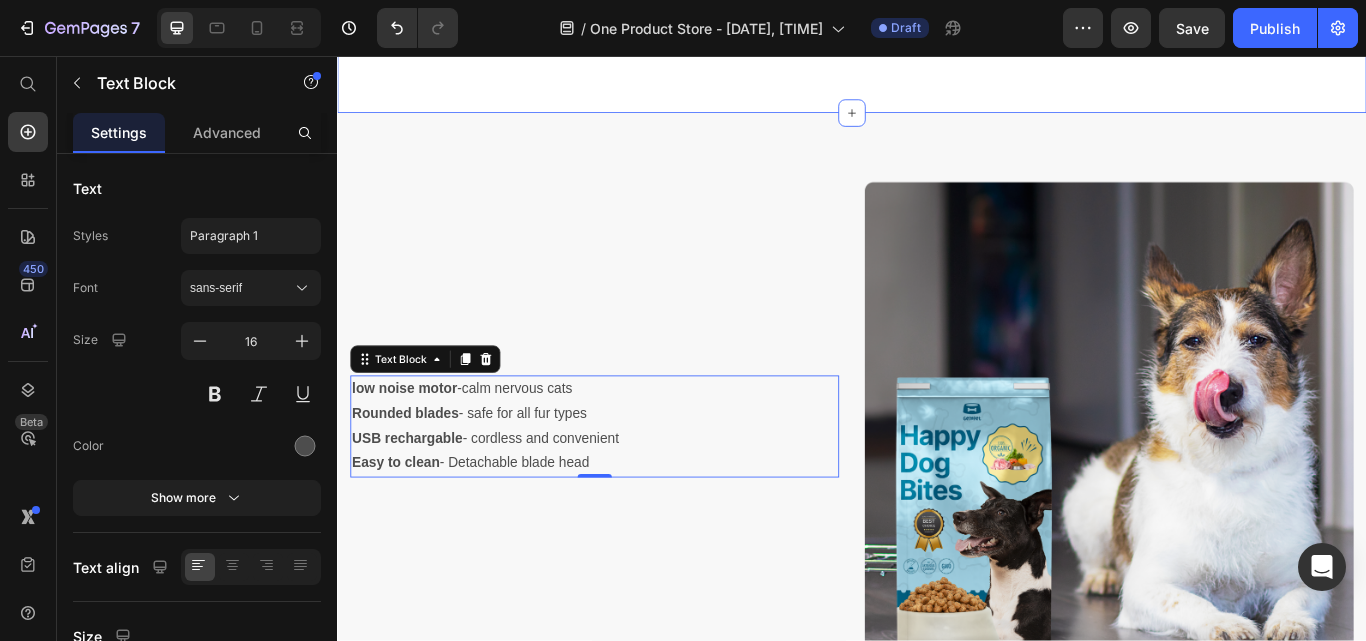 click on "What makes us different makes them stronger Heading Image Real Food Text block Wholesome recipes for dogs with real meat and veggies. Text block Image Premium Ingredient Text block Elevating pet care with unmatched safety and quality. Text block Advanced list Image Comparison Image Made Fresh Text block We prioritize maintaining the integrity of whole foods and nutrition. Text block Image Vet Developed Text block We raise the bar for dog nutrition, surpassing industry expectations. Text block Advanced list Row Row Image Real Food Text block Wholesome recipes for dogs with real meat and veggies. Text block Image Premium Ingredient Text block Elevating pet care with unmatched safety and quality. Text block Advanced list Image Made Fresh Text block We prioritize maintaining the integrity of whole foods and nutrition. Text block Image Vet Developed Text block We raise the bar for dog nutrition, surpassing industry expectations. Text block Advanced list Row Get your dog's healthy meal today! Button" at bounding box center (937, -297) 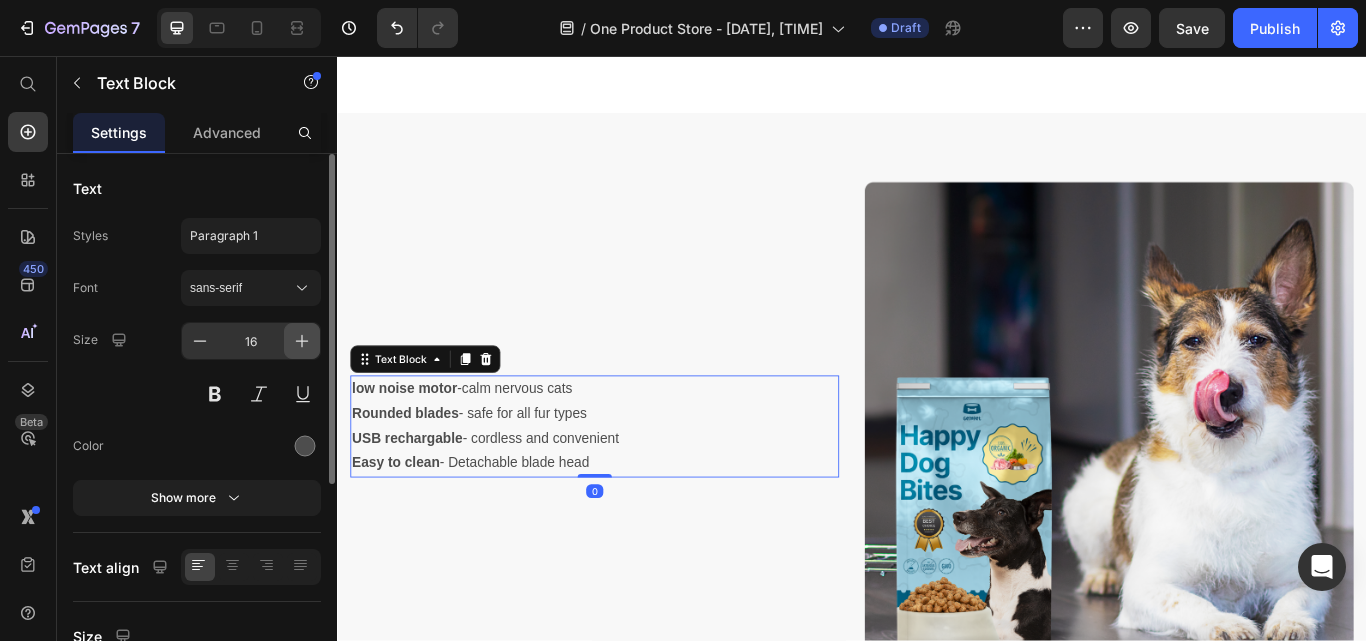 click 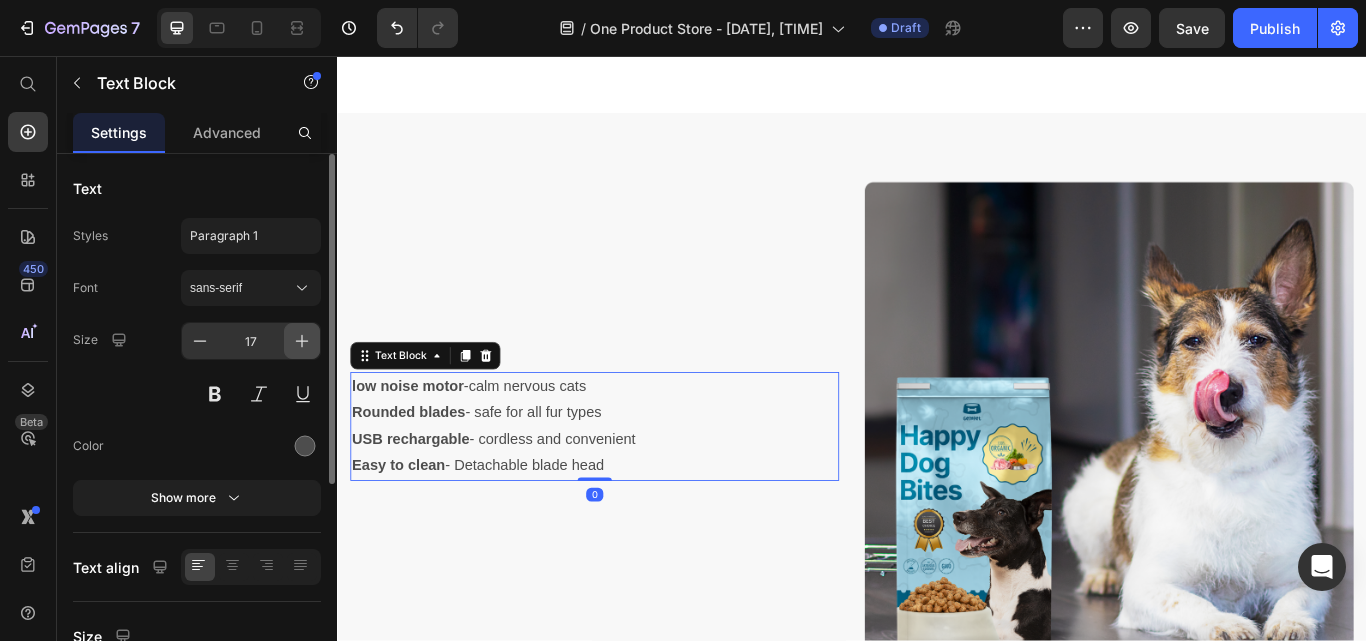 click 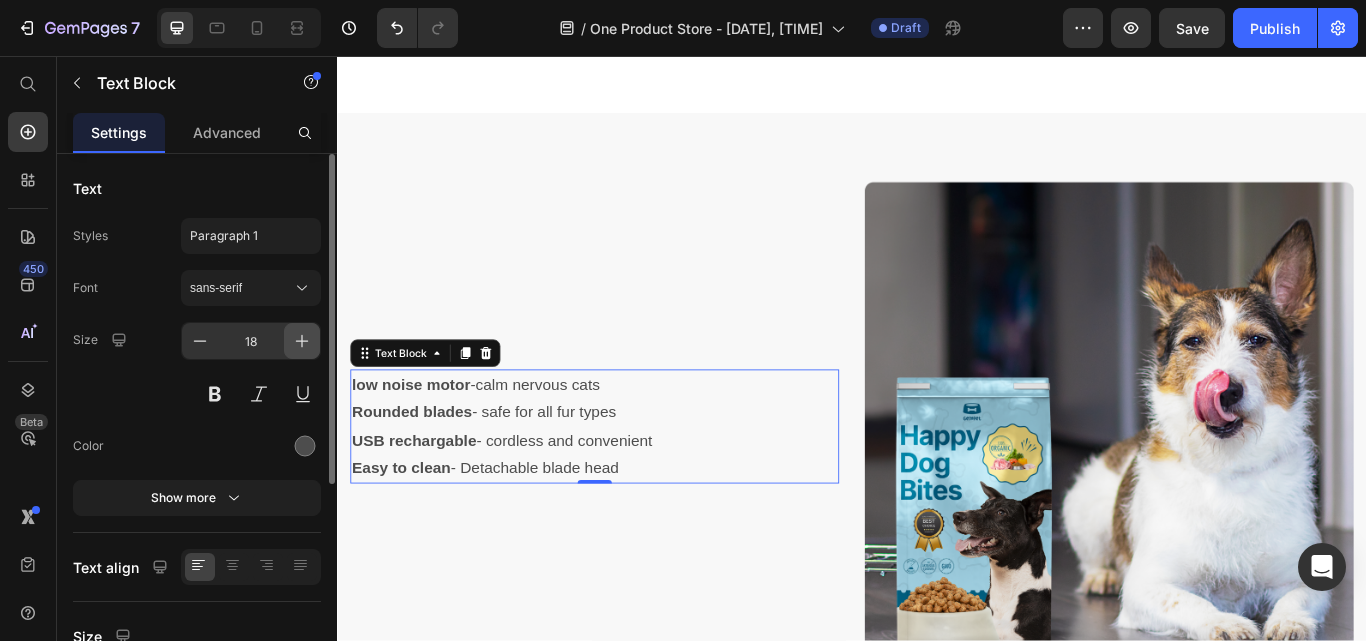 click 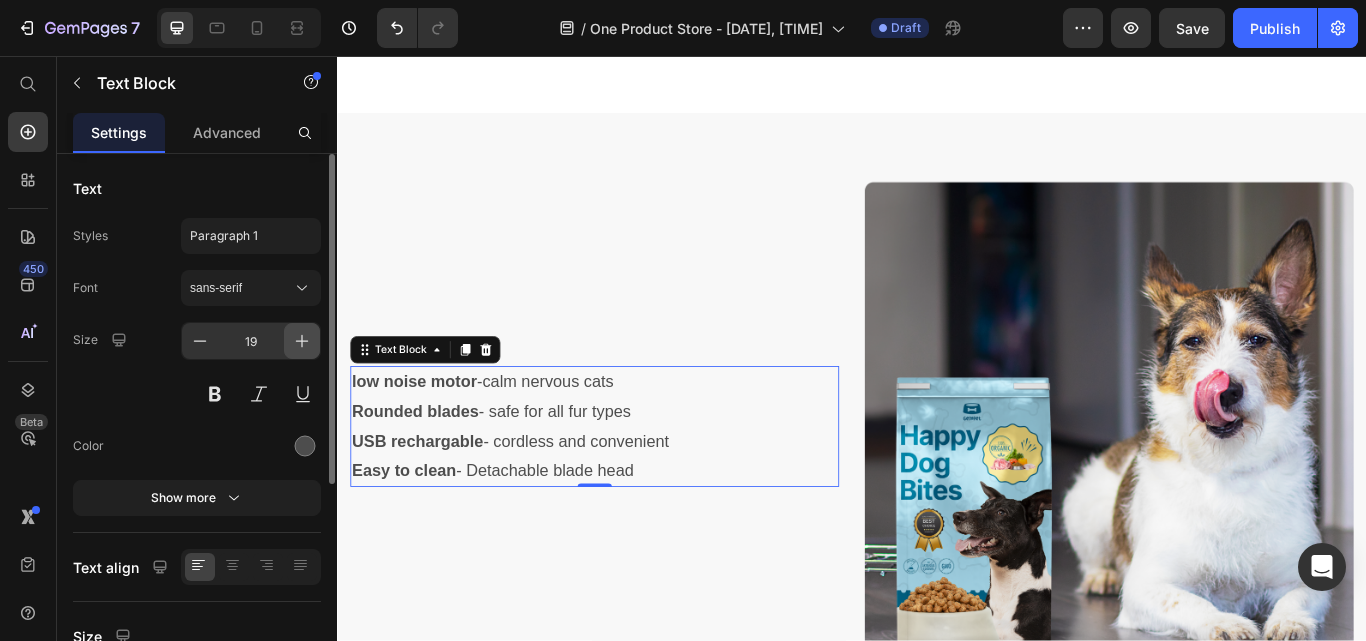 click 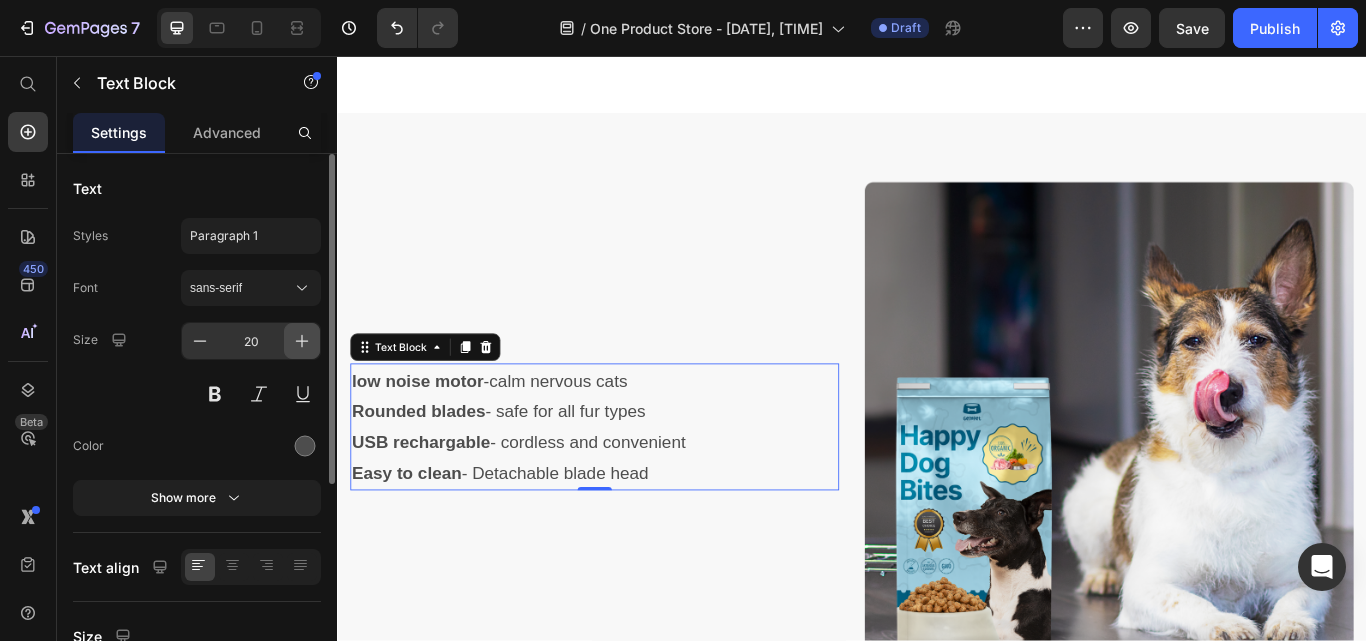 click 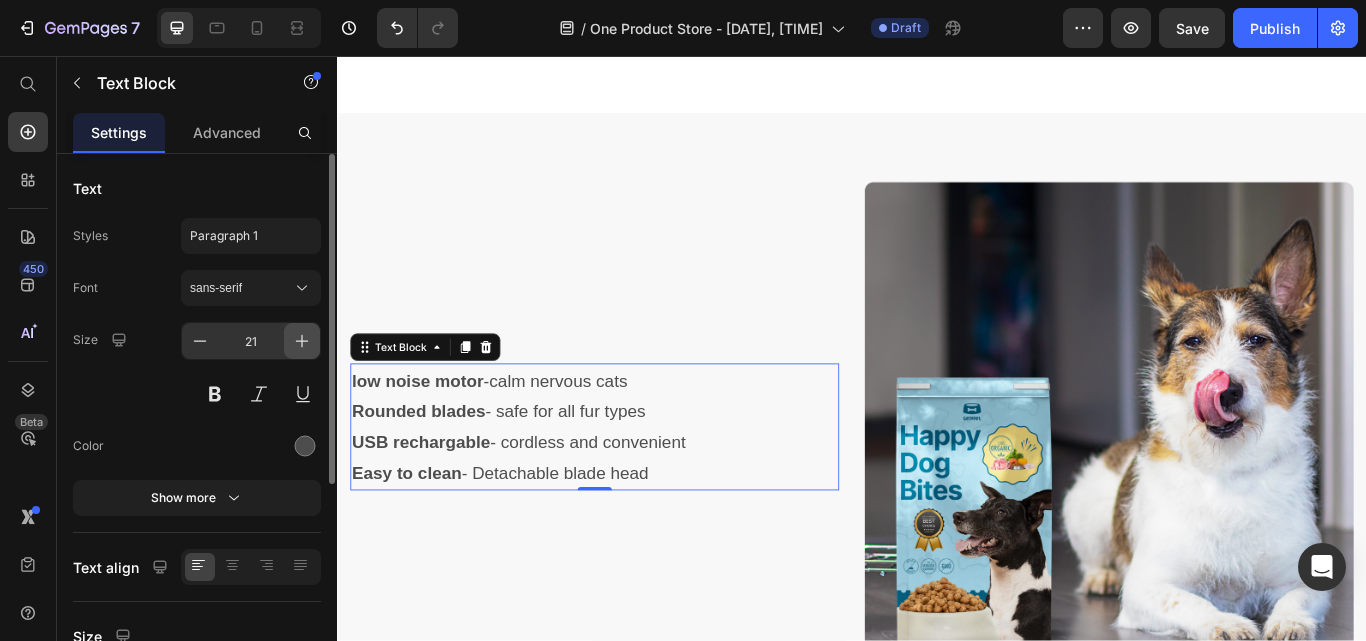 click 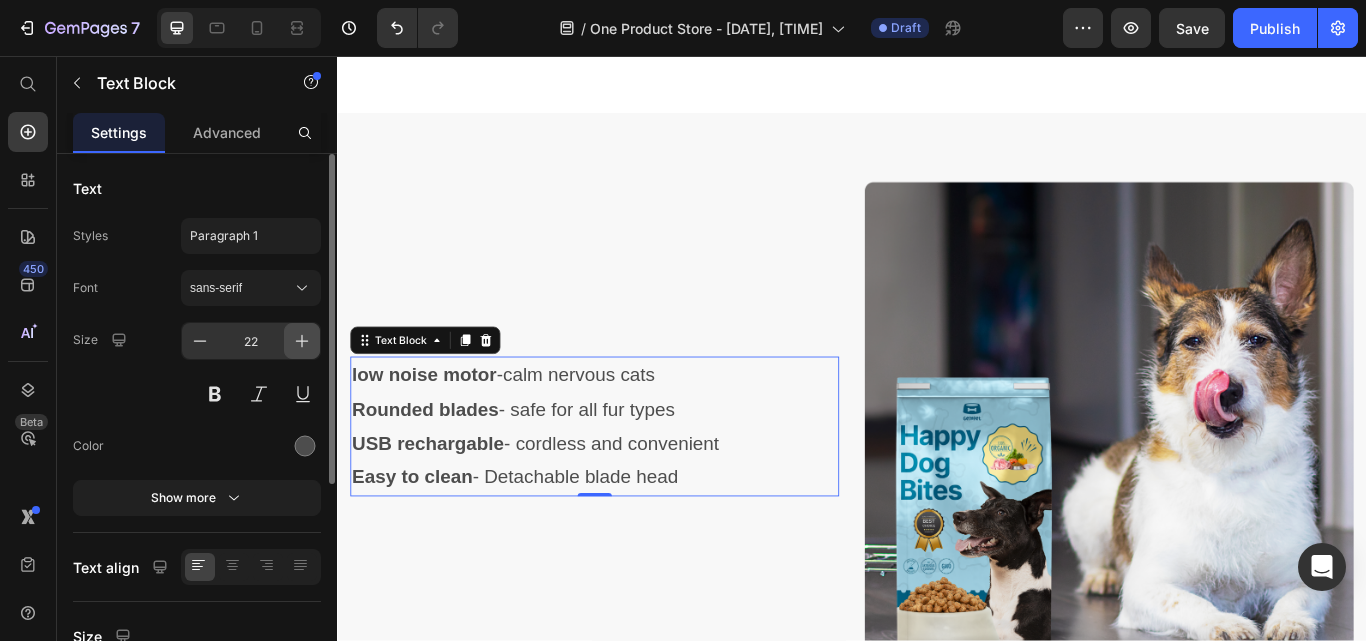 click 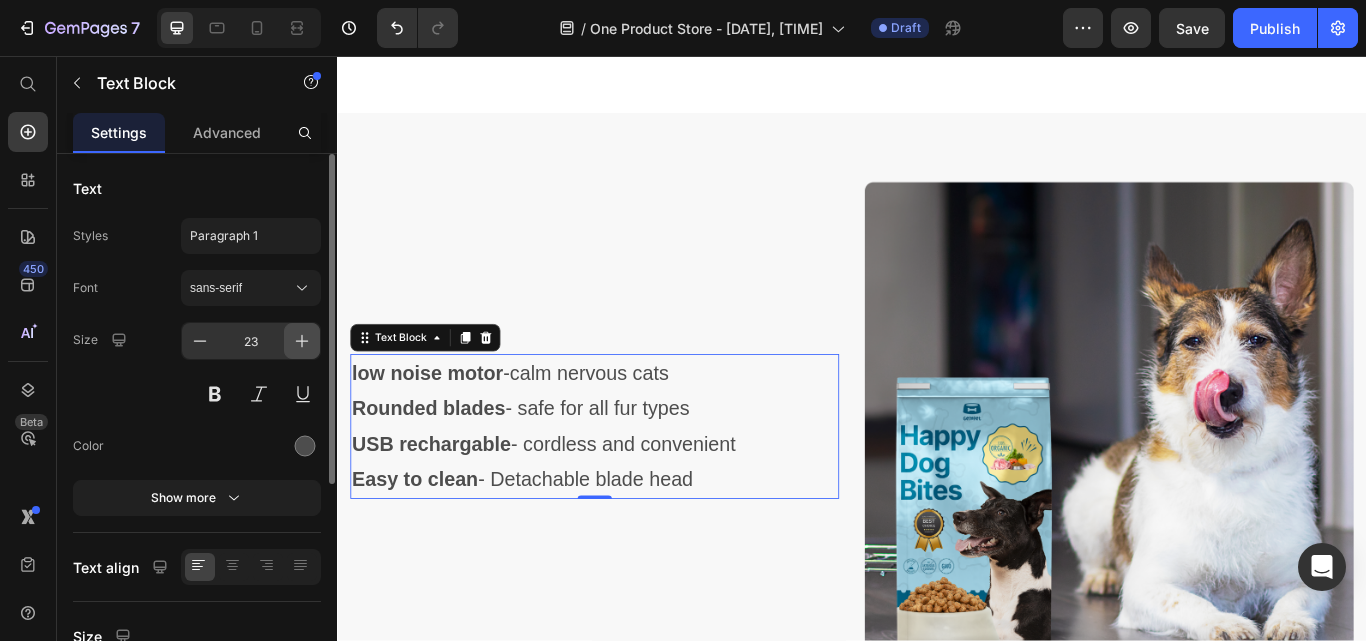 click 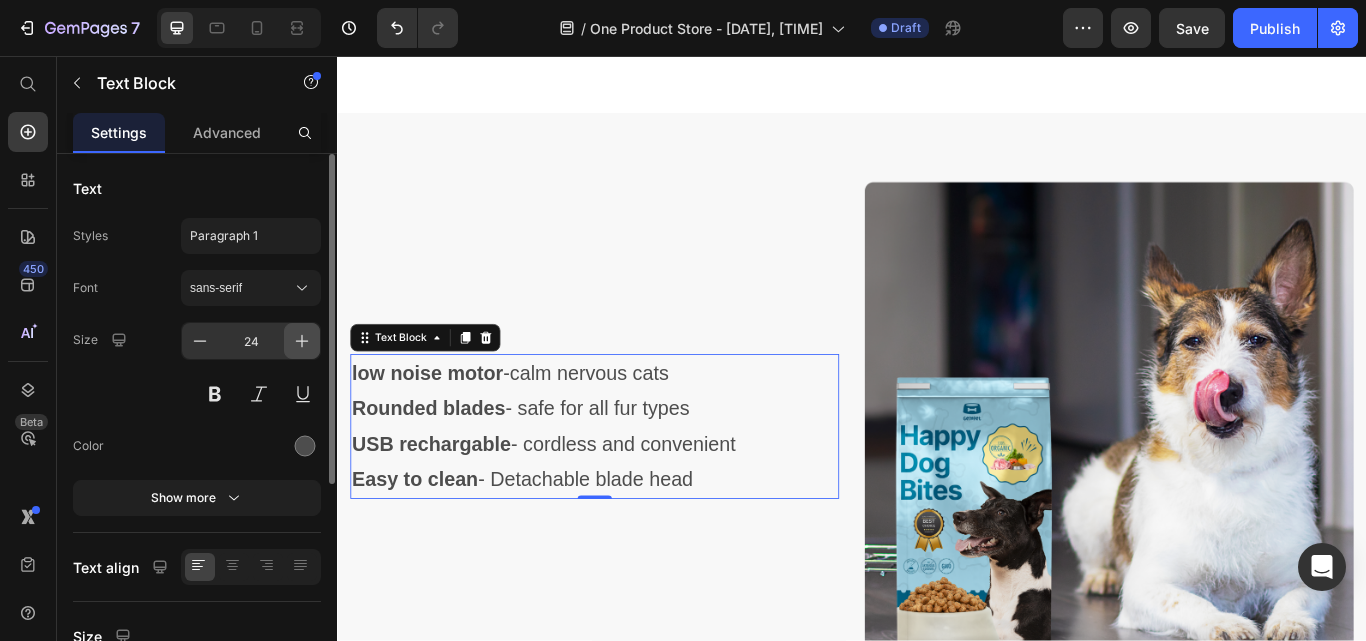 click 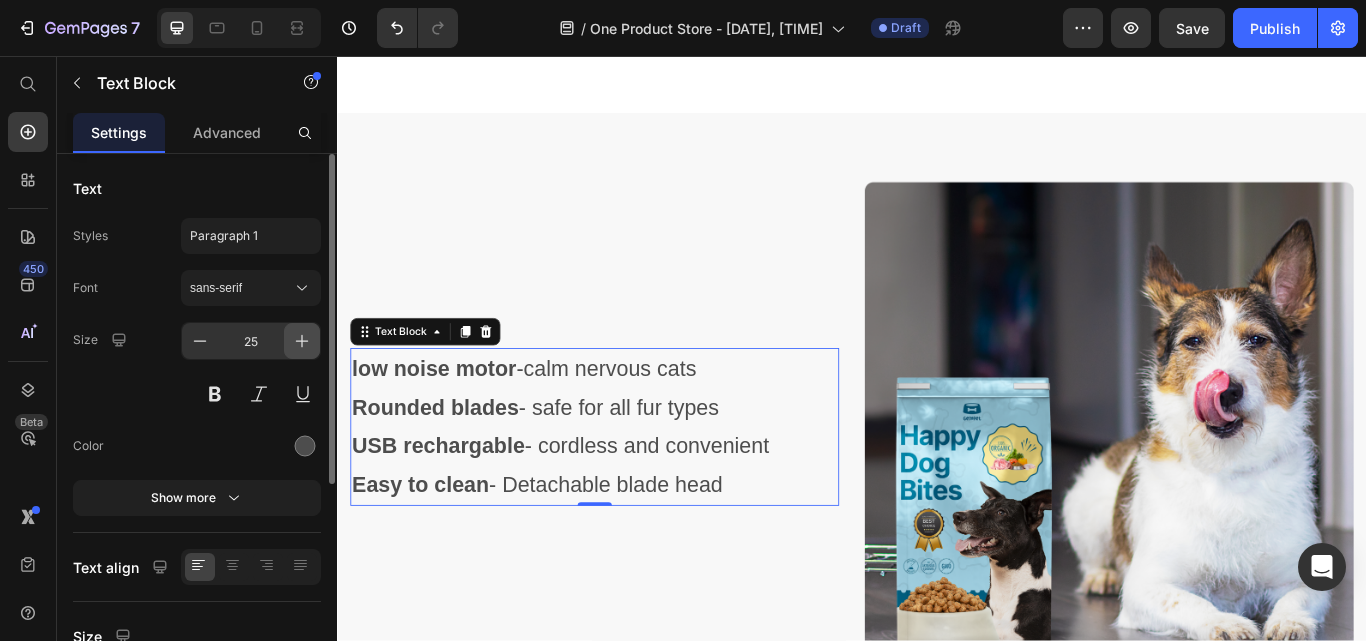 click 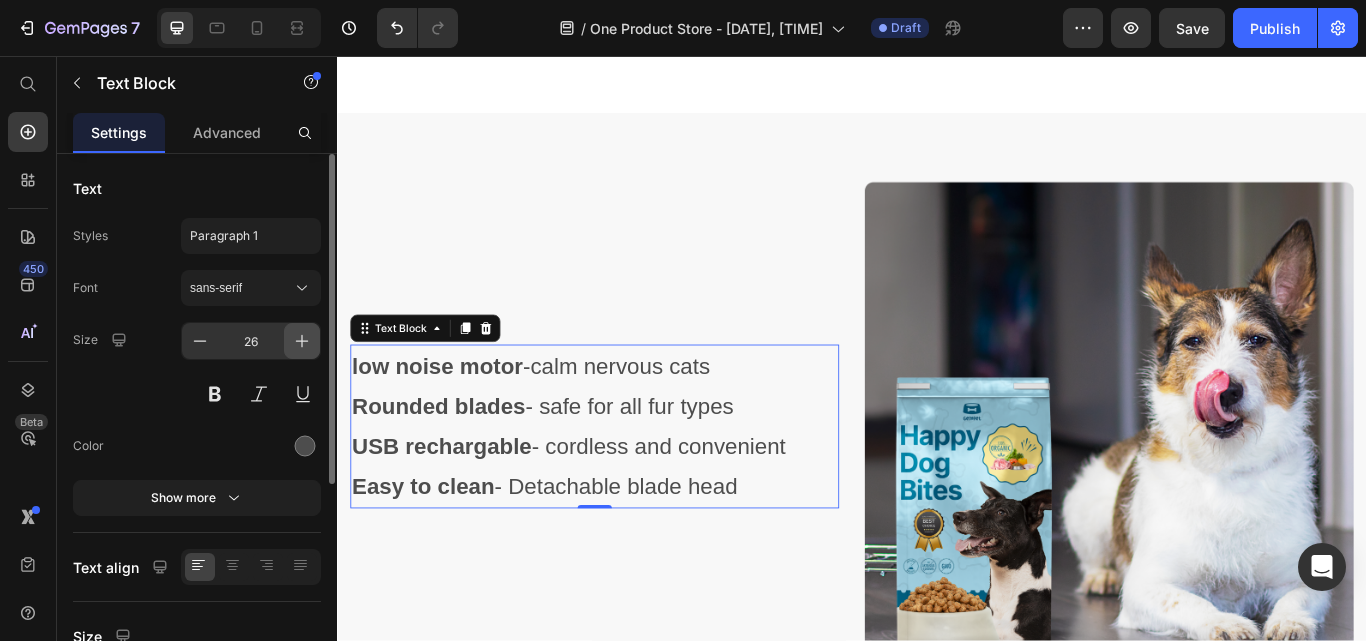 click 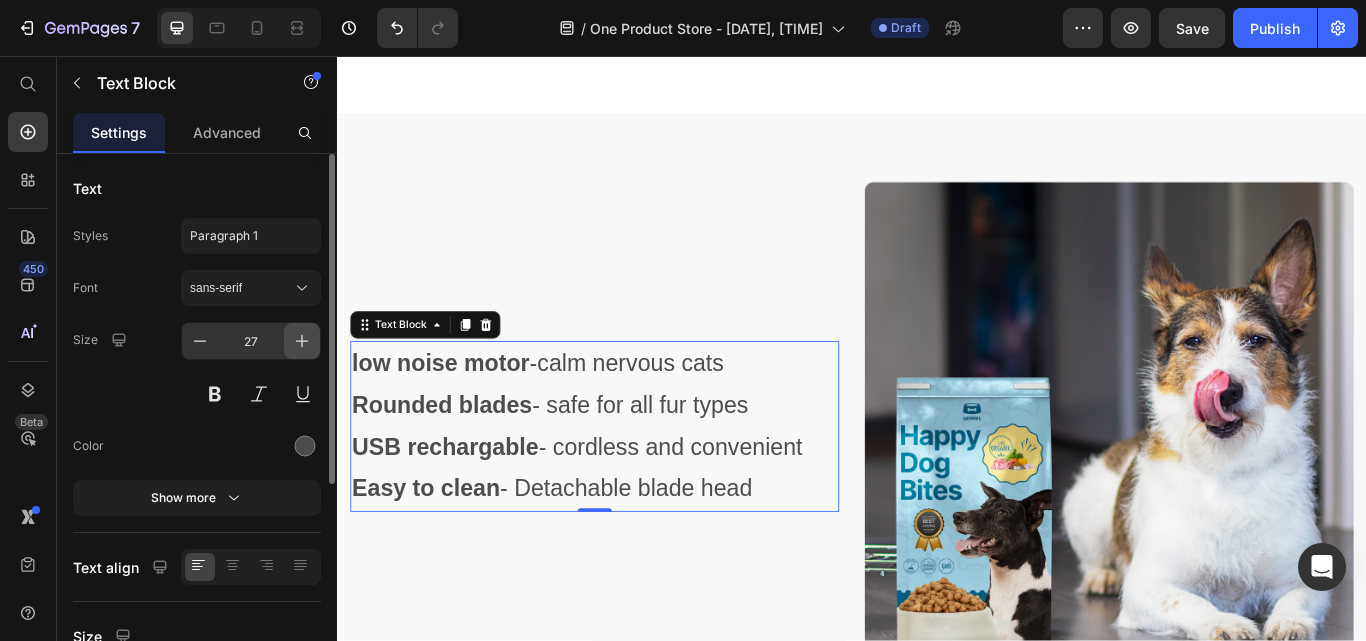 click 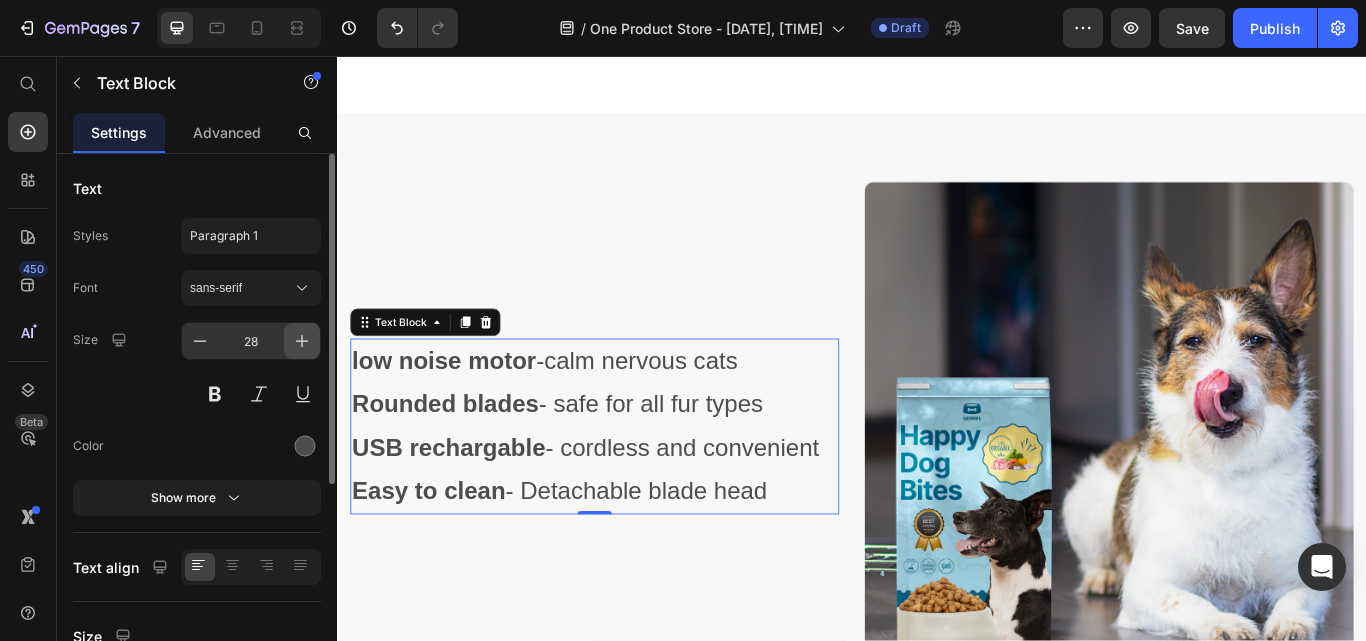 click 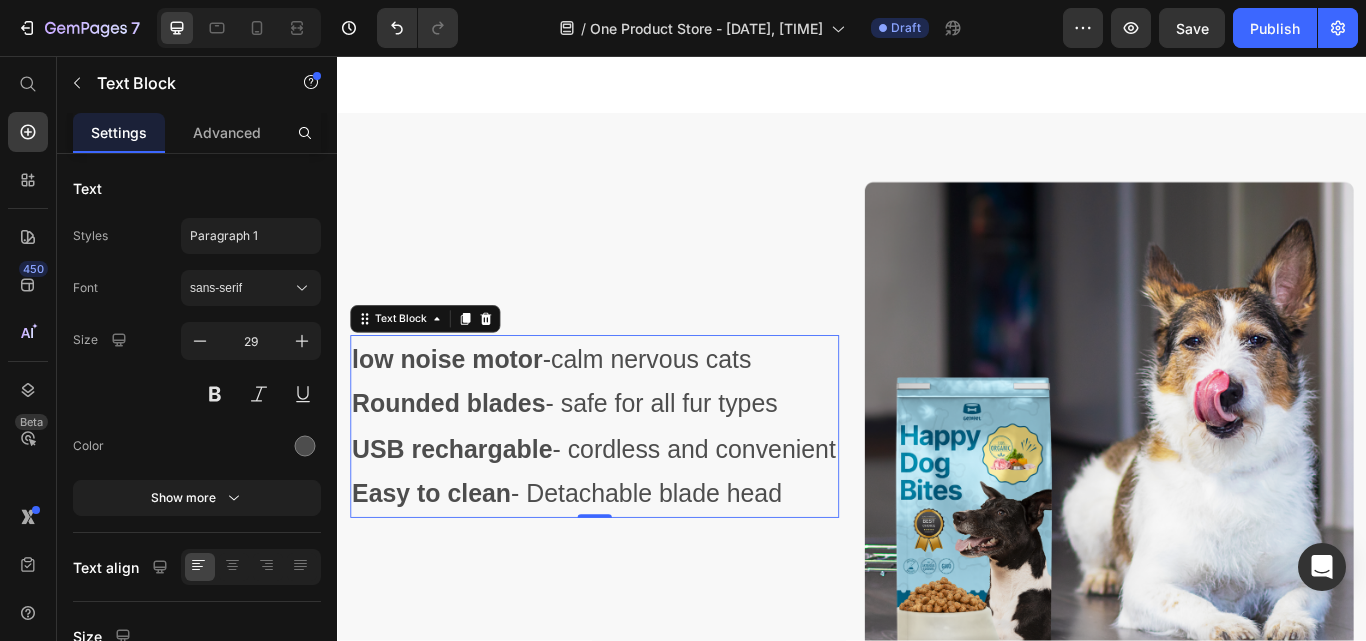 click on "low noise motor -calm nervous cats Rounded blades - safe for all fur types USB rechargable - cordless and convenient  Easy to clean - Detachable blade head" at bounding box center (637, 488) 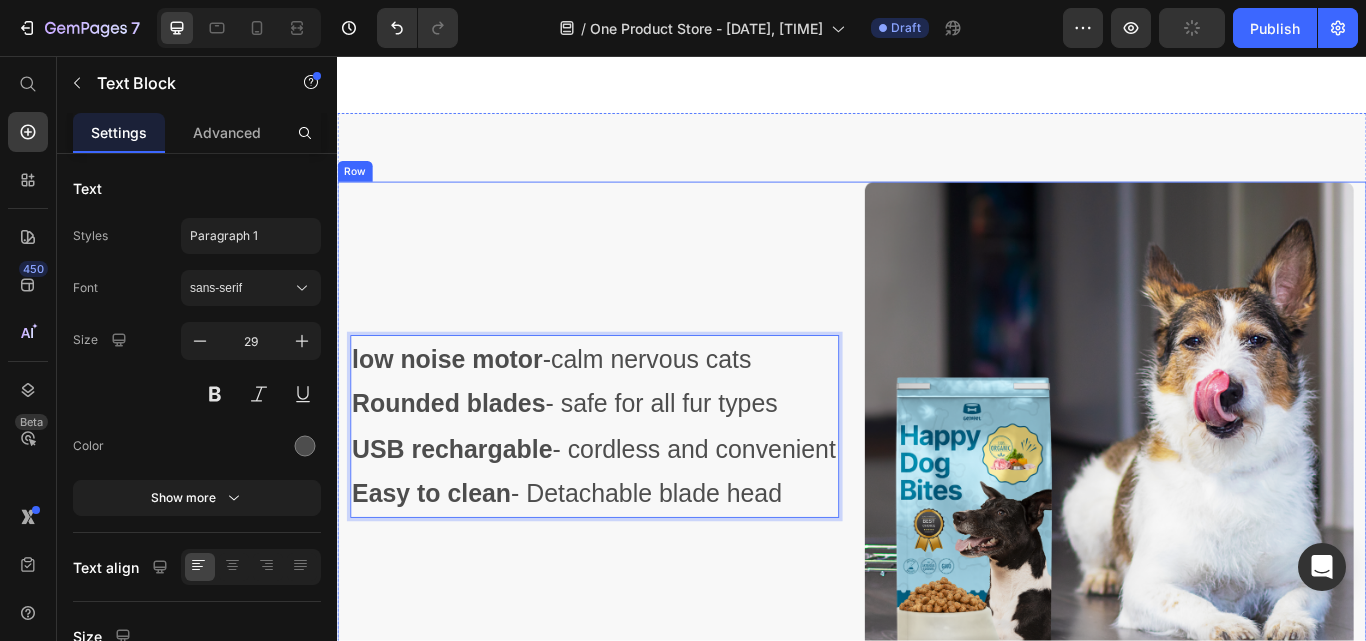 click on "low noise motor -calm nervous cats Rounded blades - safe for all fur types USB rechargable - cordless and convenient  Easy to clean - Detachable blade head Text Block   0 Image Image Row" at bounding box center (937, 488) 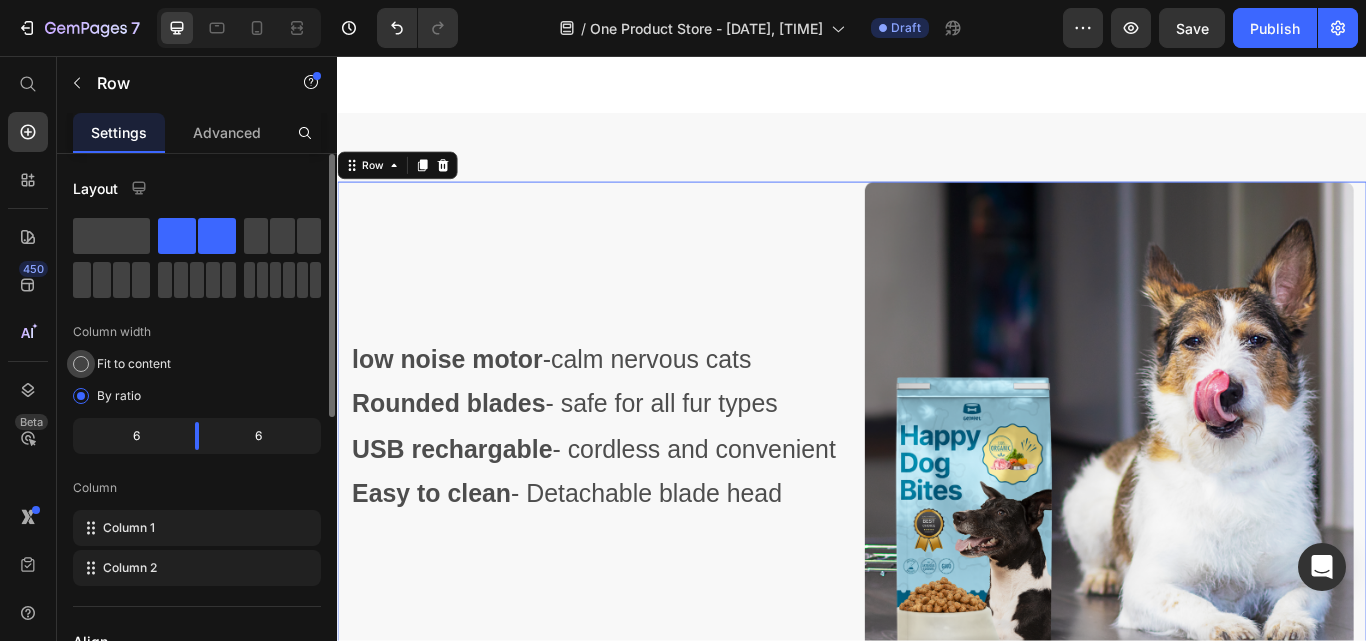 click on "Fit to content" at bounding box center (134, 364) 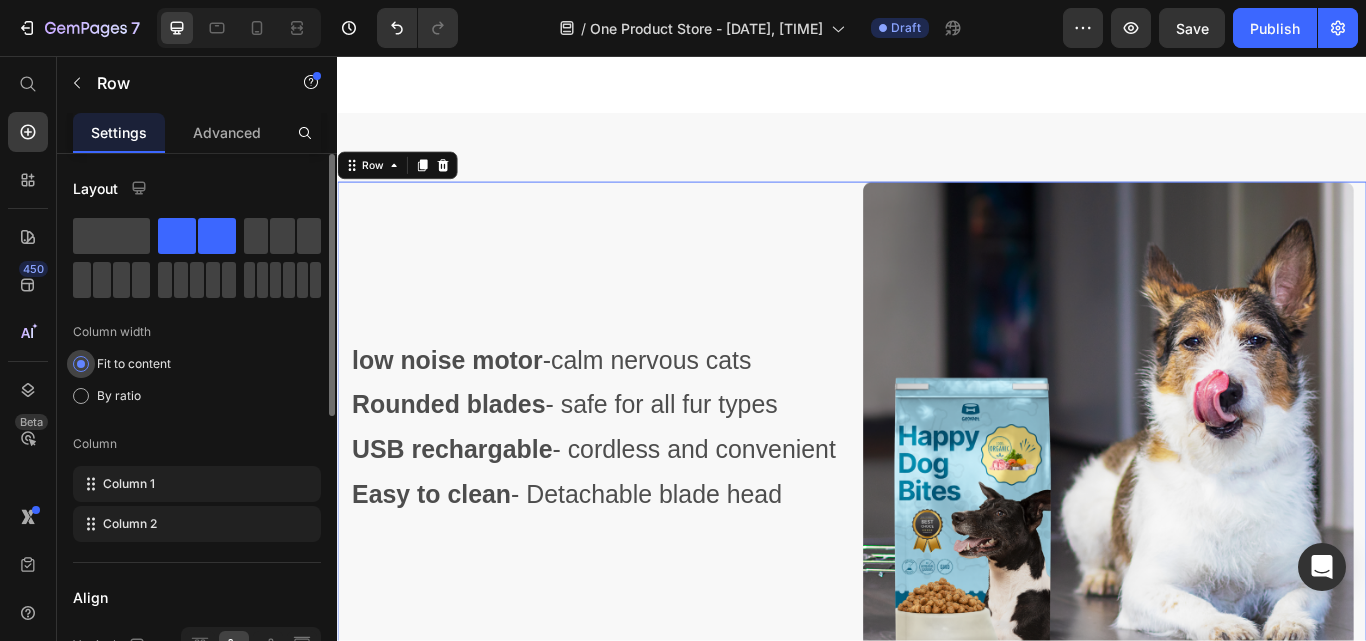 click at bounding box center [81, 364] 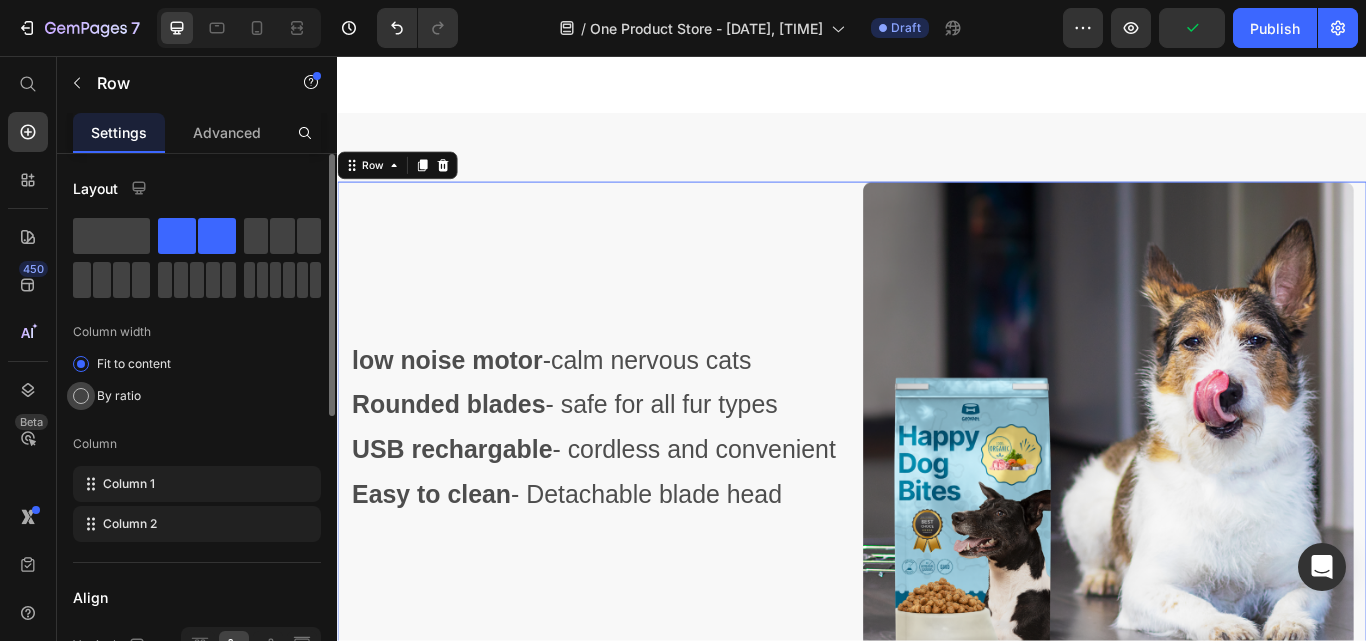 click at bounding box center (81, 396) 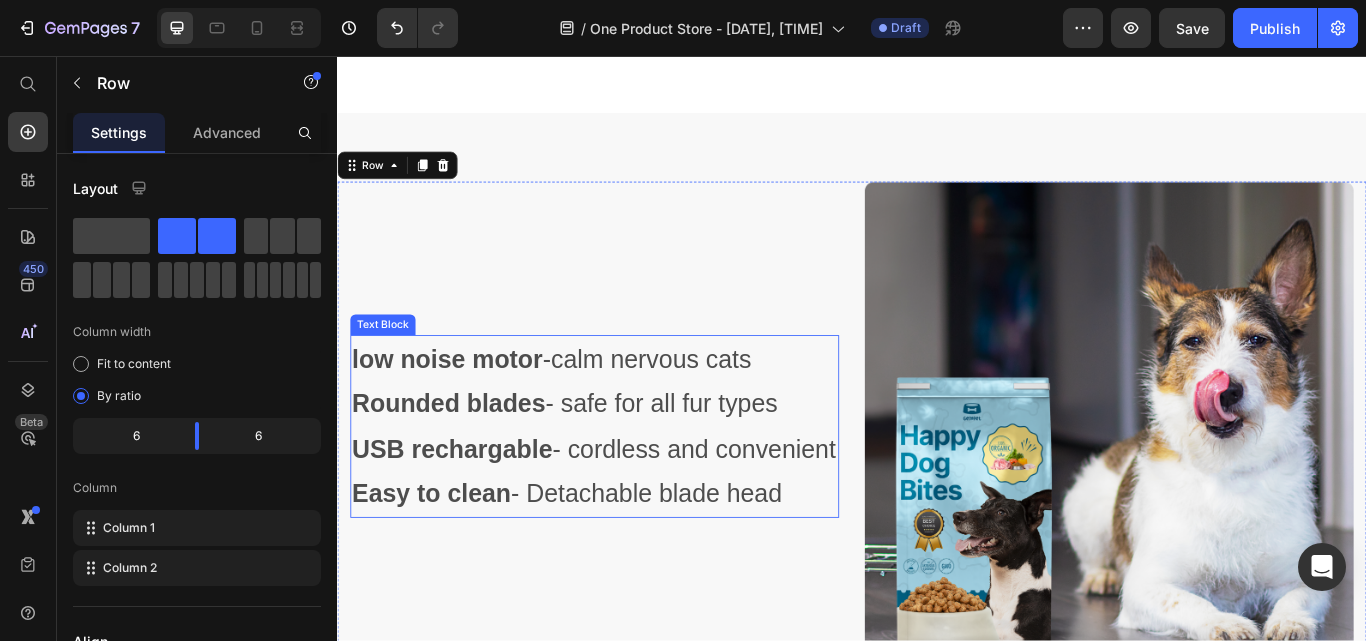 click on "Rounded blades - safe for all fur types" at bounding box center (637, 462) 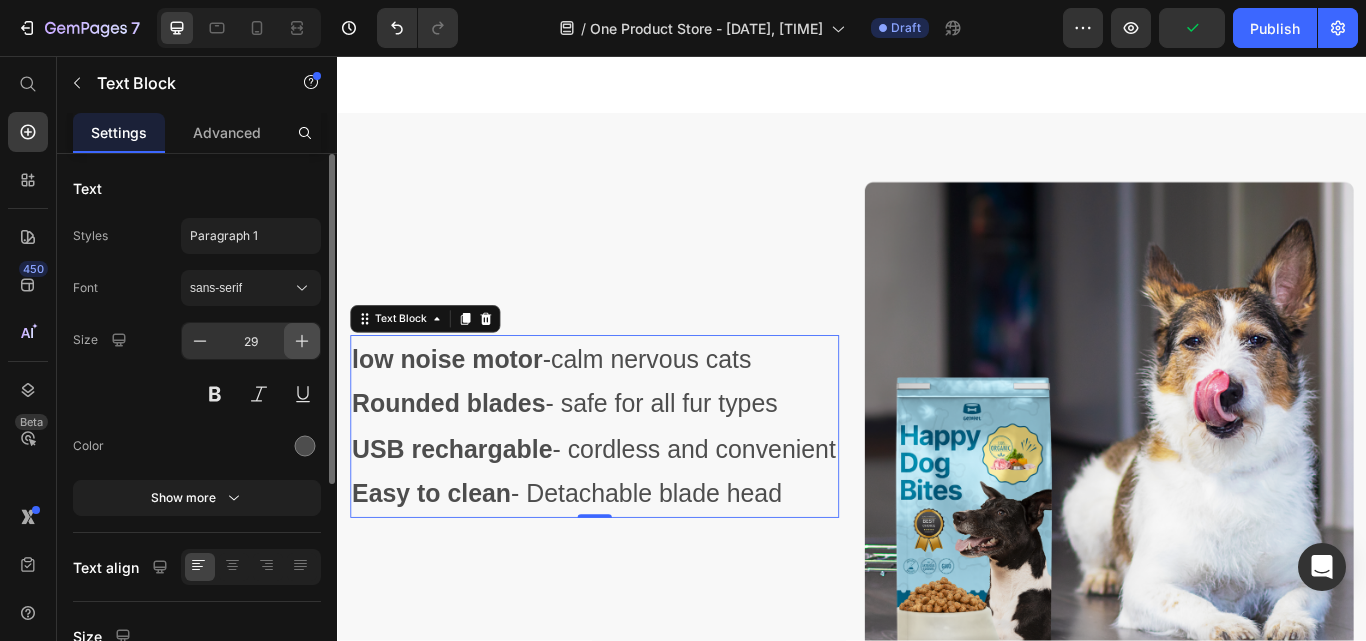 click 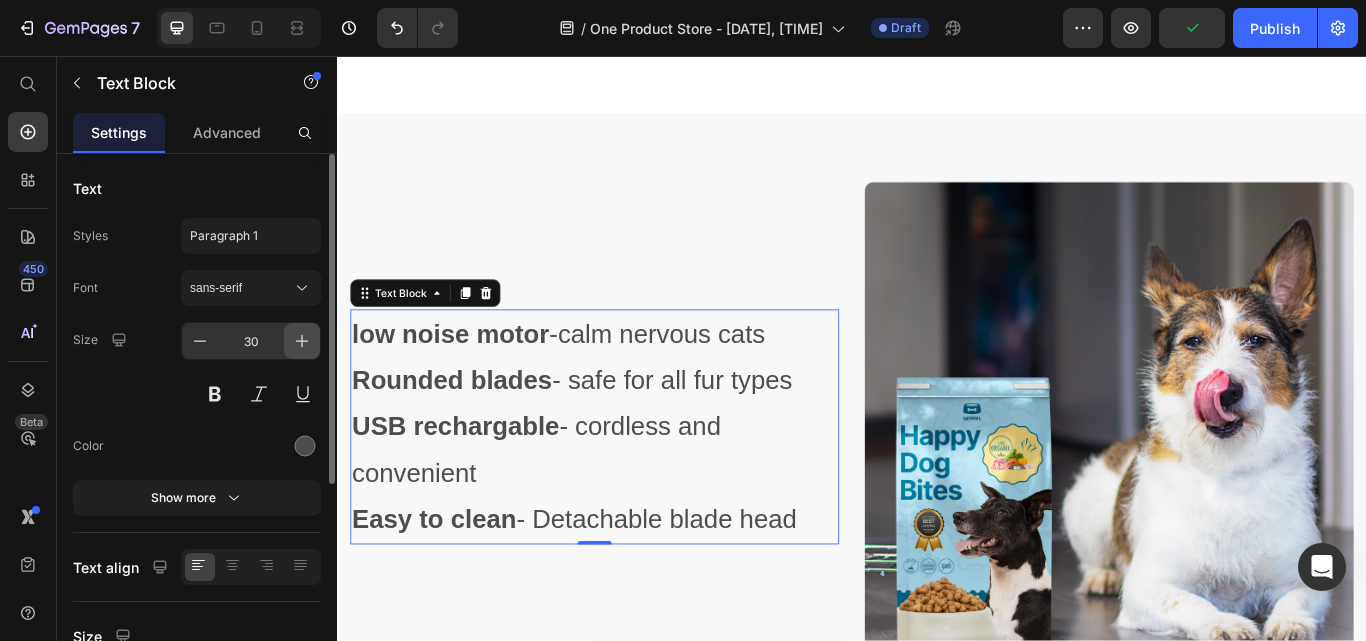 click 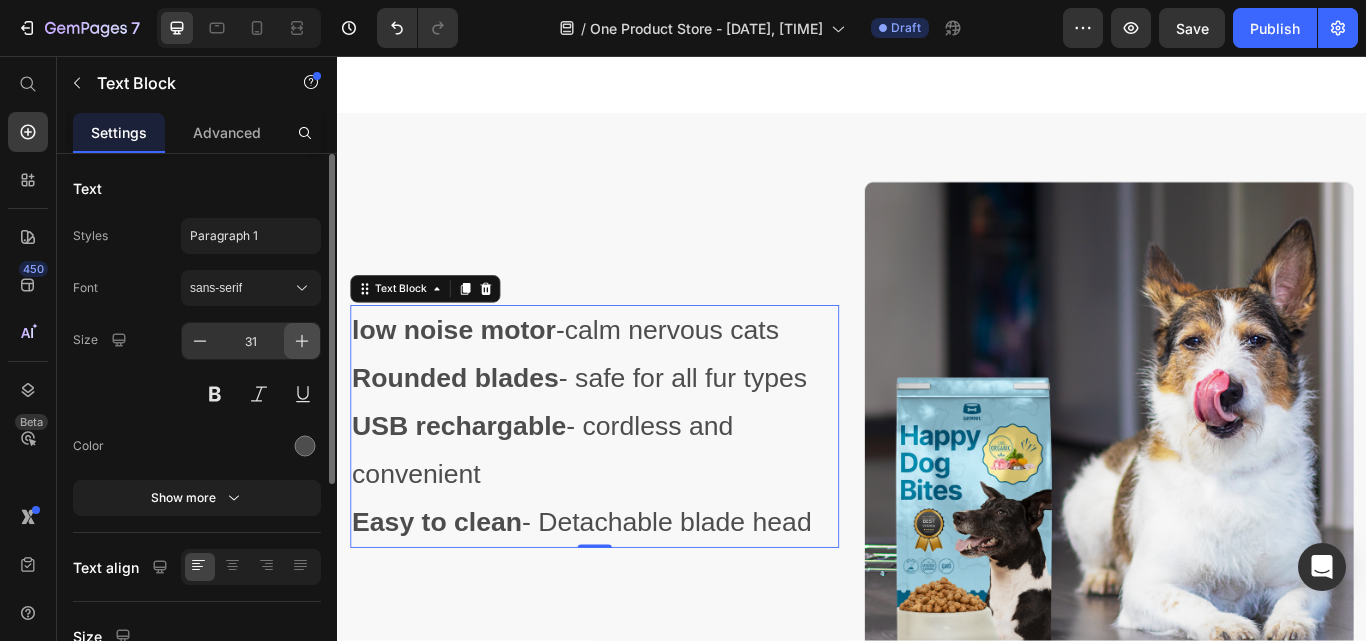 click 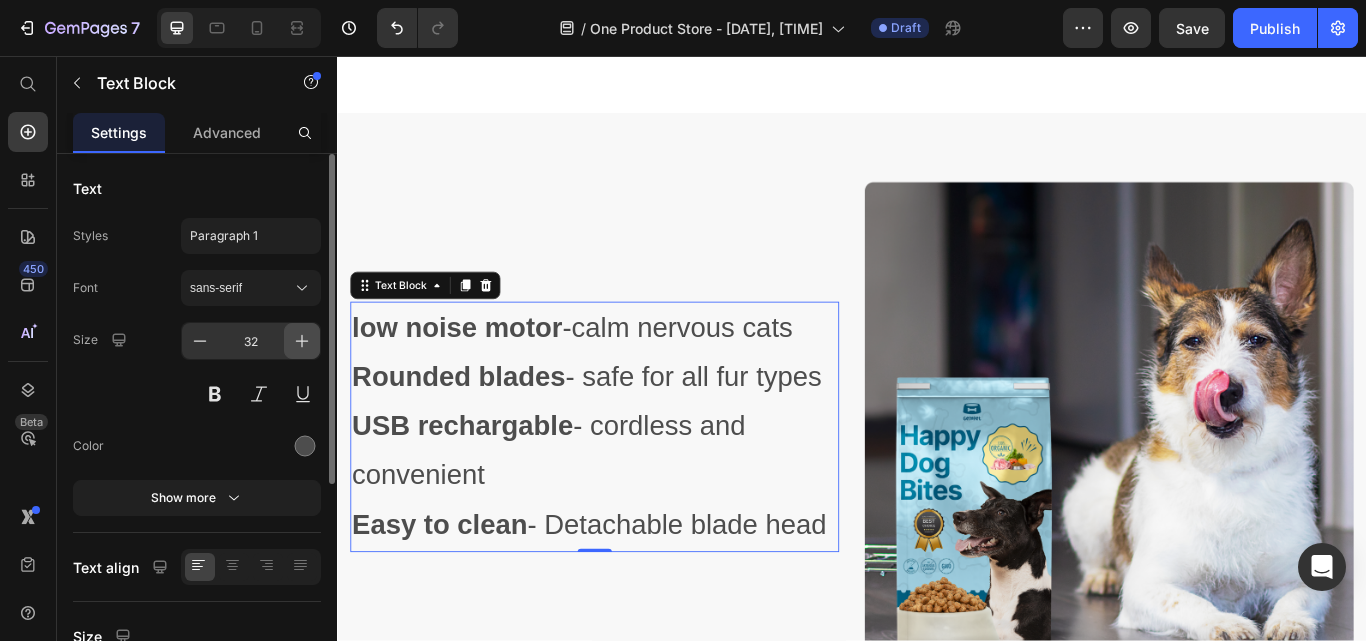 click 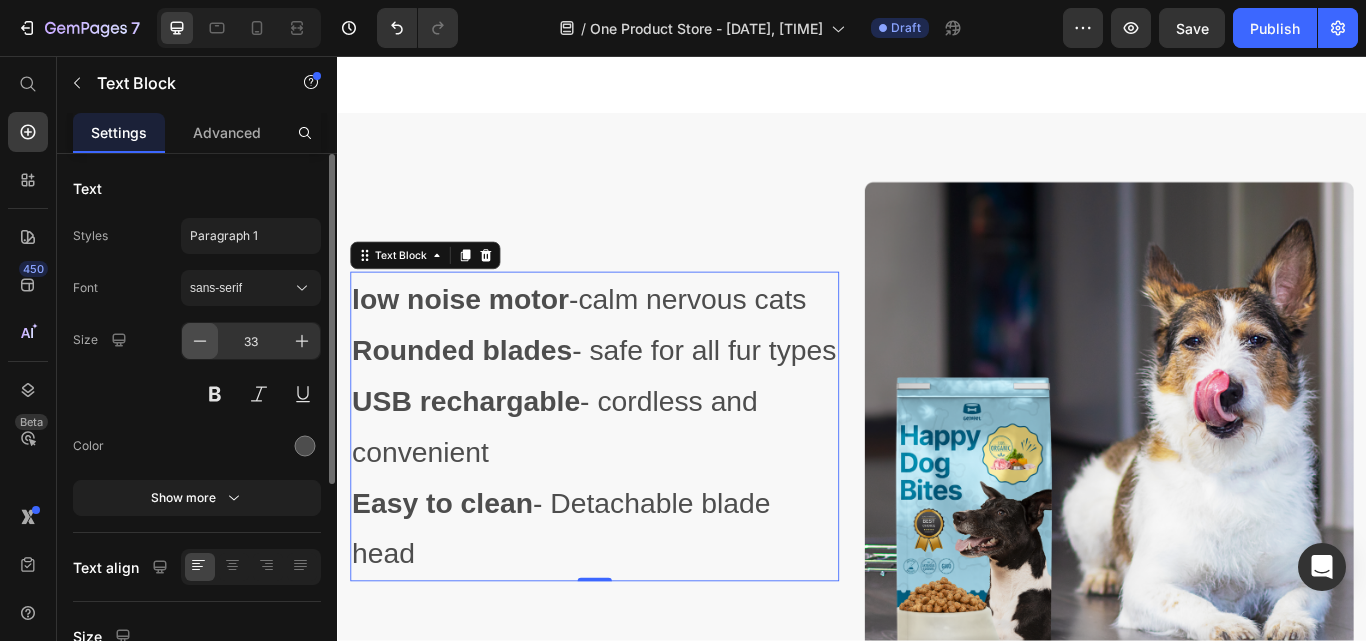click 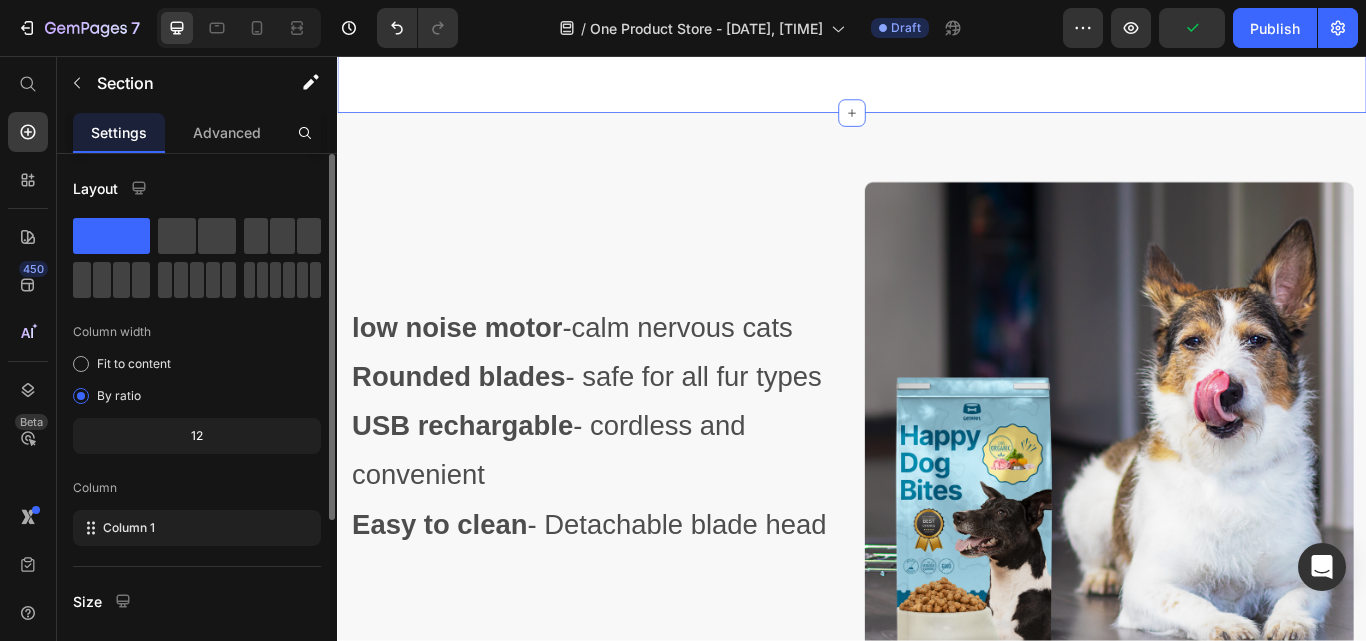 click on "What makes us different makes them stronger Heading Image Real Food Text block Wholesome recipes for dogs with real meat and veggies. Text block Image Premium Ingredient Text block Elevating pet care with unmatched safety and quality. Text block Advanced list Image Comparison Image Made Fresh Text block We prioritize maintaining the integrity of whole foods and nutrition. Text block Image Vet Developed Text block We raise the bar for dog nutrition, surpassing industry expectations. Text block Advanced list Row Row Image Real Food Text block Wholesome recipes for dogs with real meat and veggies. Text block Image Premium Ingredient Text block Elevating pet care with unmatched safety and quality. Text block Advanced list Image Made Fresh Text block We prioritize maintaining the integrity of whole foods and nutrition. Text block Image Vet Developed Text block We raise the bar for dog nutrition, surpassing industry expectations. Text block Advanced list Row Get your dog's healthy meal today! Button" at bounding box center [937, -297] 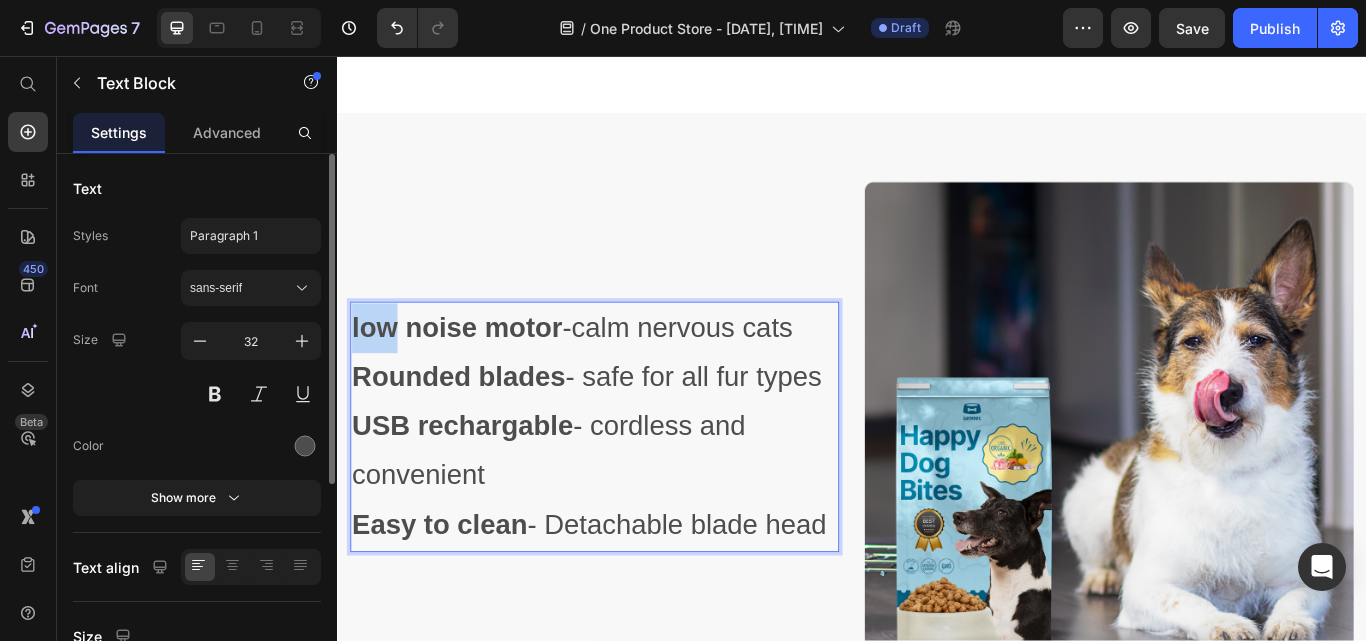 click on "low noise motor" at bounding box center (476, 373) 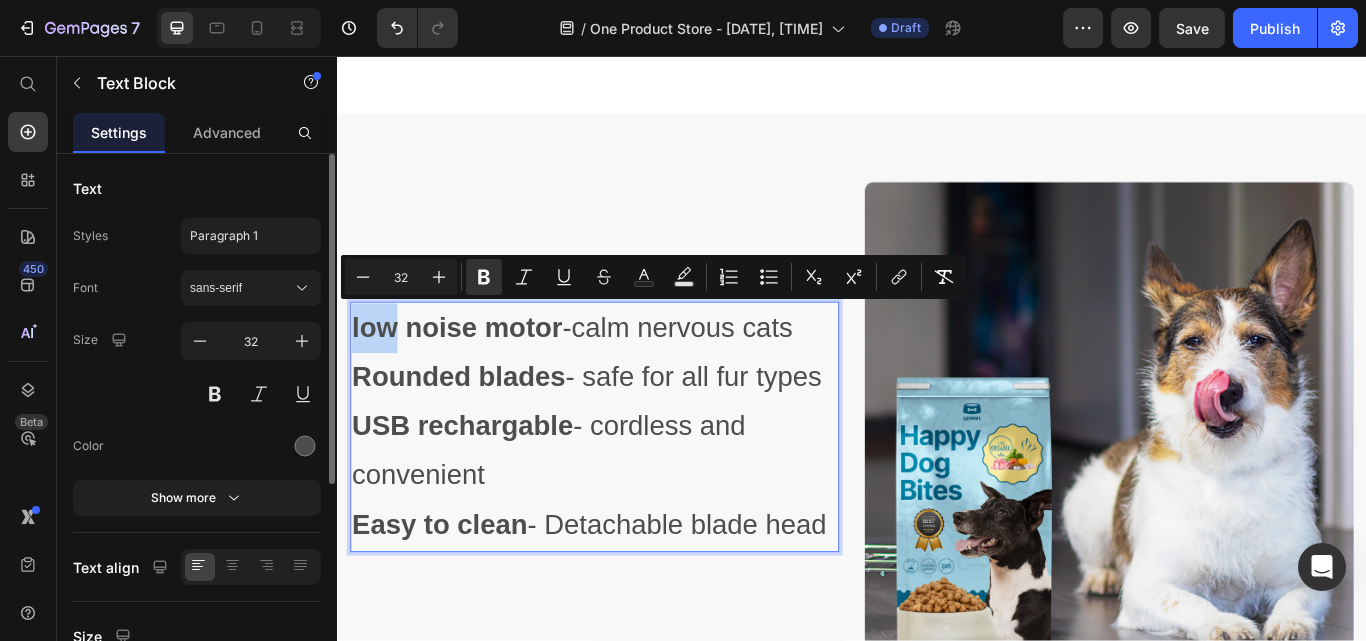 click on "low noise motor" at bounding box center [476, 373] 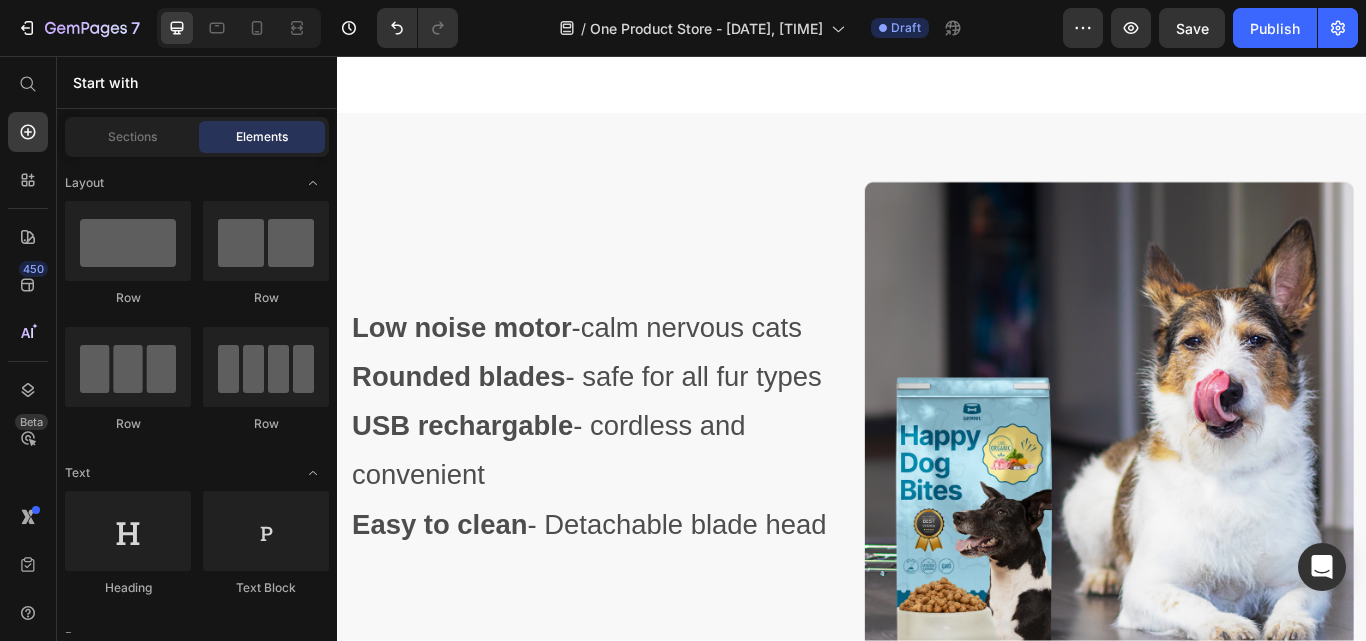 scroll, scrollTop: 1533, scrollLeft: 0, axis: vertical 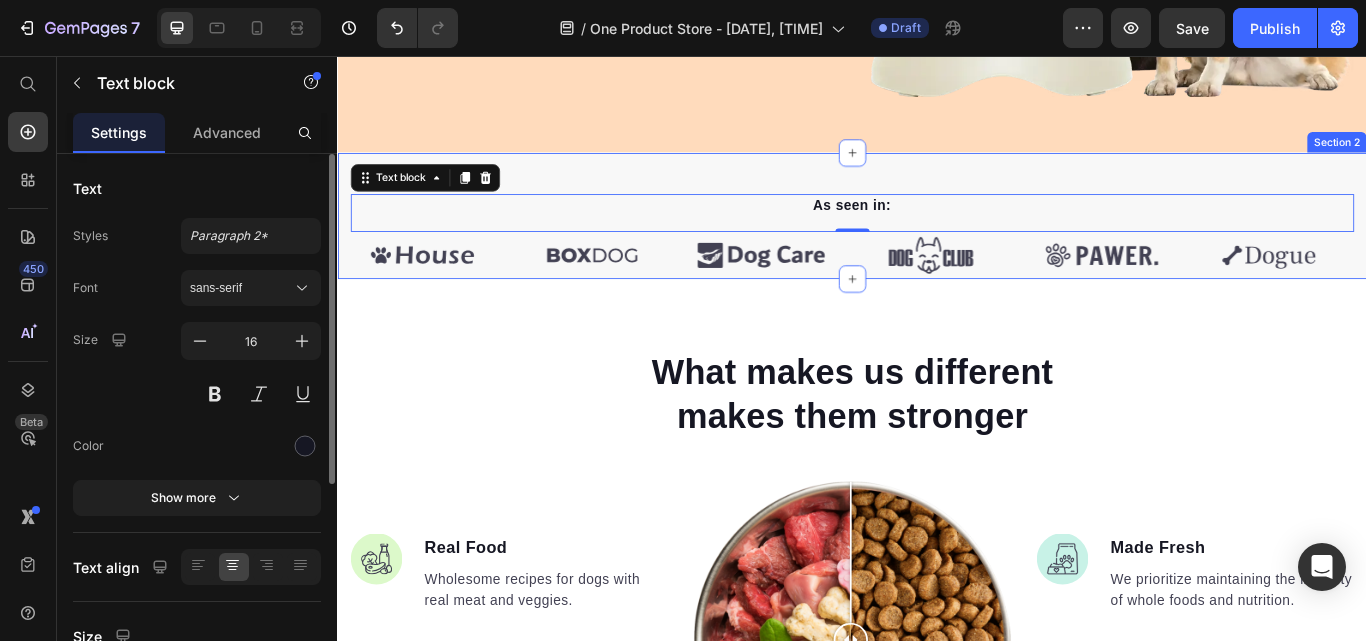 click on "As seen in: Text block   0 Image Image Image Image Image Image Carousel Row Section 2" at bounding box center (937, 242) 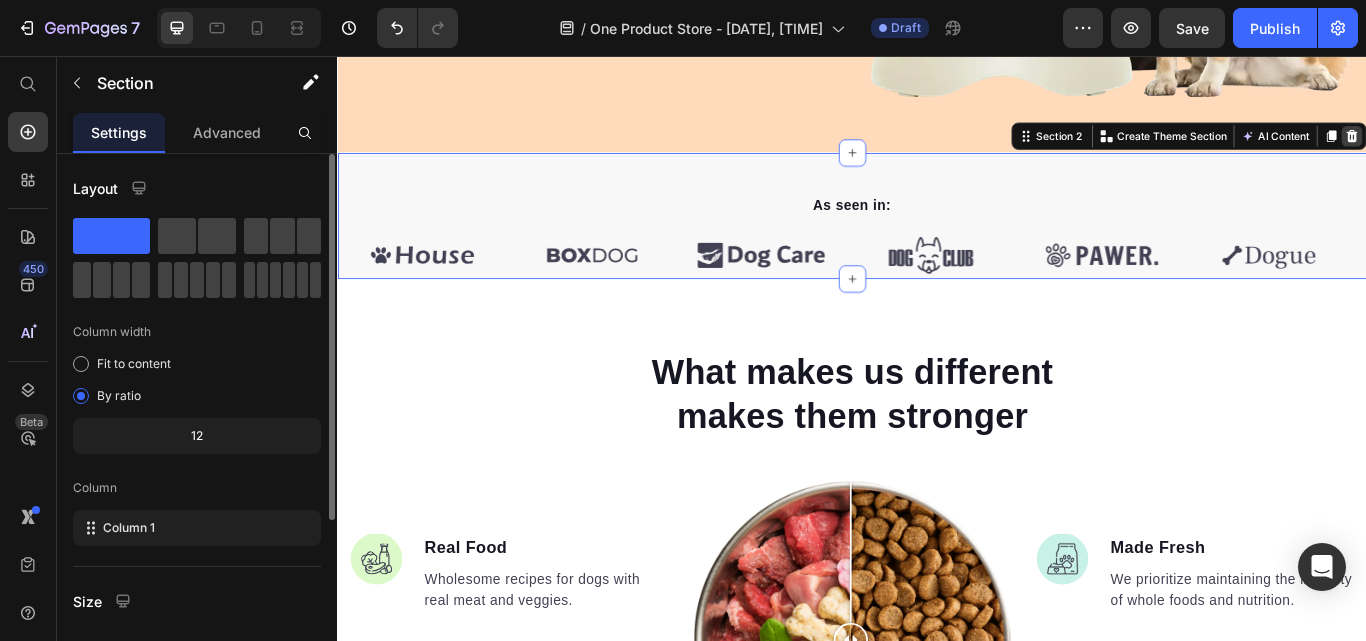 click 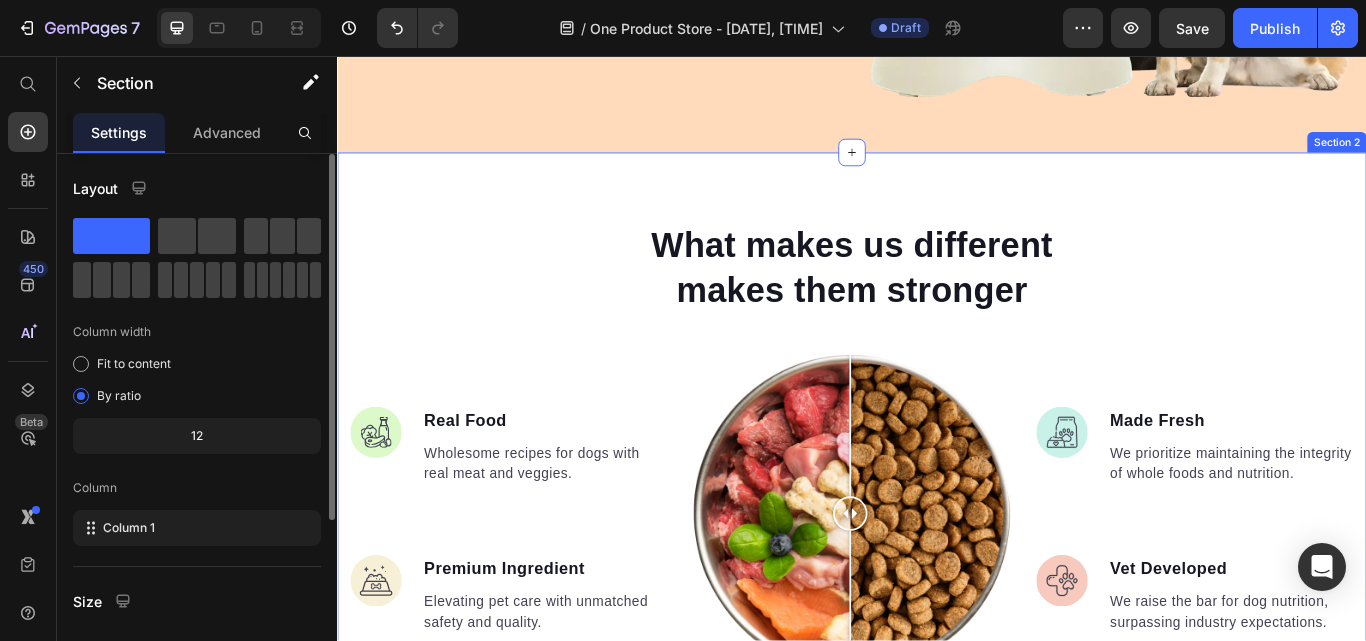 click on "Image 22,500+ Happy Customers Text Block Row
Image +700 5-Star Reviews Text Block Row
Image 30 Day Guarantee Text Block Row
Image 22,500+ Happy Customers Text Block Row
Image +700 5-Star Reviews Text Block Row
Image 30 Day Guarantee Text Block Row
Image 22,500+ Happy Customers Text Block Row
Image +700 5-Star Reviews Text Block Row
Image 30 Day Guarantee Text Block Row
Image 22,500+ Happy Customers Text Block Row
Image +700 5-Star Reviews Text Block Row
Image 30 Day Guarantee Text Block Row
Image 22,500+ Happy Customers Text Block Row
Image +700 5-Star Reviews Text Block Row
Image 30 Day Guarantee Text Block Row
Image 22,500+ Happy Customers Text Block Row
Image +700 5-Star Reviews Text Block Row
Image 30 Day Guarantee Text Block Row Marquee" at bounding box center [937, 2442] 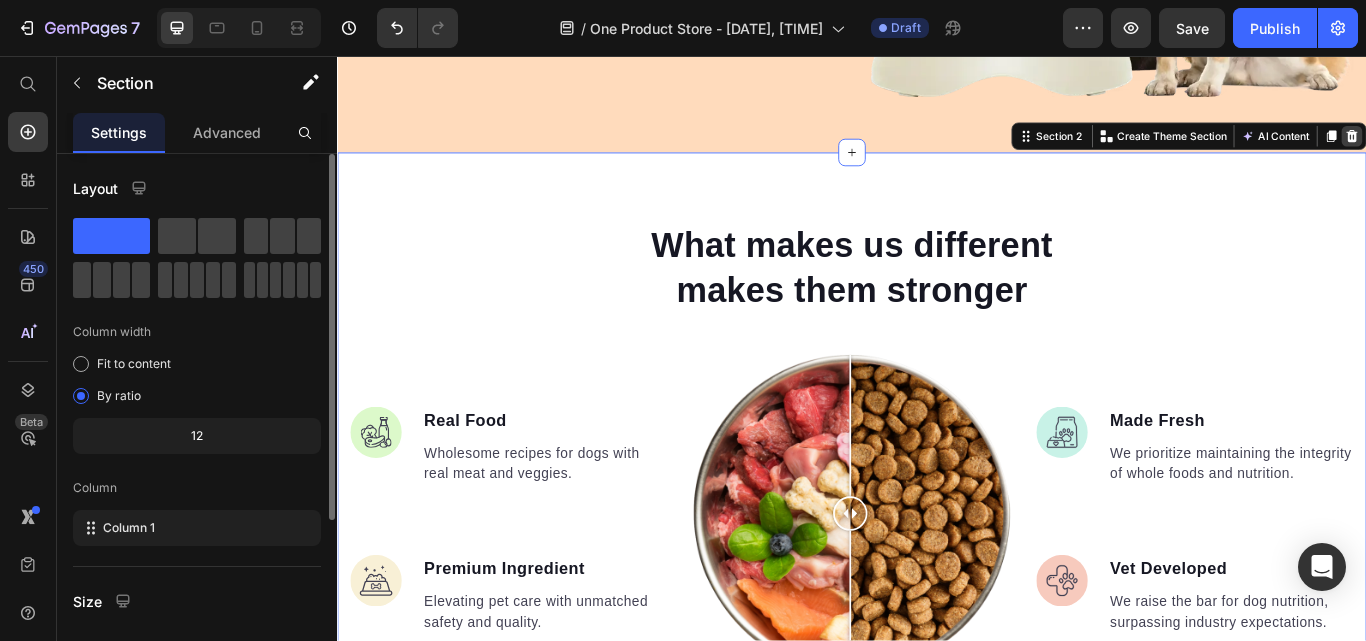 click 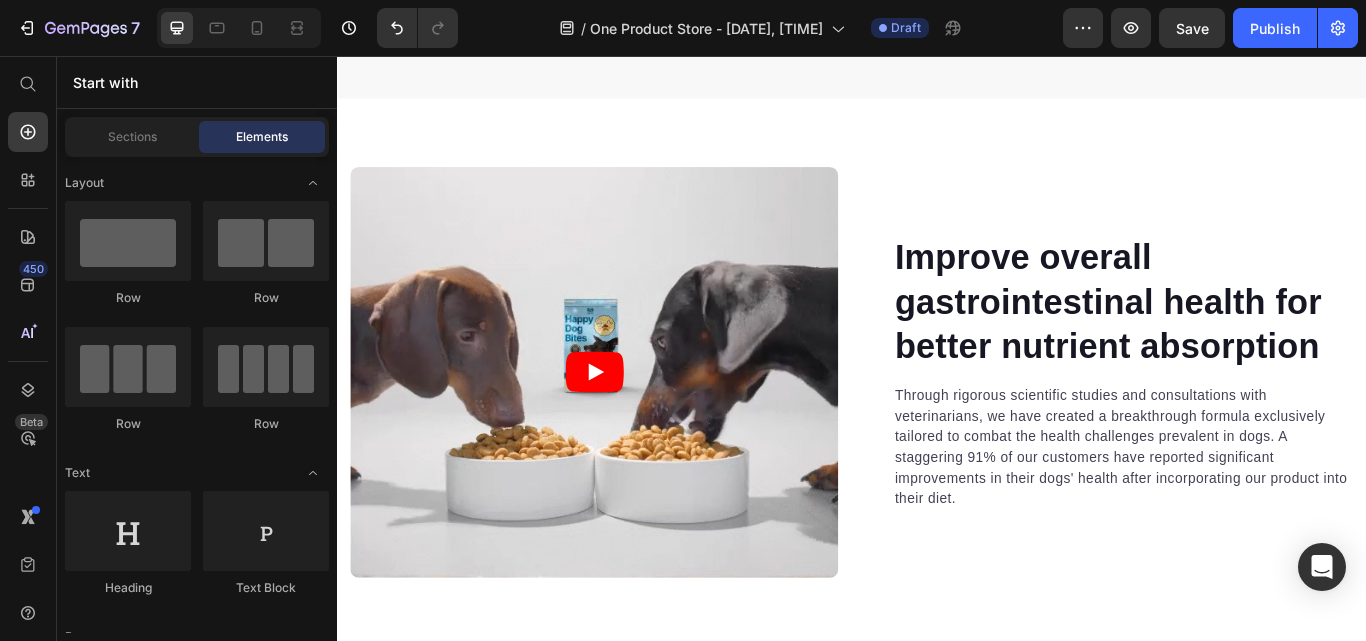 scroll, scrollTop: 1560, scrollLeft: 0, axis: vertical 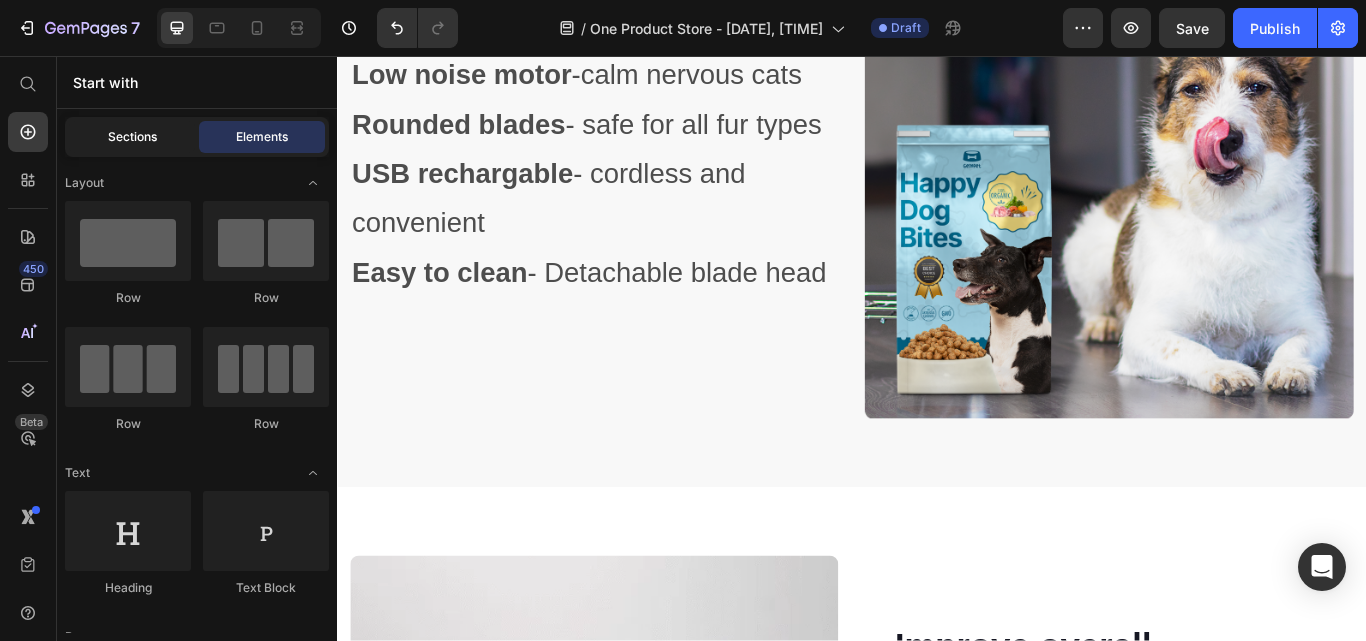 click on "Sections" at bounding box center (132, 137) 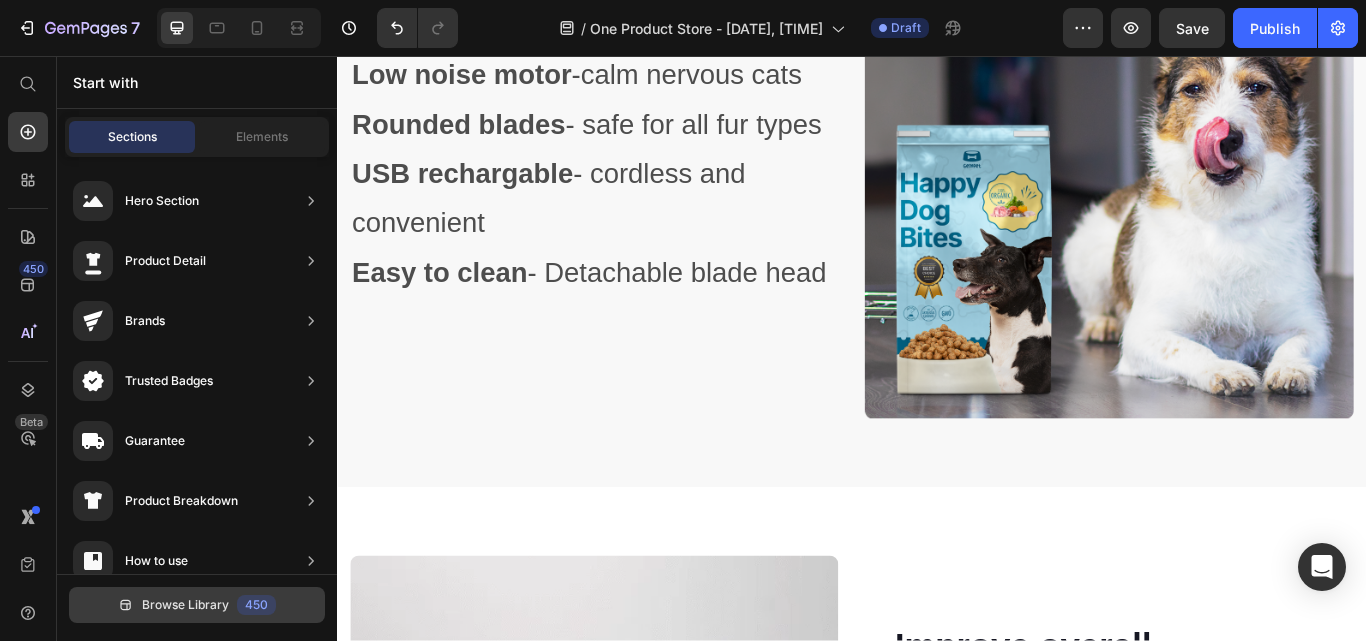 click on "Browse Library" at bounding box center (185, 605) 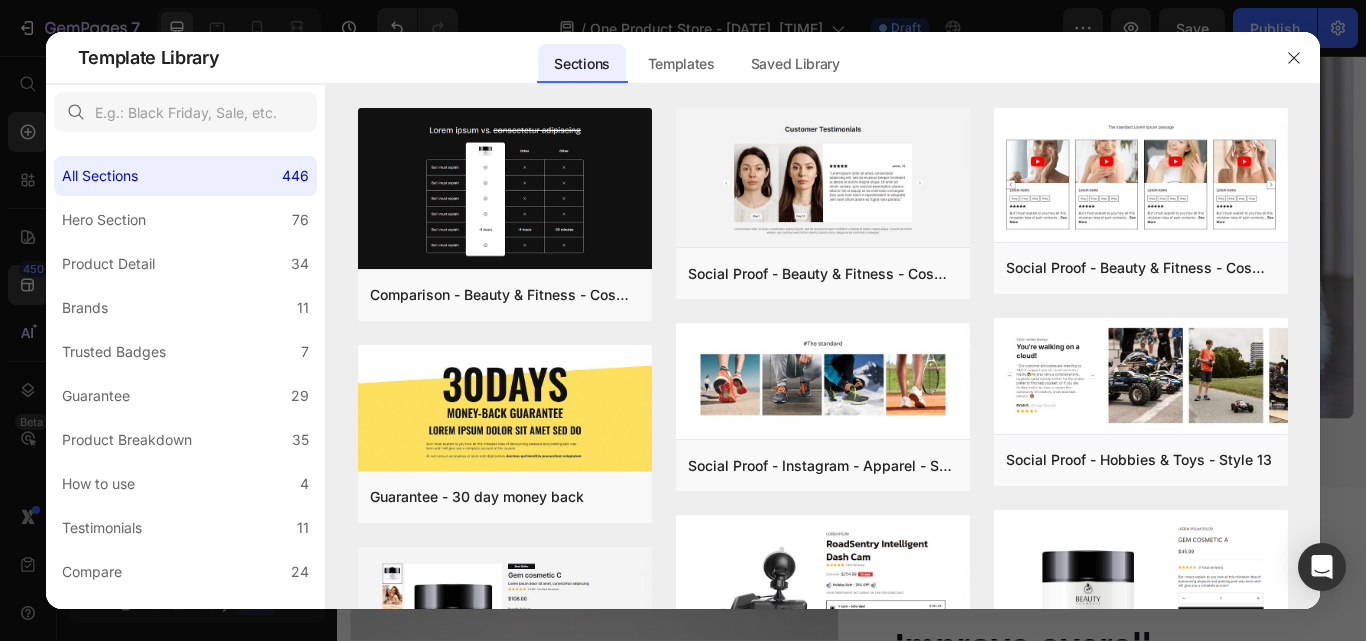 scroll, scrollTop: 469, scrollLeft: 0, axis: vertical 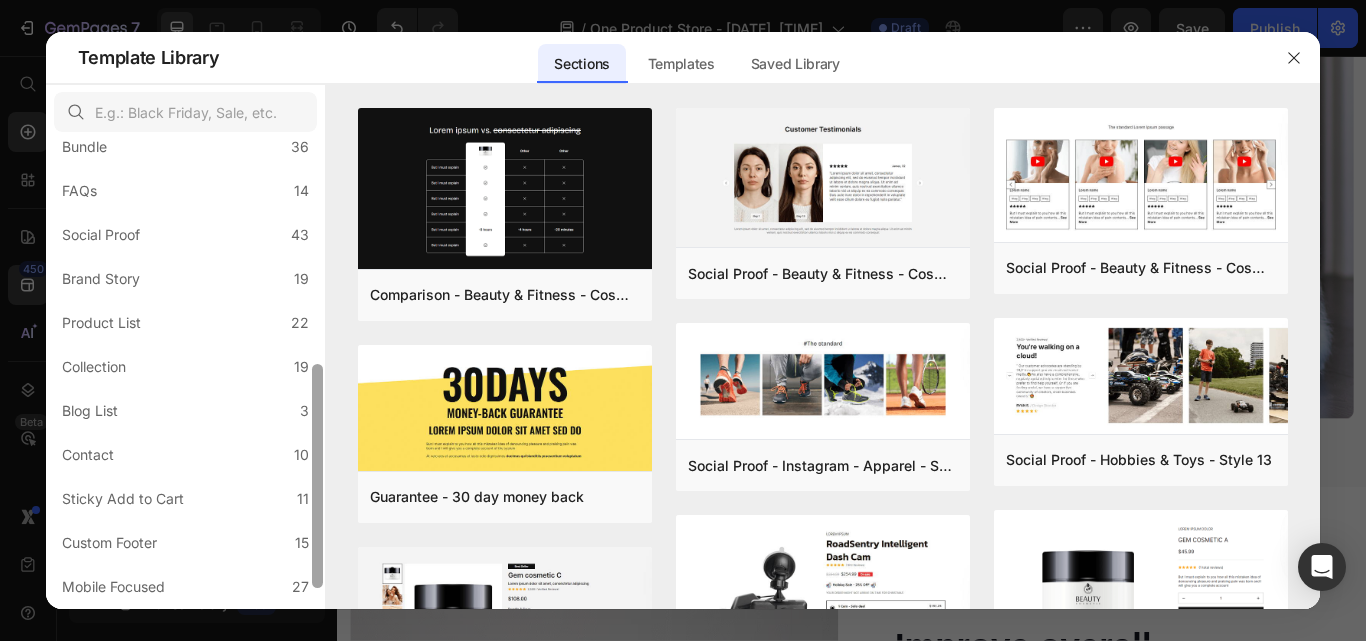 click at bounding box center (317, 374) 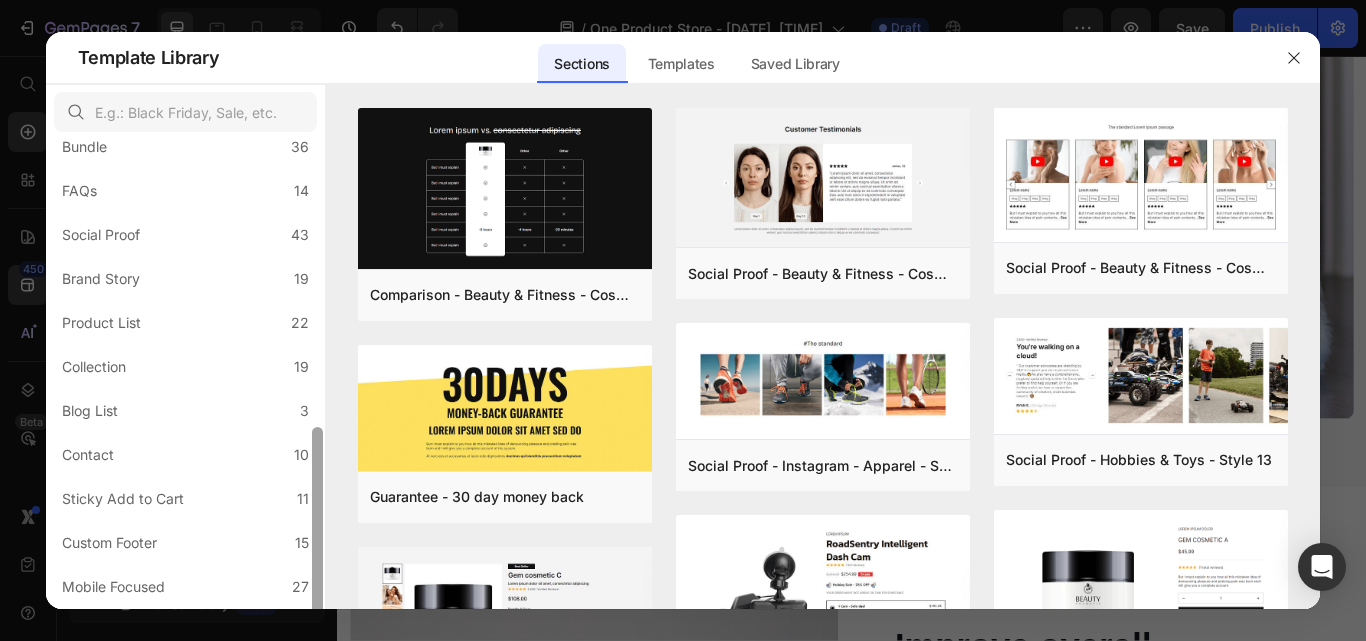 scroll, scrollTop: 511, scrollLeft: 0, axis: vertical 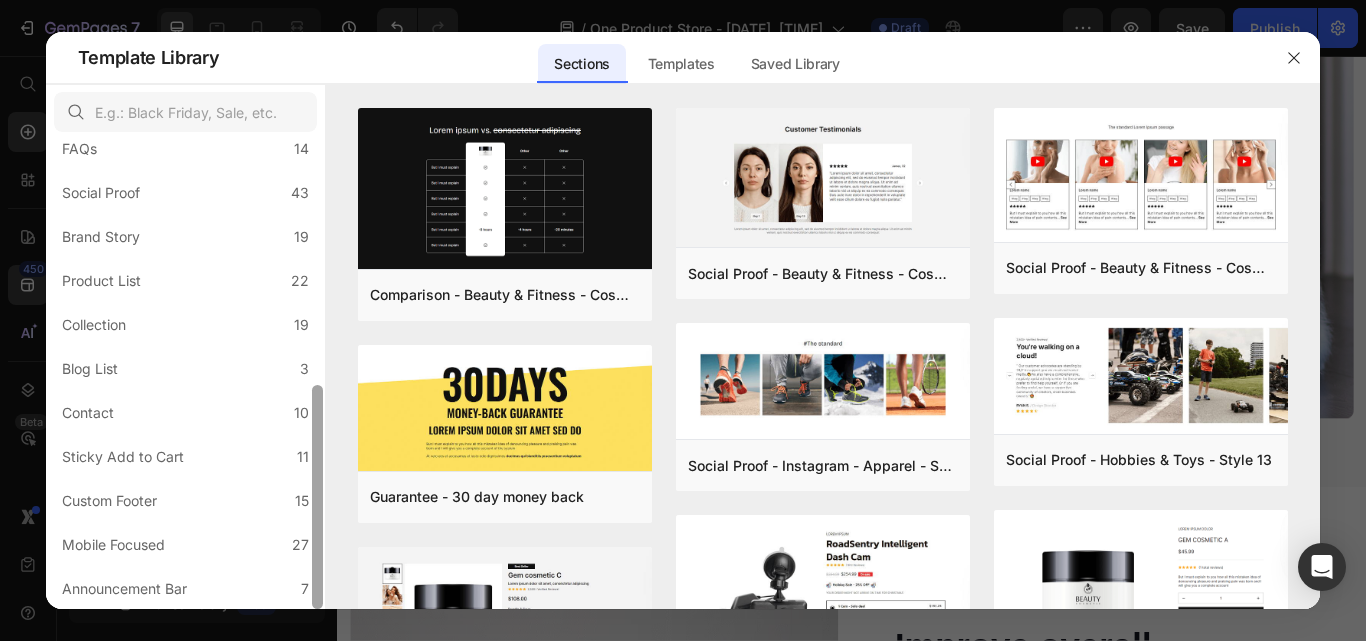 click at bounding box center (317, 374) 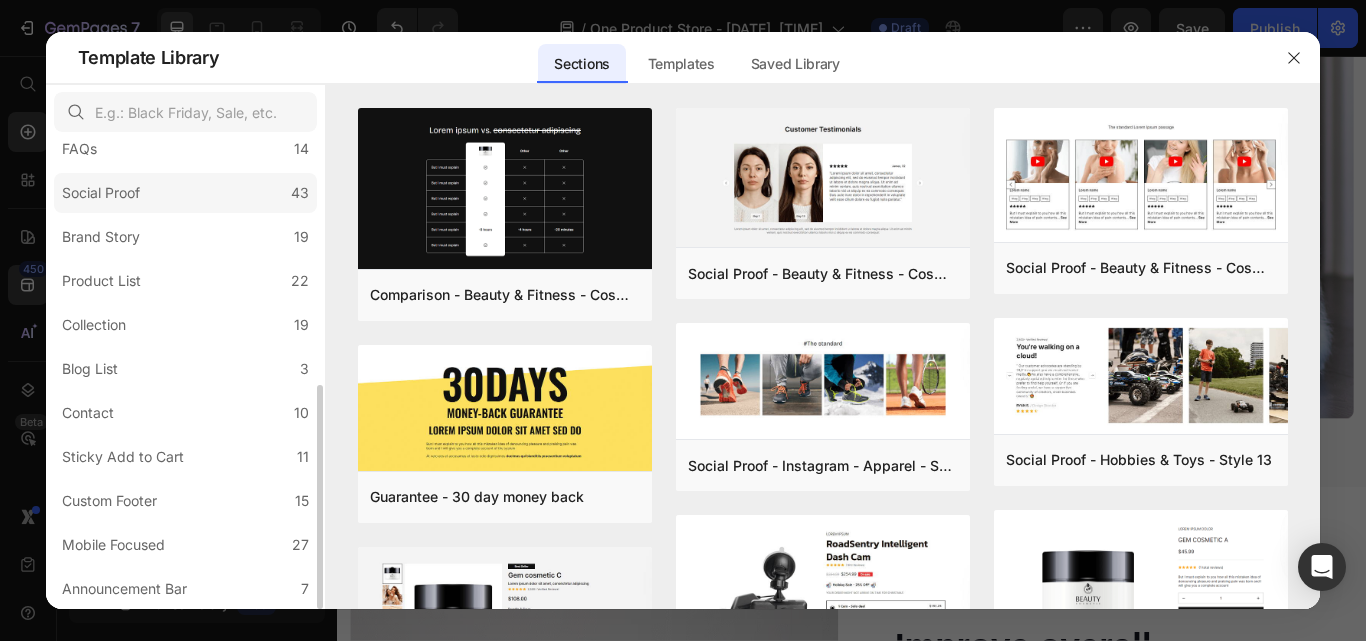 click on "Social Proof 43" 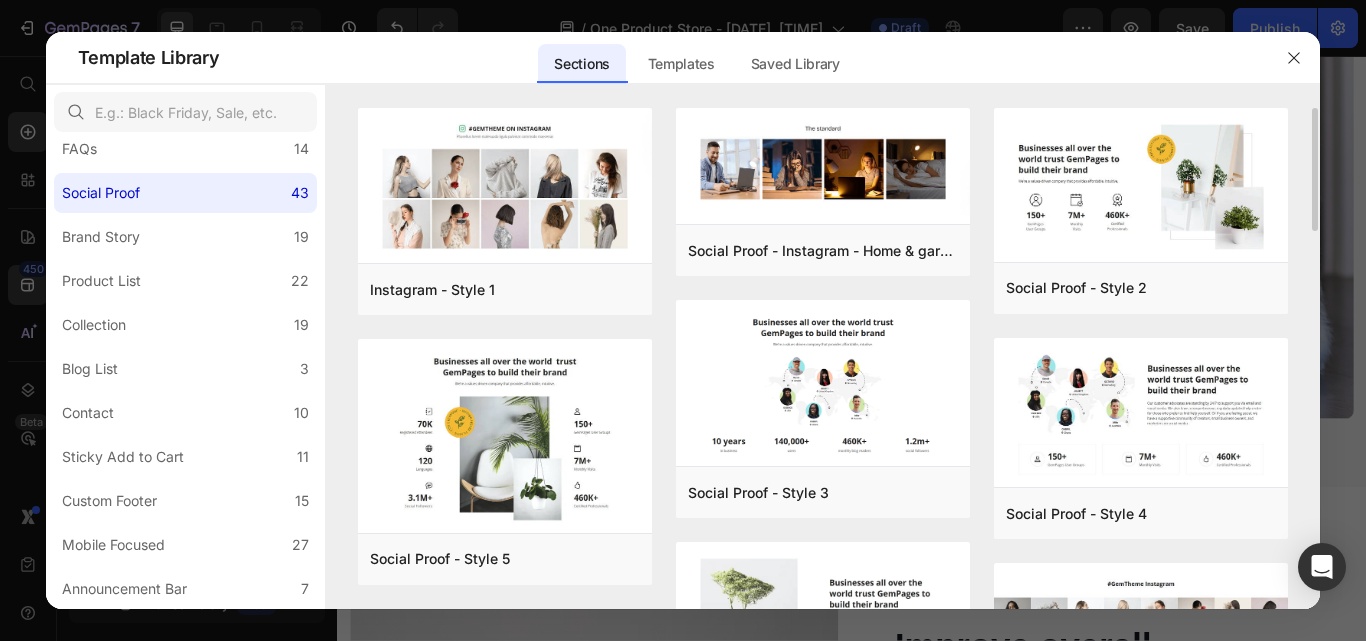 click on "Instagram - Style 1 Add to page  Preview  Social Proof - Style 5 Add to page  Preview  Instagram - Style 3 Add to page  Preview  Instagram - Style 6 Add to page  Preview  Social Proof - Sports - bicycle - Style 9 Add to page  Preview  Social Proof - Style 10 Add to page  Preview  Social Proof - Instagram - Home & garden - Lamp - Style 30 Add to page  Preview  Social Proof - Style 3 Add to page  Preview  Social Proof - Style 6 Add to page  Preview  Instagram - Style 5 Add to page  Preview  Social Proof - Beauty & Fitness - Cosmetic - Style 7 Add to page  Preview  Social Proof - Food & Drink - Style 19 Add to page  Preview  Social Proof - Style 2 Add to page  Preview  Social Proof - Style 4 Add to page  Preview  Instagram - Style 2 Add to page  Preview  Instagram - Style 4 Add to page  Preview  Instagram - Style 7 Add to page  Preview  Social Proof - Instagram - Sports - bicycle - Style 9 Add to page  Preview  Trustoo.io reviews Product reviews Photos/videos product reviews for social proof, SEO & UGC  Try now" at bounding box center (823, 358) 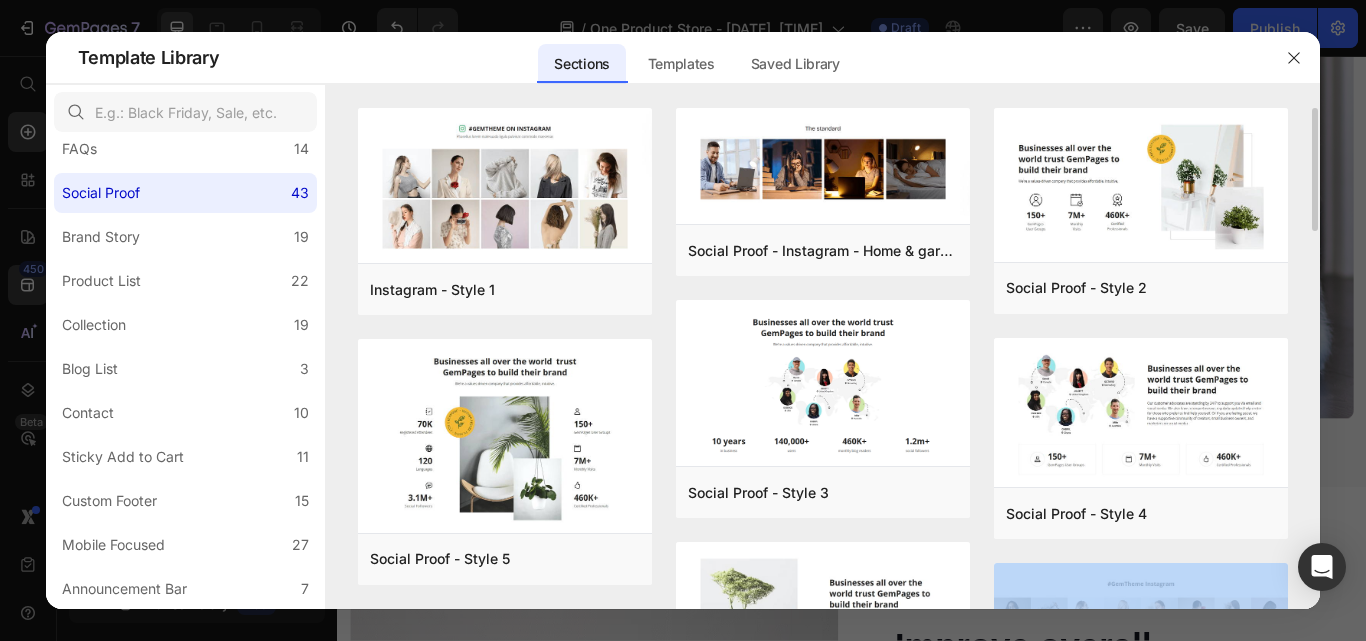 click on "Instagram - Style 1 Add to page  Preview  Social Proof - Style 5 Add to page  Preview  Instagram - Style 3 Add to page  Preview  Instagram - Style 6 Add to page  Preview  Social Proof - Sports - bicycle - Style 9 Add to page  Preview  Social Proof - Style 10 Add to page  Preview  Social Proof - Instagram - Home & garden - Lamp - Style 30 Add to page  Preview  Social Proof - Style 3 Add to page  Preview  Social Proof - Style 6 Add to page  Preview  Instagram - Style 5 Add to page  Preview  Social Proof - Beauty & Fitness - Cosmetic - Style 7 Add to page  Preview  Social Proof - Food & Drink - Style 19 Add to page  Preview  Social Proof - Style 2 Add to page  Preview  Social Proof - Style 4 Add to page  Preview  Instagram - Style 2 Add to page  Preview  Instagram - Style 4 Add to page  Preview  Instagram - Style 7 Add to page  Preview  Social Proof - Instagram - Sports - bicycle - Style 9 Add to page  Preview  Trustoo.io reviews Product reviews Photos/videos product reviews for social proof, SEO & UGC  Try now" at bounding box center (823, 358) 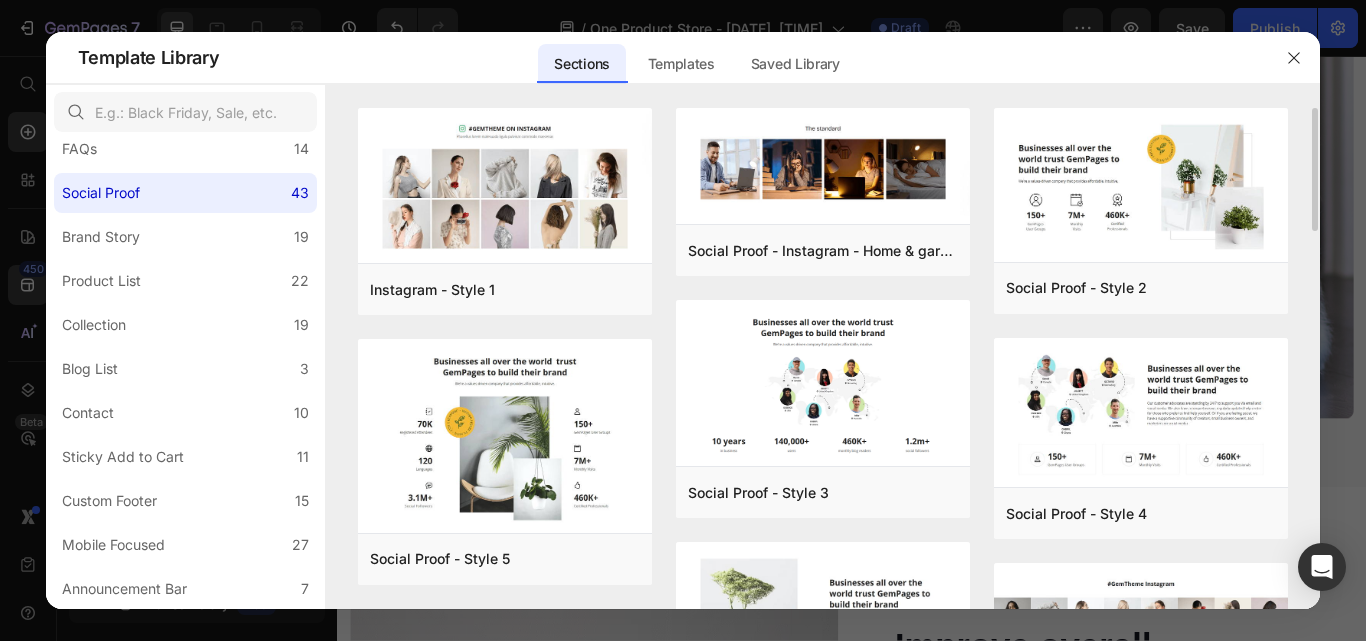 click on "Instagram - Style 1 Add to page  Preview  Social Proof - Style 5 Add to page  Preview  Instagram - Style 3 Add to page  Preview  Instagram - Style 6 Add to page  Preview  Social Proof - Sports - bicycle - Style 9 Add to page  Preview  Social Proof - Style 10 Add to page  Preview  Social Proof - Instagram - Home & garden - Lamp - Style 30 Add to page  Preview  Social Proof - Style 3 Add to page  Preview  Social Proof - Style 6 Add to page  Preview  Instagram - Style 5 Add to page  Preview  Social Proof - Beauty & Fitness - Cosmetic - Style 7 Add to page  Preview  Social Proof - Food & Drink - Style 19 Add to page  Preview  Social Proof - Style 2 Add to page  Preview  Social Proof - Style 4 Add to page  Preview  Instagram - Style 2 Add to page  Preview  Instagram - Style 4 Add to page  Preview  Instagram - Style 7 Add to page  Preview  Social Proof - Instagram - Sports - bicycle - Style 9 Add to page  Preview  Trustoo.io reviews Product reviews Photos/videos product reviews for social proof, SEO & UGC  Try now" at bounding box center (823, 358) 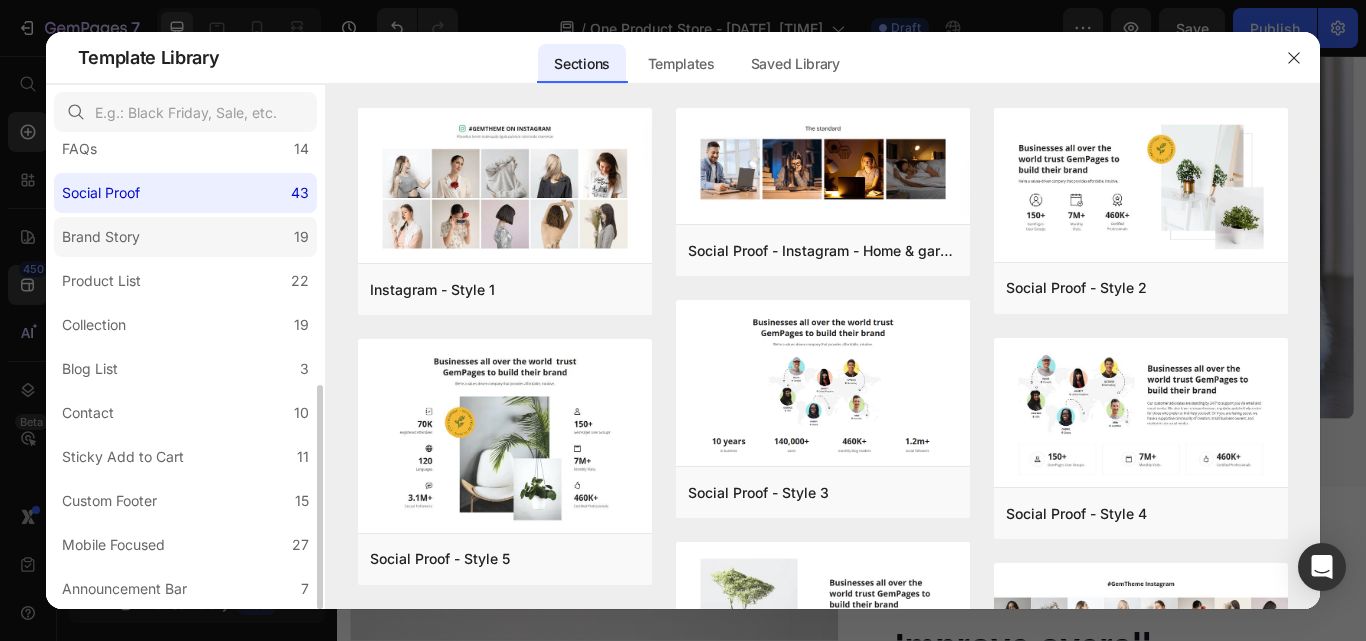 click on "Brand Story 19" 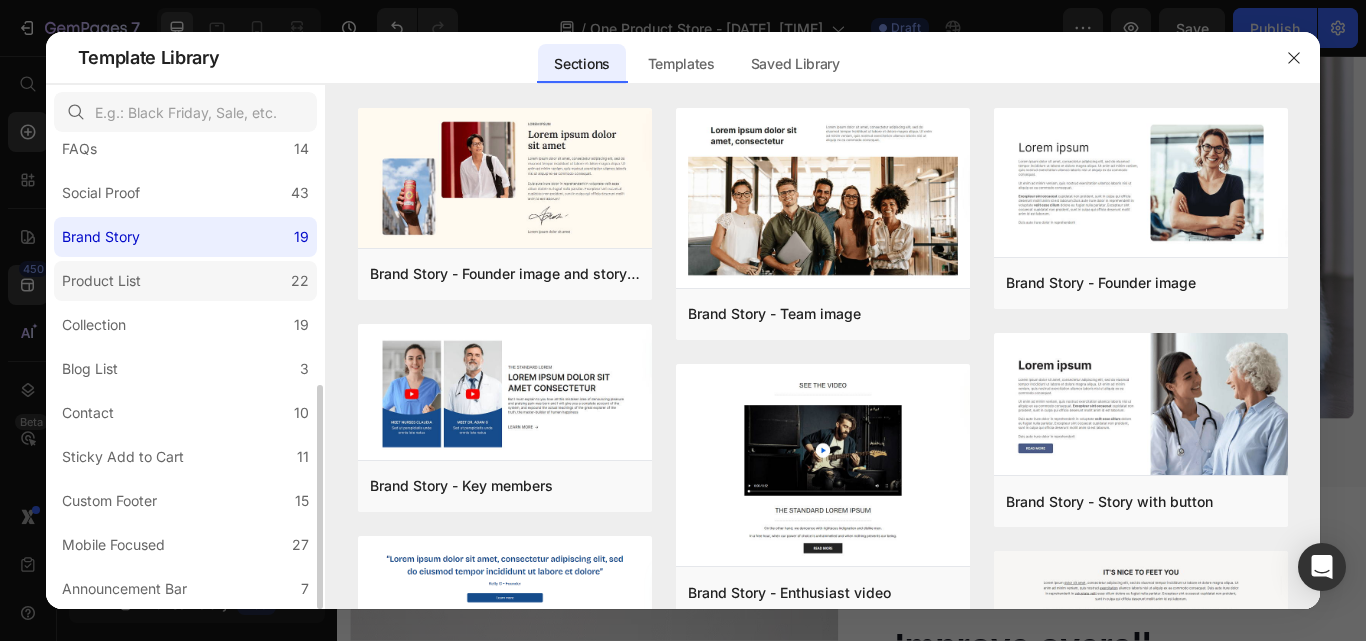 click on "Product List 22" 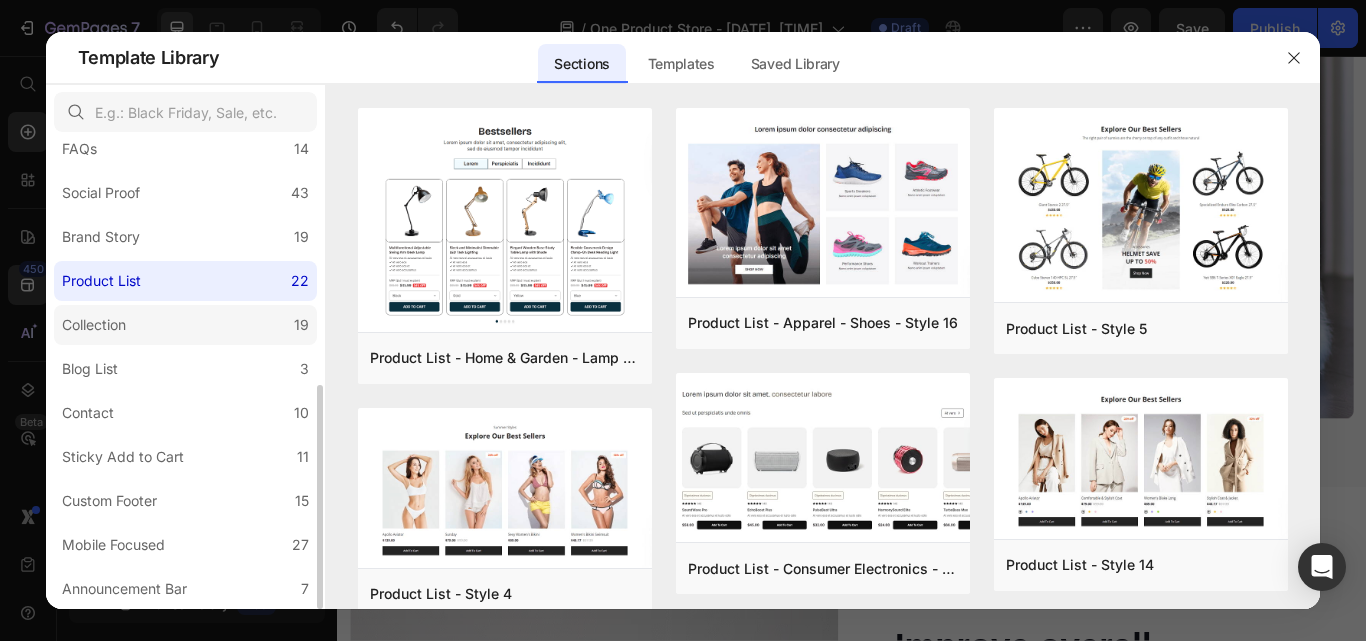click on "Collection 19" 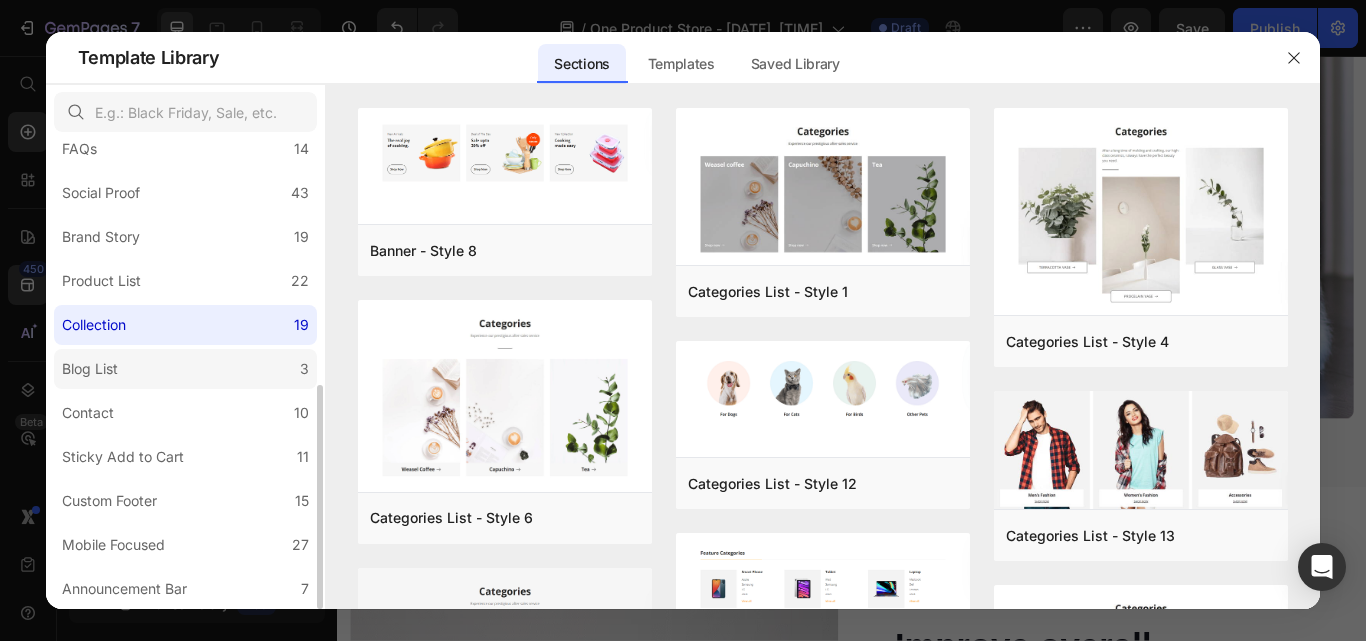 click on "Blog List 3" 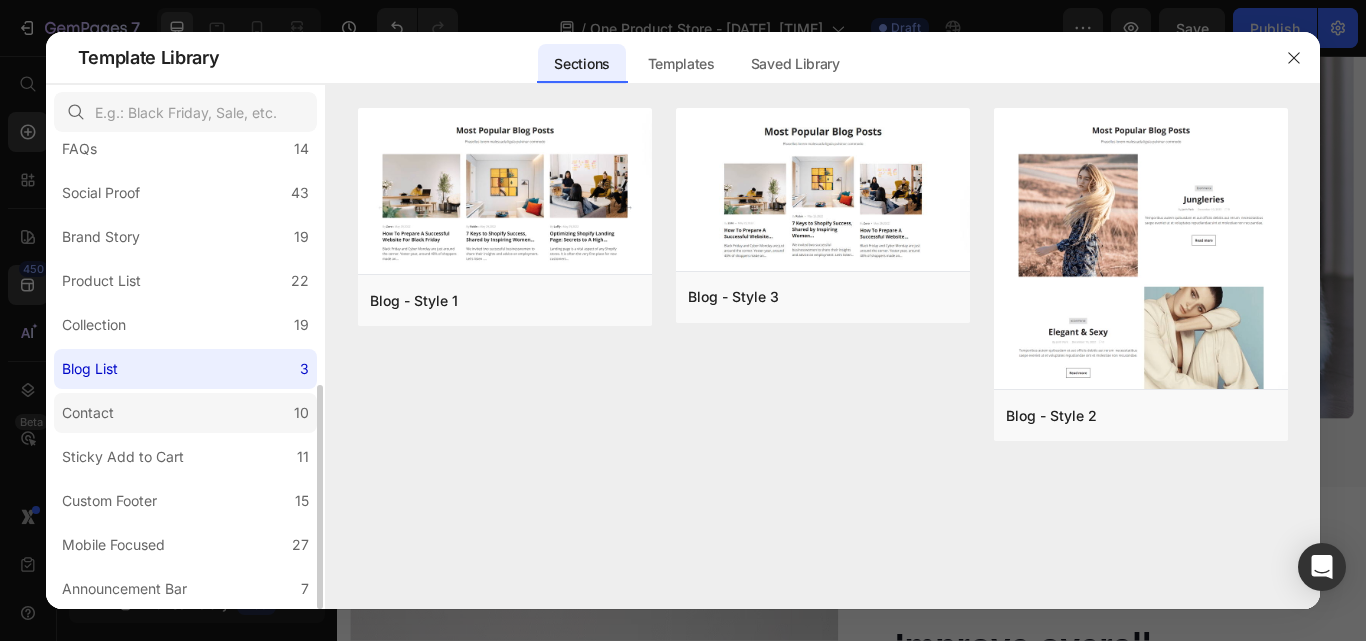 click on "Contact 10" 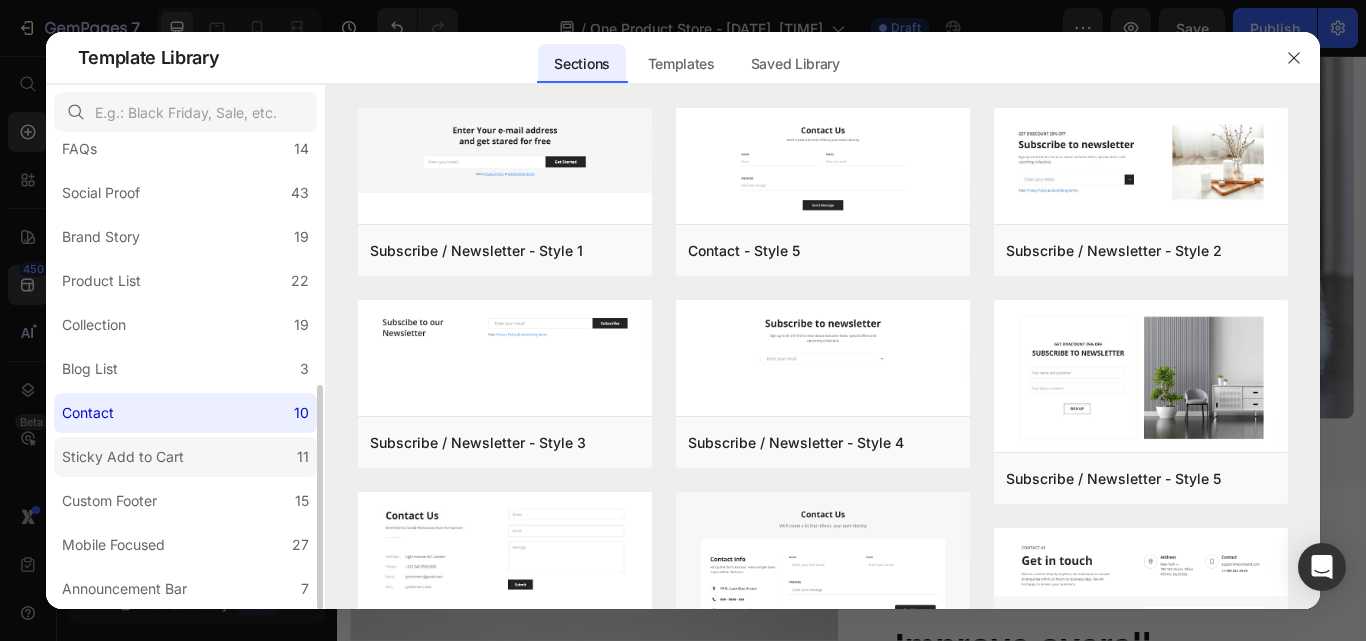 click on "Sticky Add to Cart 11" 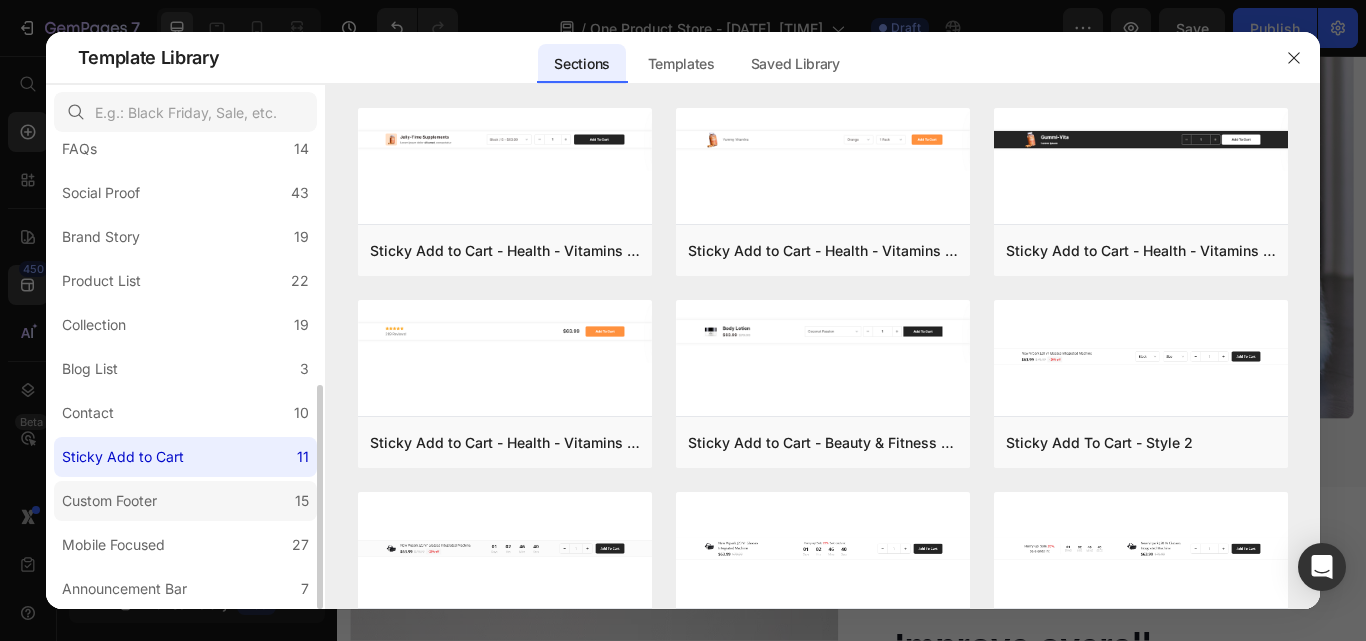 click on "Custom Footer 15" 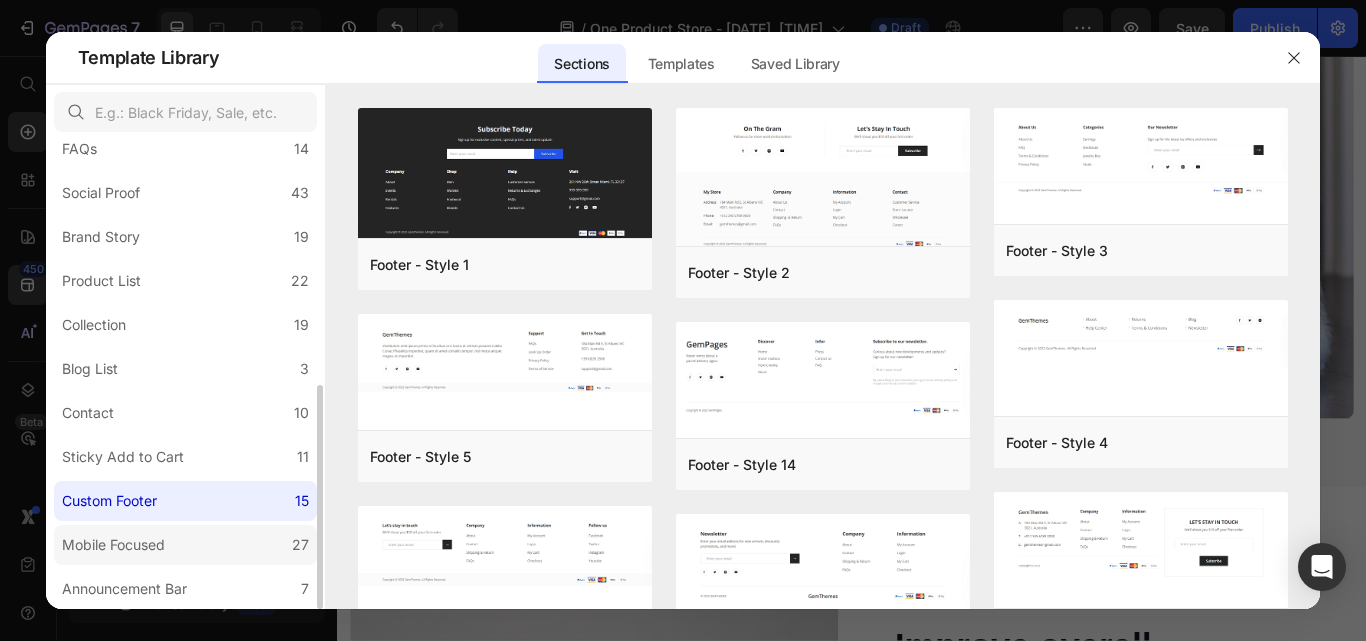 click on "Mobile Focused 27" 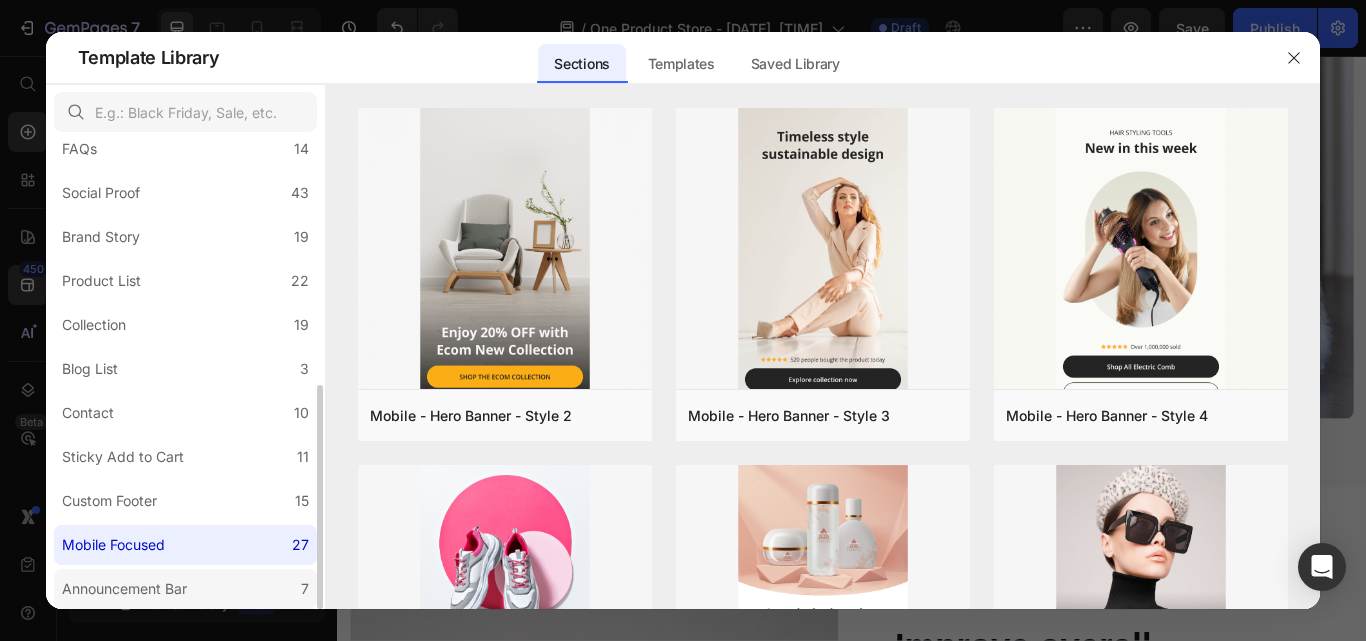 click on "Announcement Bar 7" 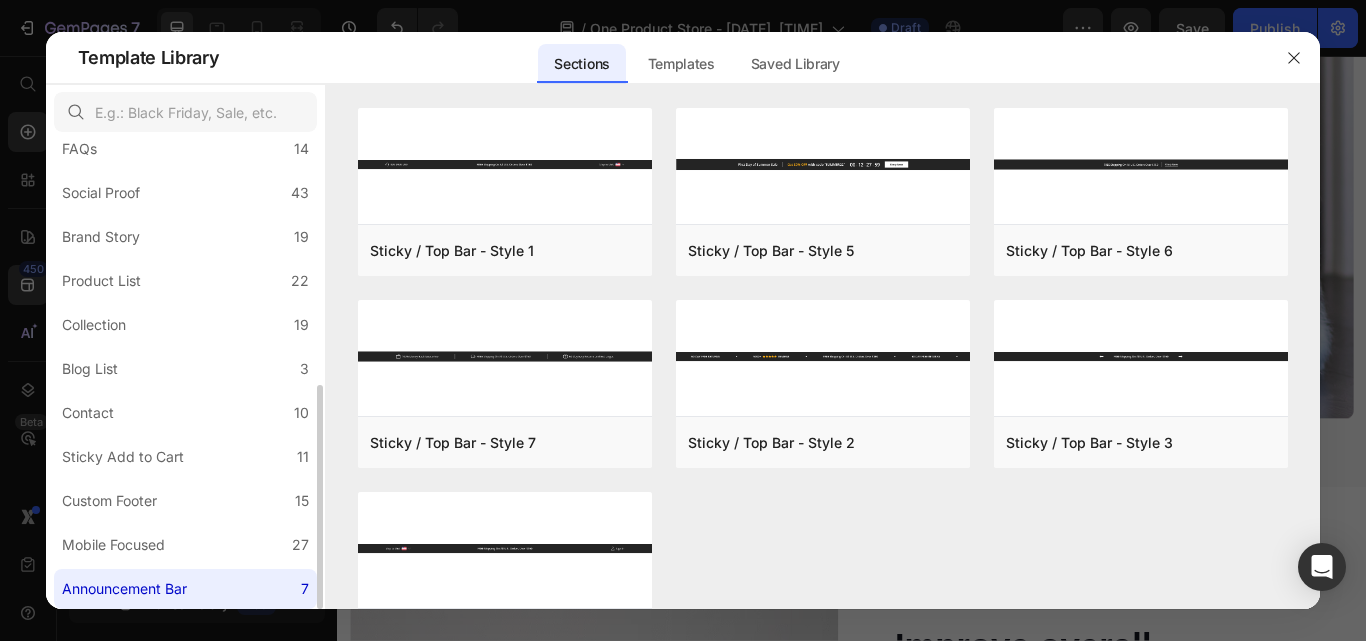 click at bounding box center [317, 374] 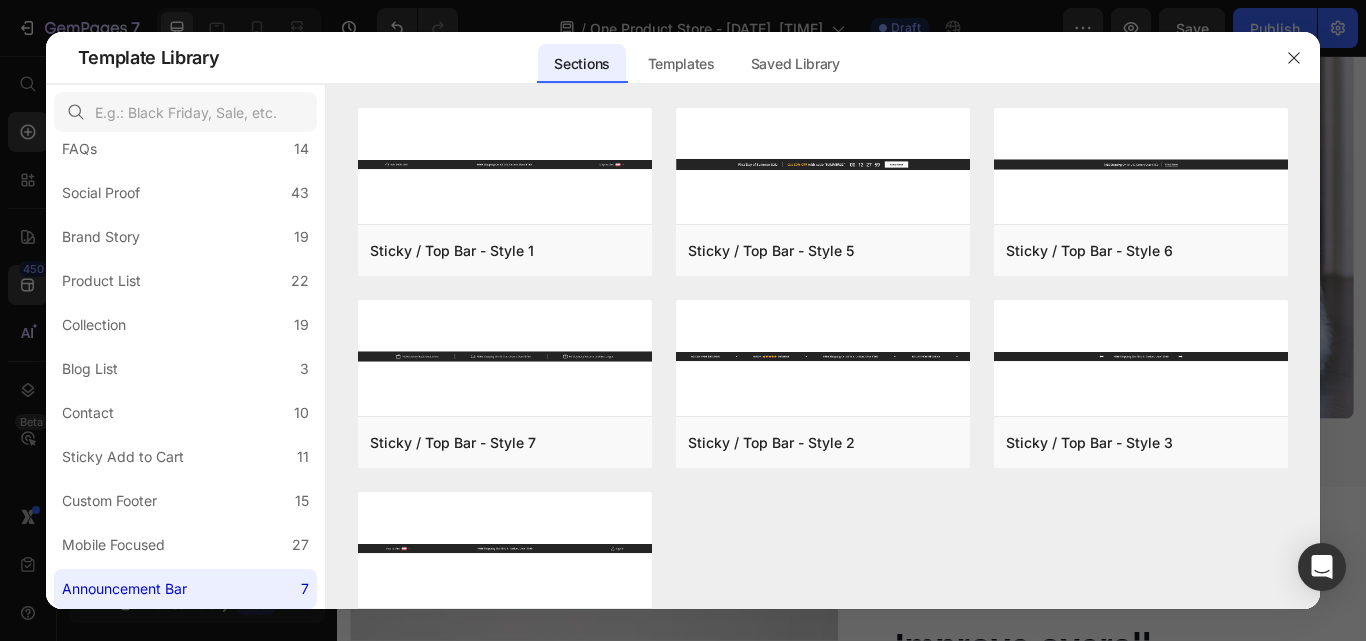 scroll, scrollTop: 42, scrollLeft: 0, axis: vertical 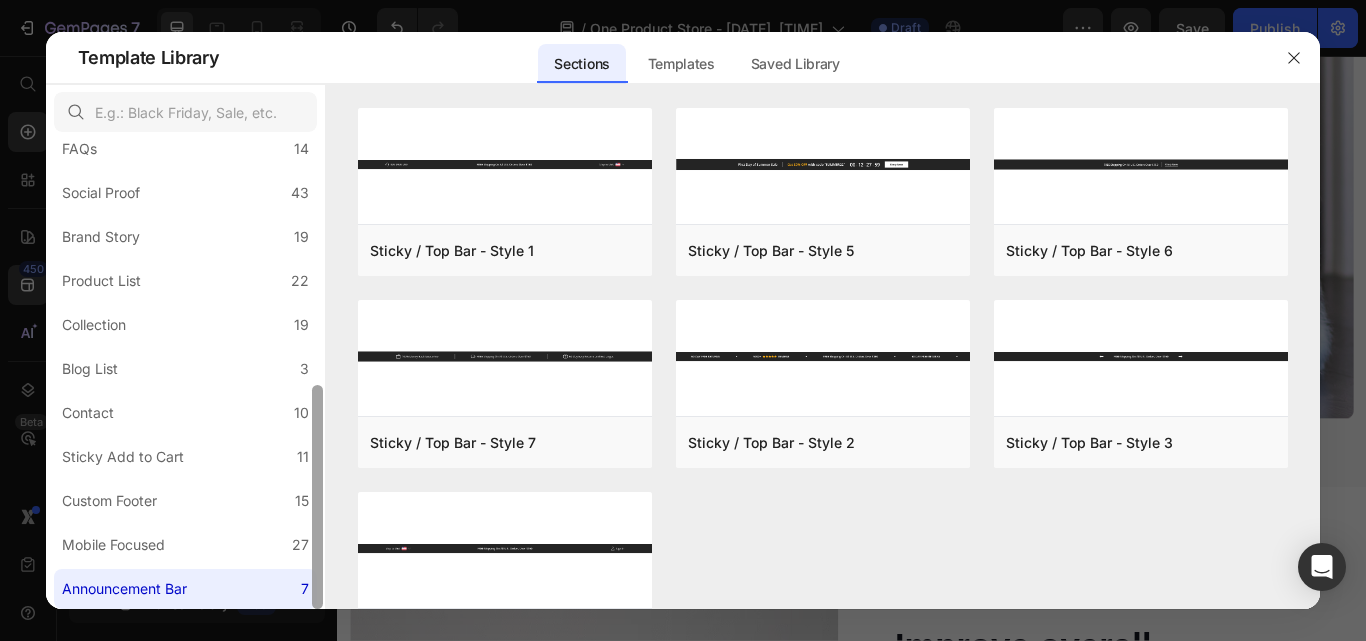 click at bounding box center (317, 374) 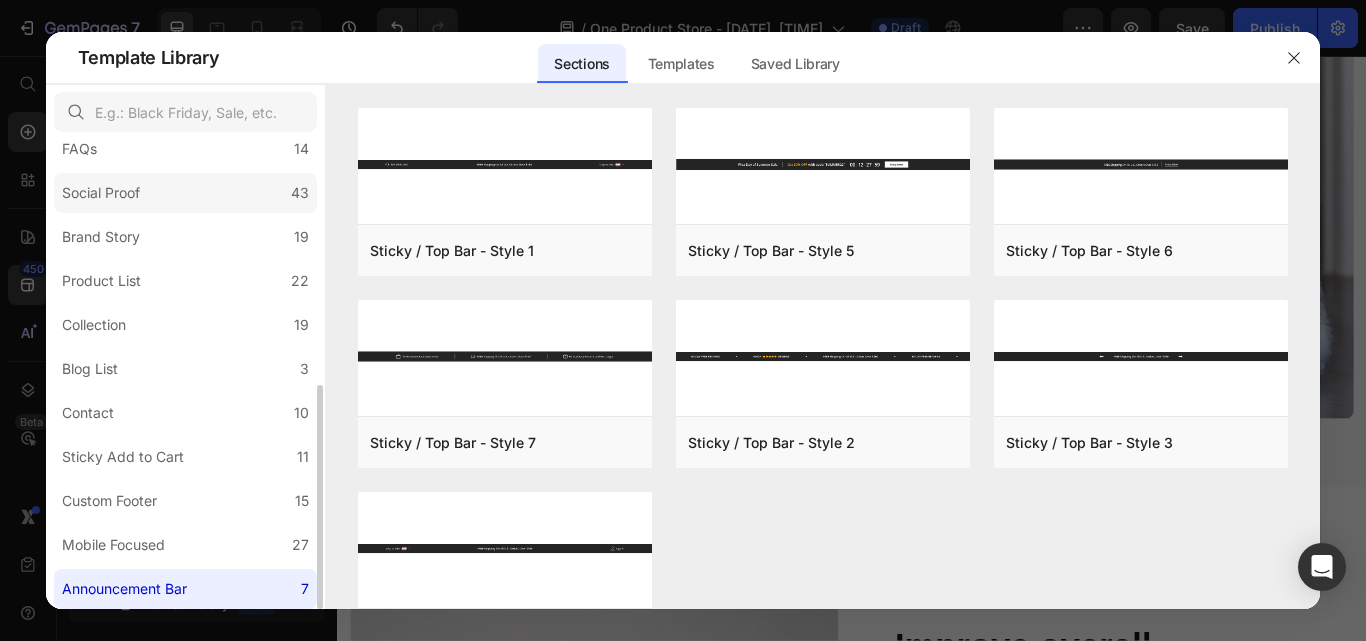 click on "Social Proof 43" 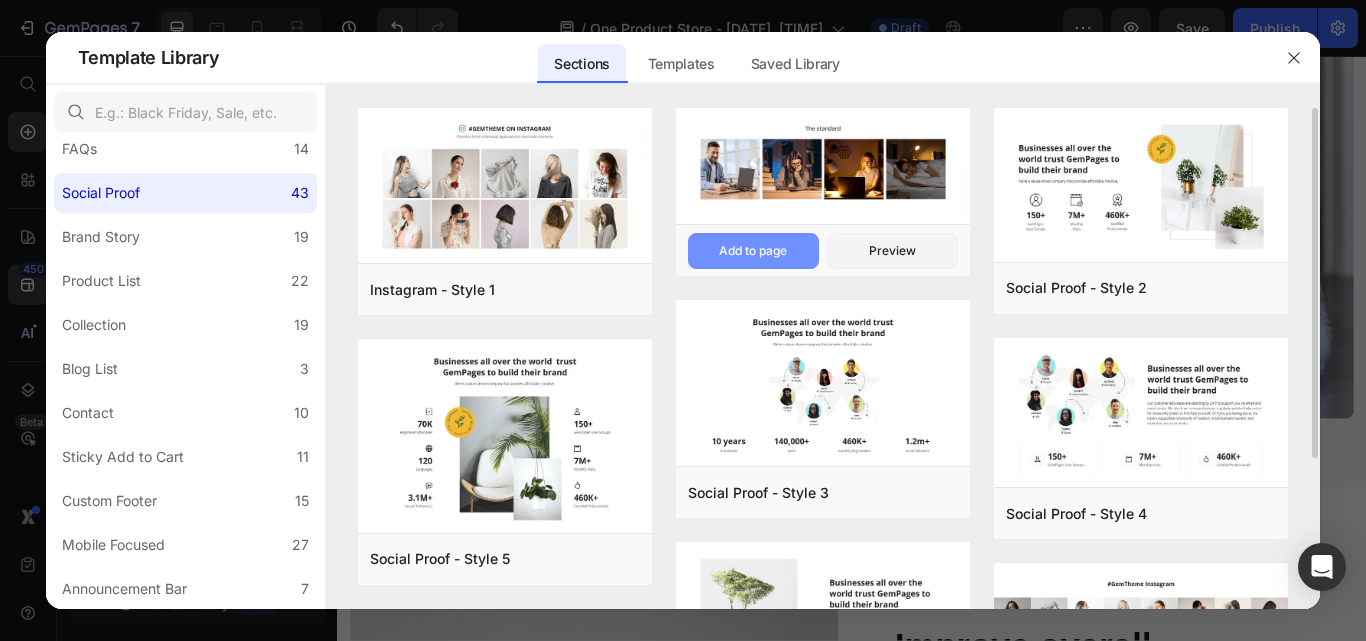 click on "Add to page" at bounding box center [753, 251] 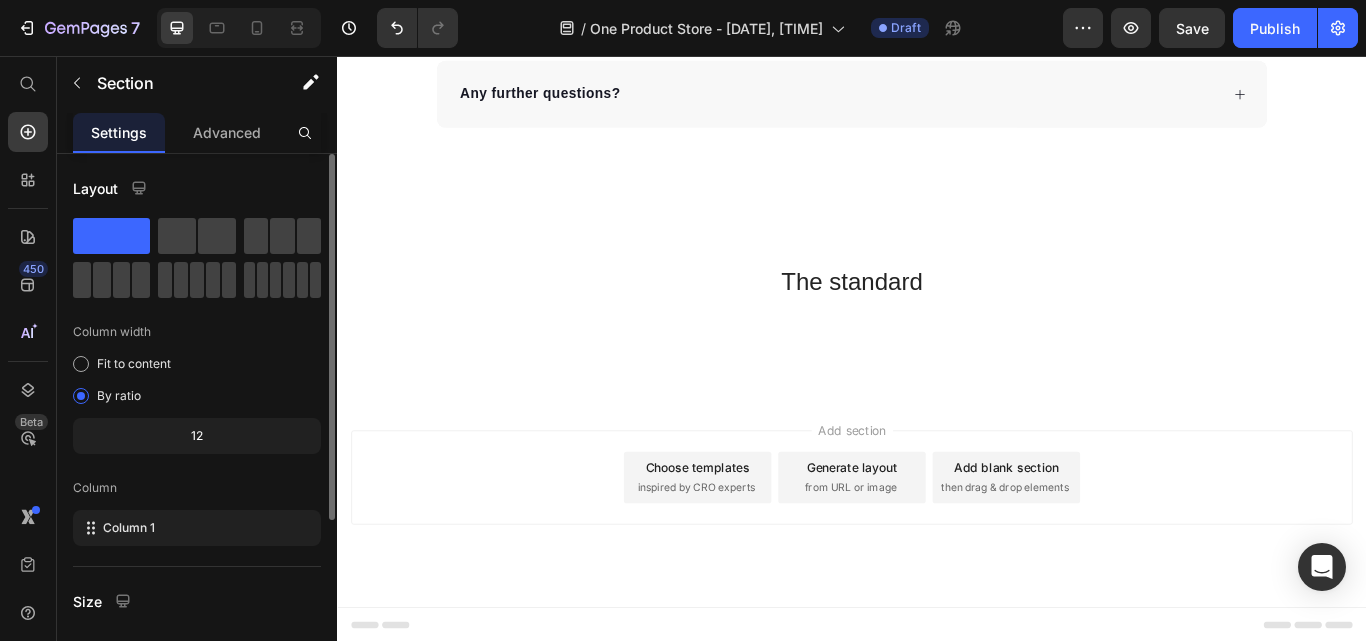 scroll, scrollTop: 5150, scrollLeft: 0, axis: vertical 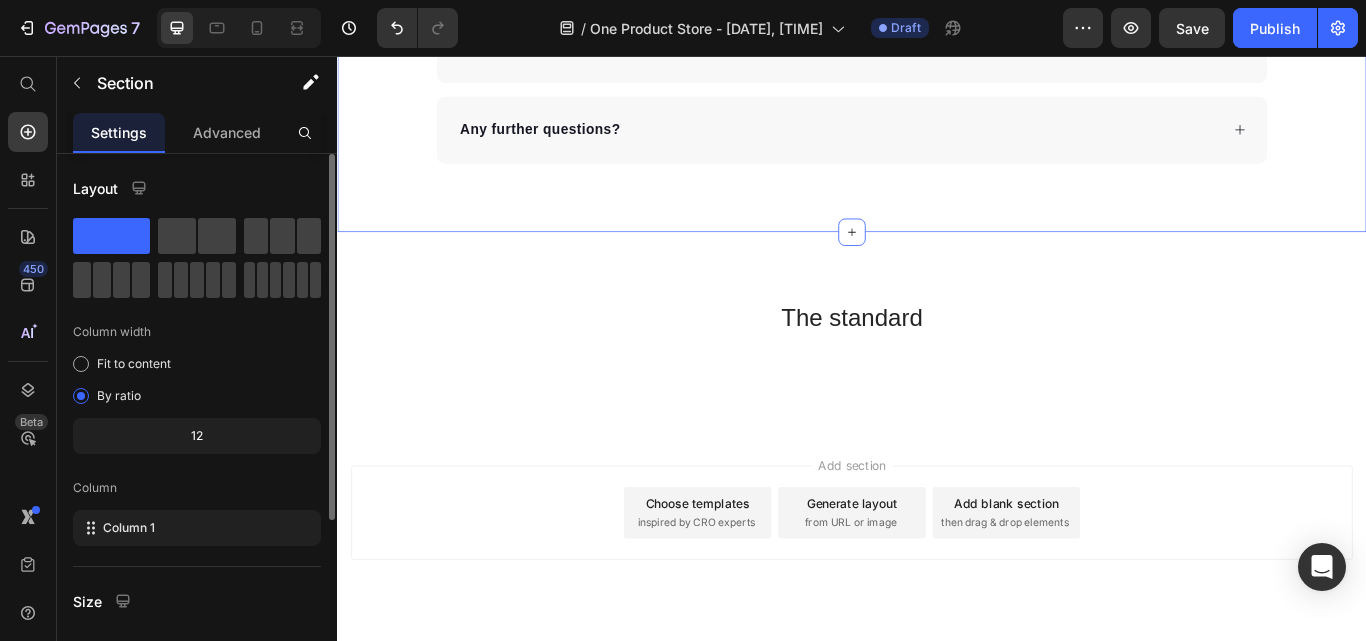 click on "Frequently Asked Questions Heading
Can Petpure plate be used on a regular basis?
Can Petpure plate be given to pregnant & nursing dogs?
Will my dog like the taste? Made from all-natural ingredients, this flavouring is allergen-free, contains no artificial nasties and is 100% safe for canine consumption. Your dog will love the chicken and bacon flavour, too! Text block
How long will it take to see results?
How does the money back guarantee work?
Any further questions? Accordion Row Section 6   You can create reusable sections Create Theme Section AI Content Write with GemAI What would you like to describe here? Tone and Voice Persuasive Product Show more Generate" at bounding box center [937, -182] 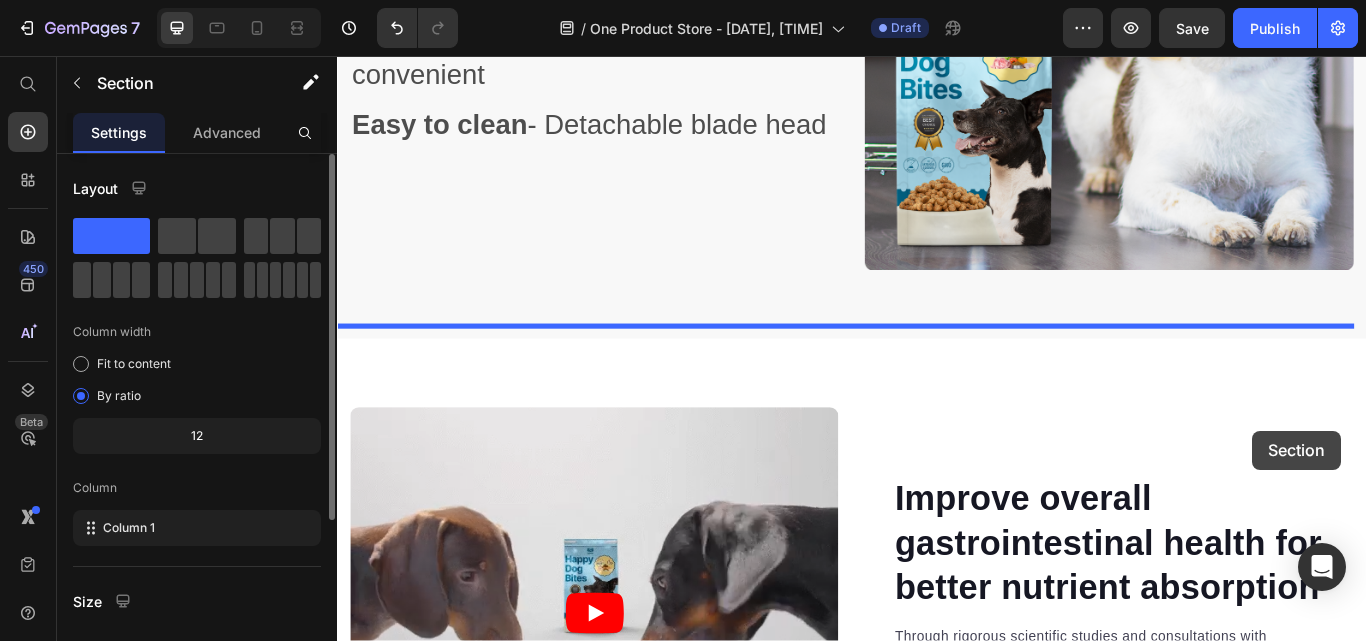 scroll, scrollTop: 1211, scrollLeft: 0, axis: vertical 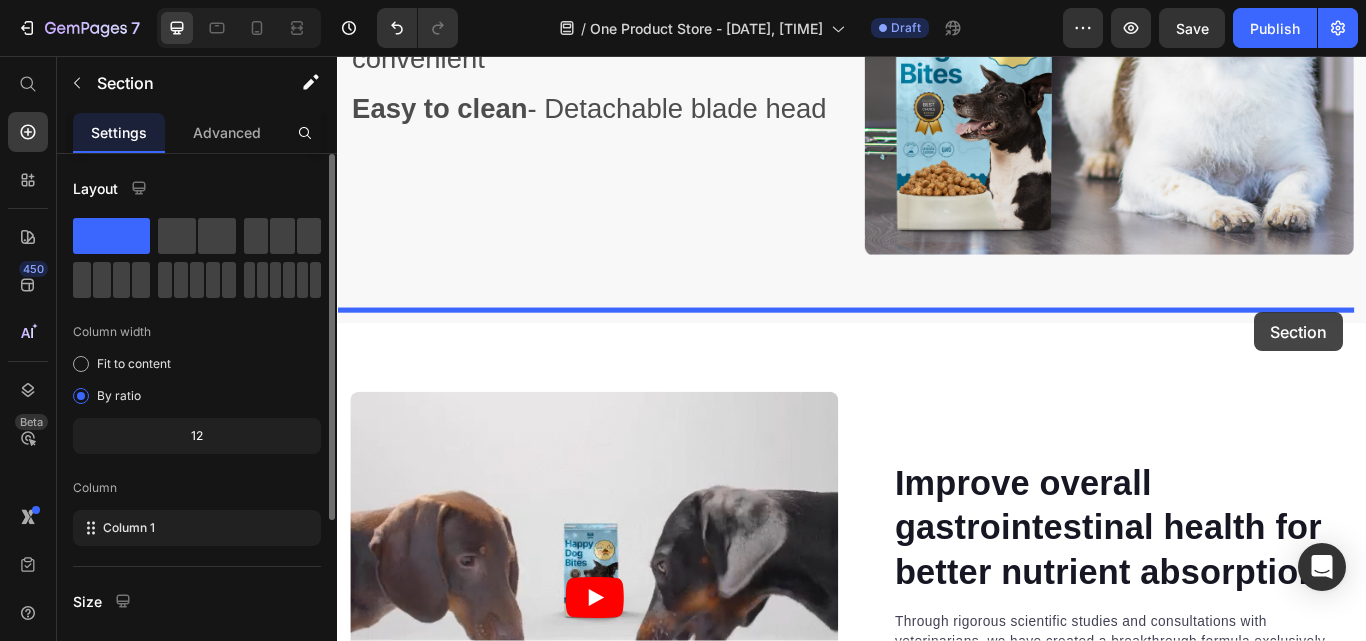drag, startPoint x: 1127, startPoint y: 251, endPoint x: 1406, endPoint y: 355, distance: 297.75327 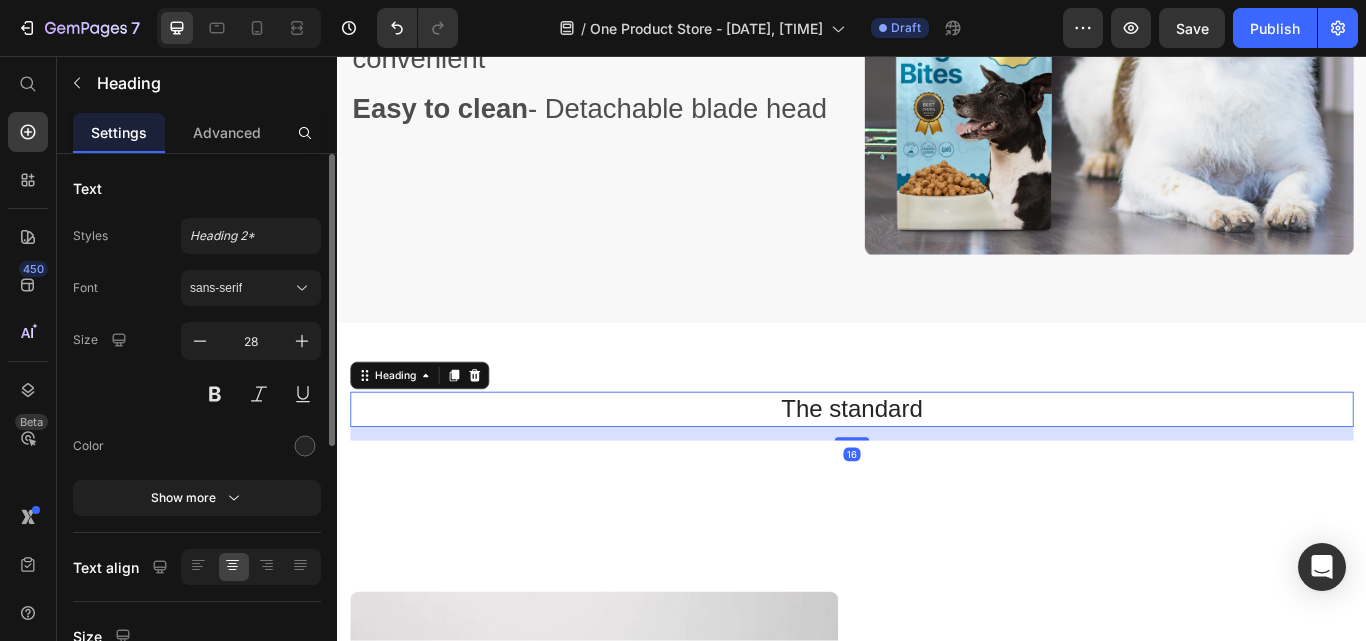 click on "The standard" at bounding box center [937, 468] 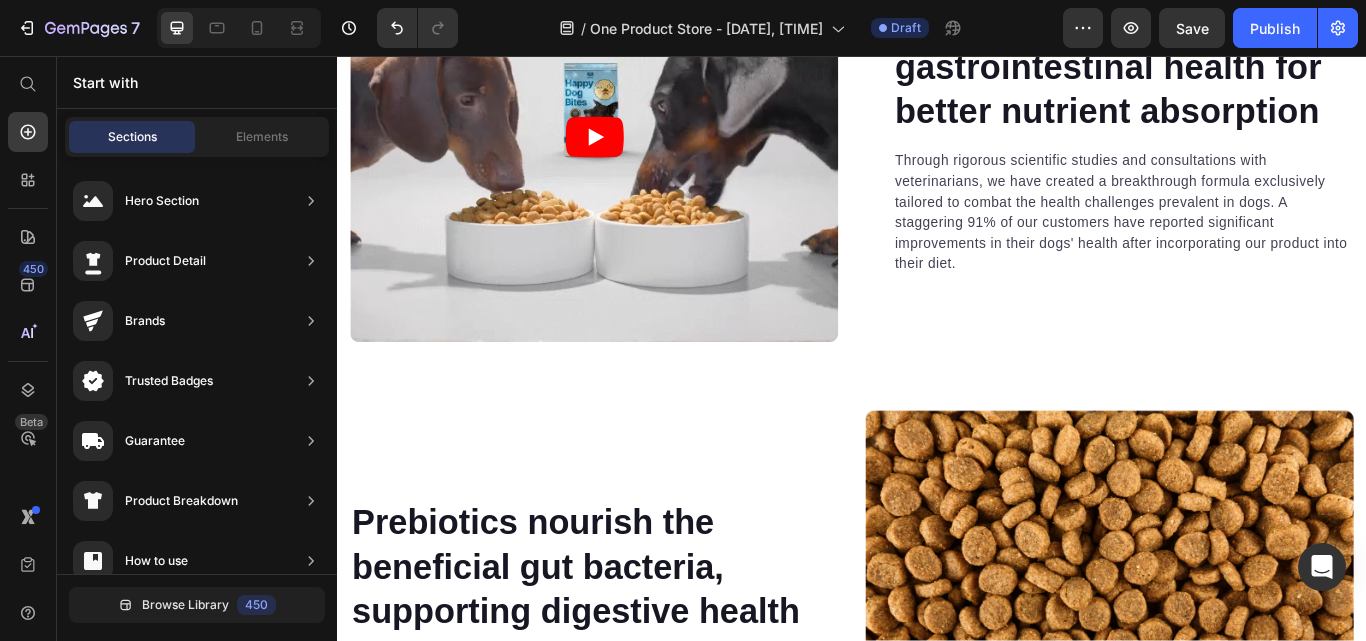 scroll, scrollTop: 2011, scrollLeft: 0, axis: vertical 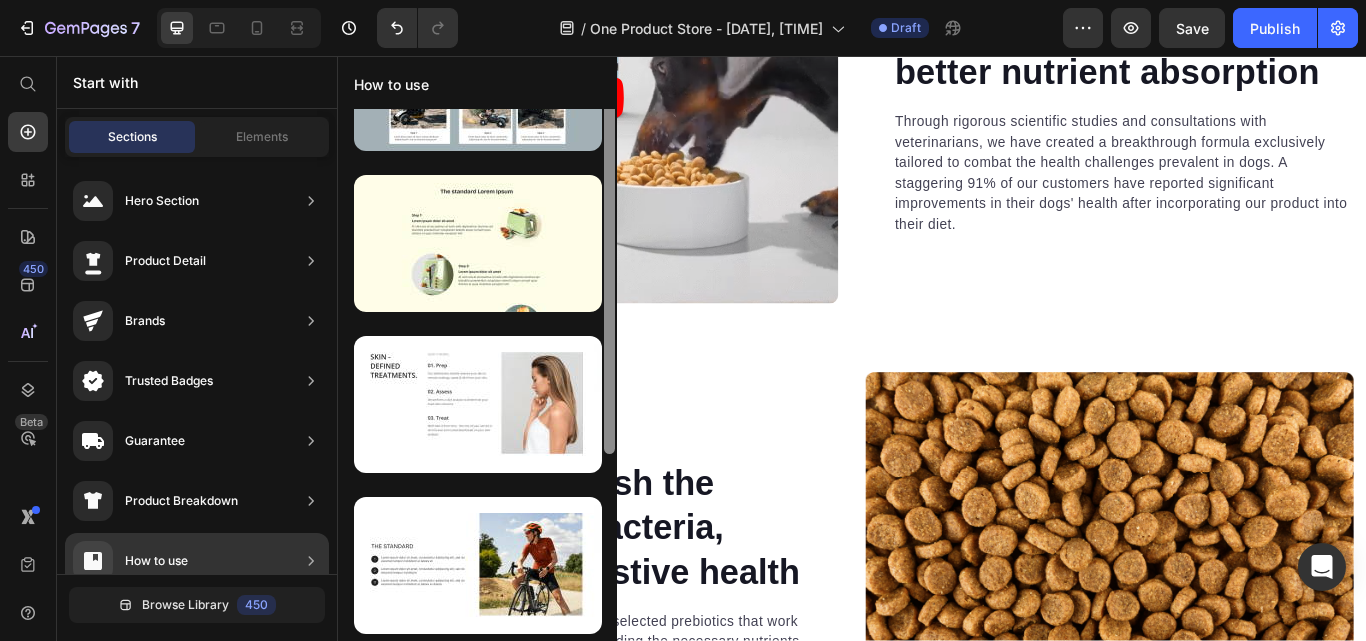 click at bounding box center (609, 273) 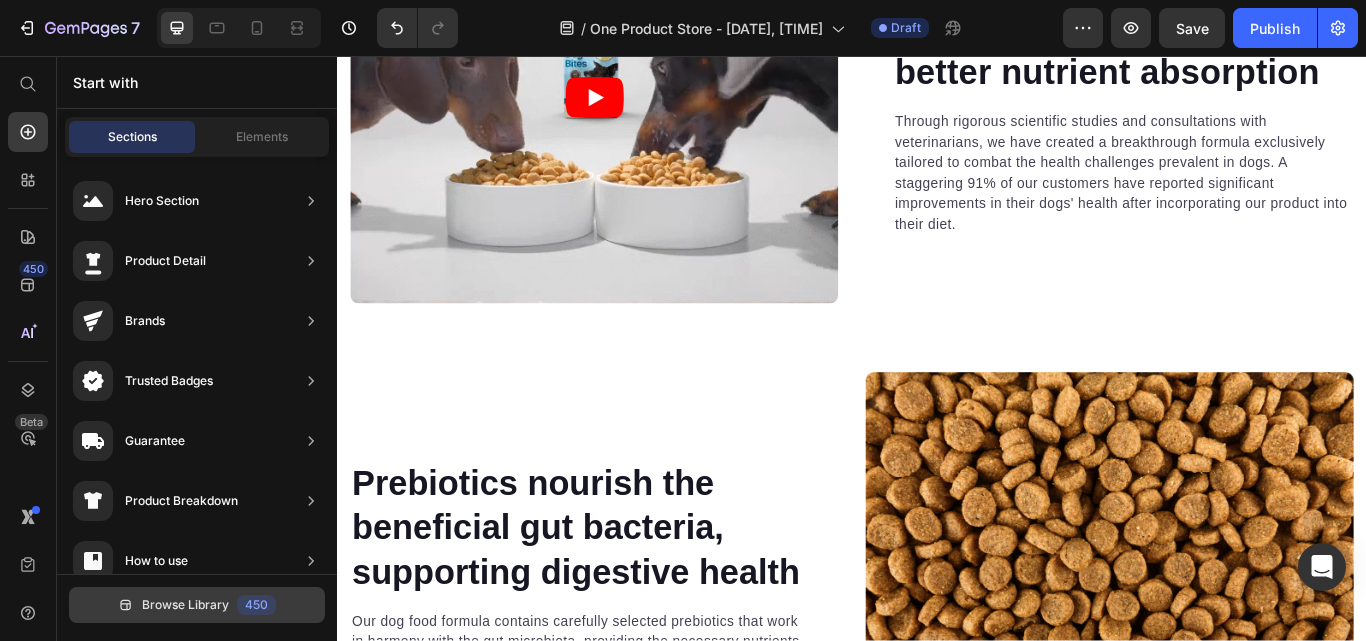 click on "Browse Library" at bounding box center [185, 605] 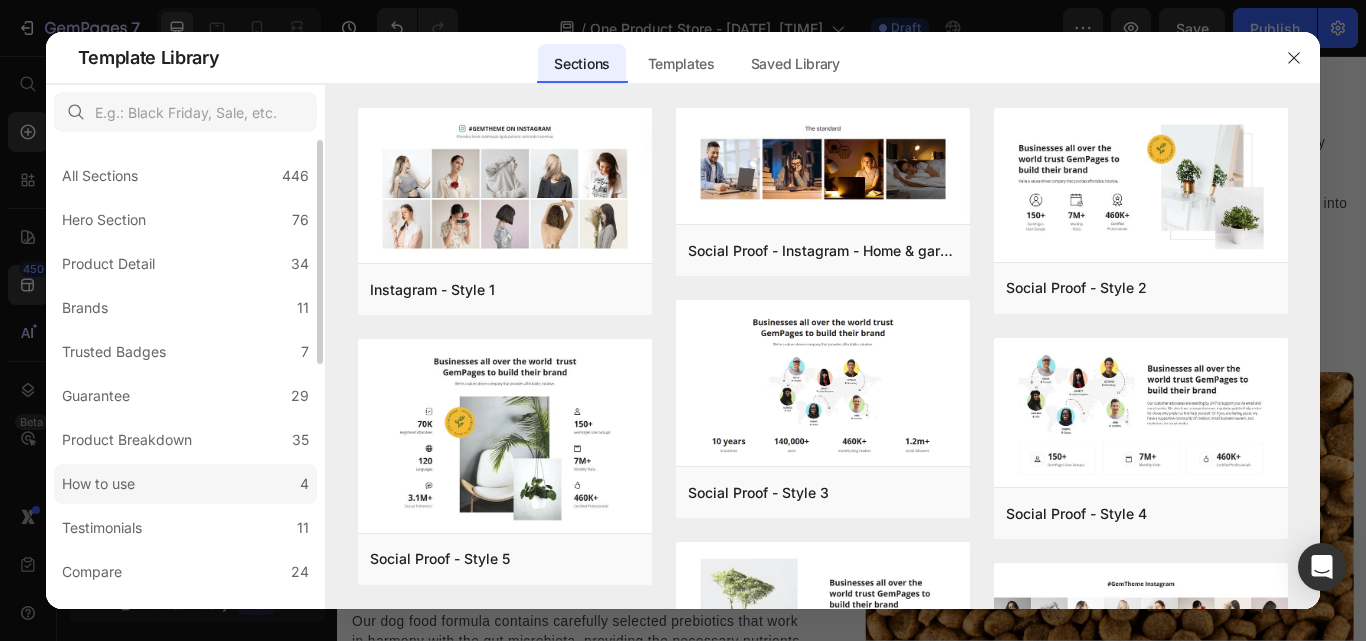 click on "How to use 4" 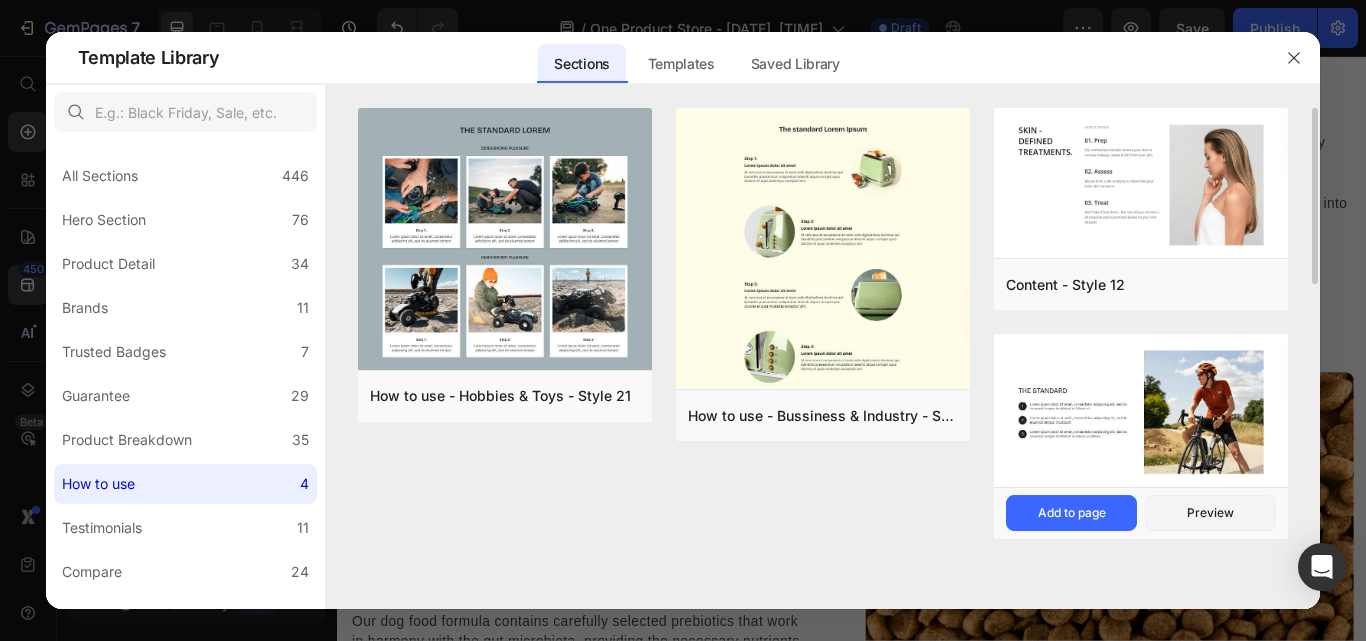 click at bounding box center (1141, 412) 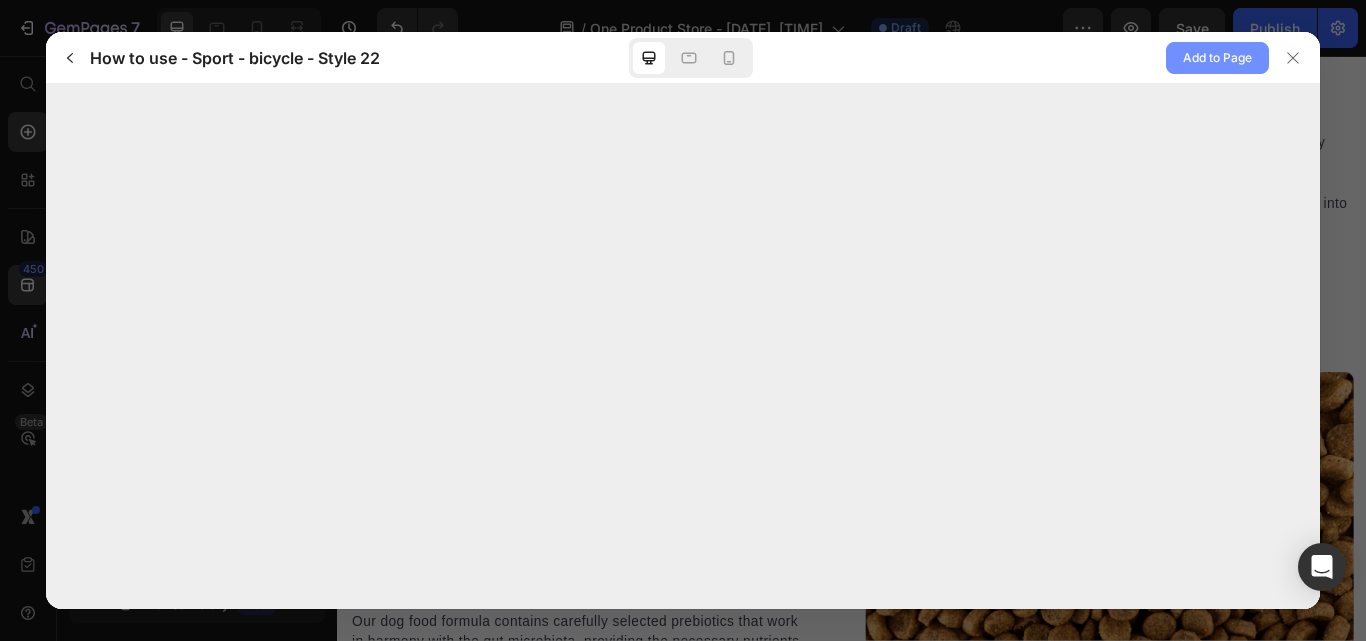 click on "Add to Page" 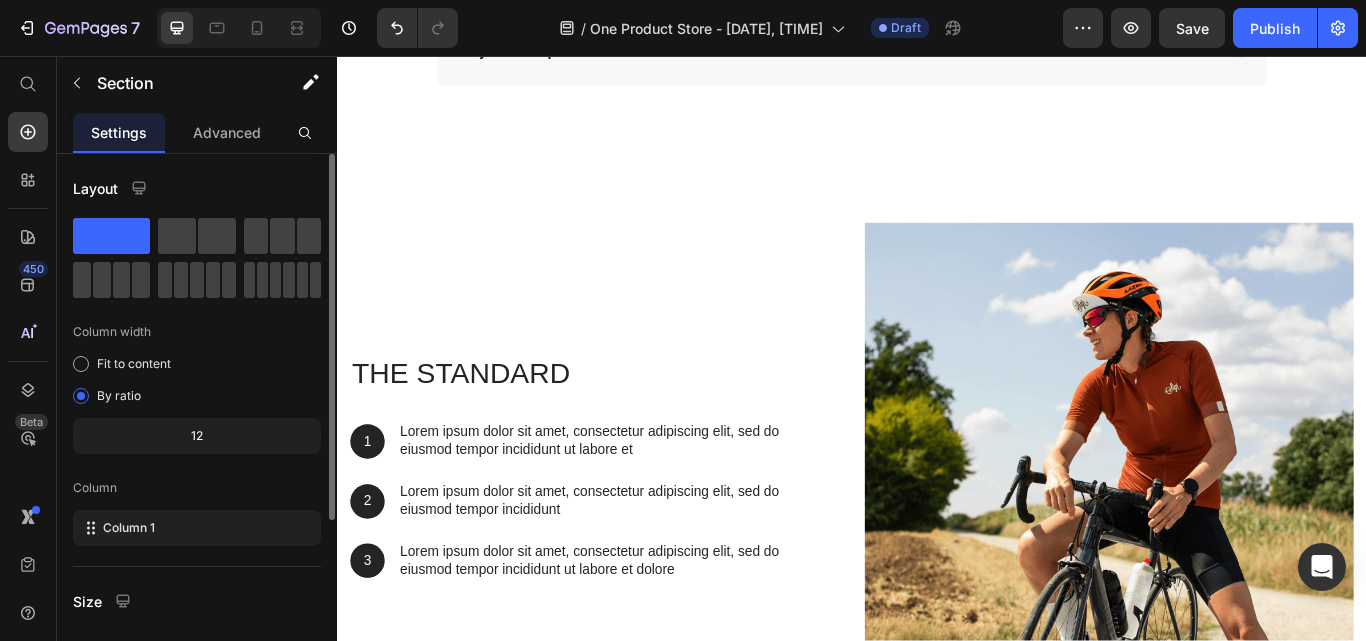 scroll, scrollTop: 6143, scrollLeft: 0, axis: vertical 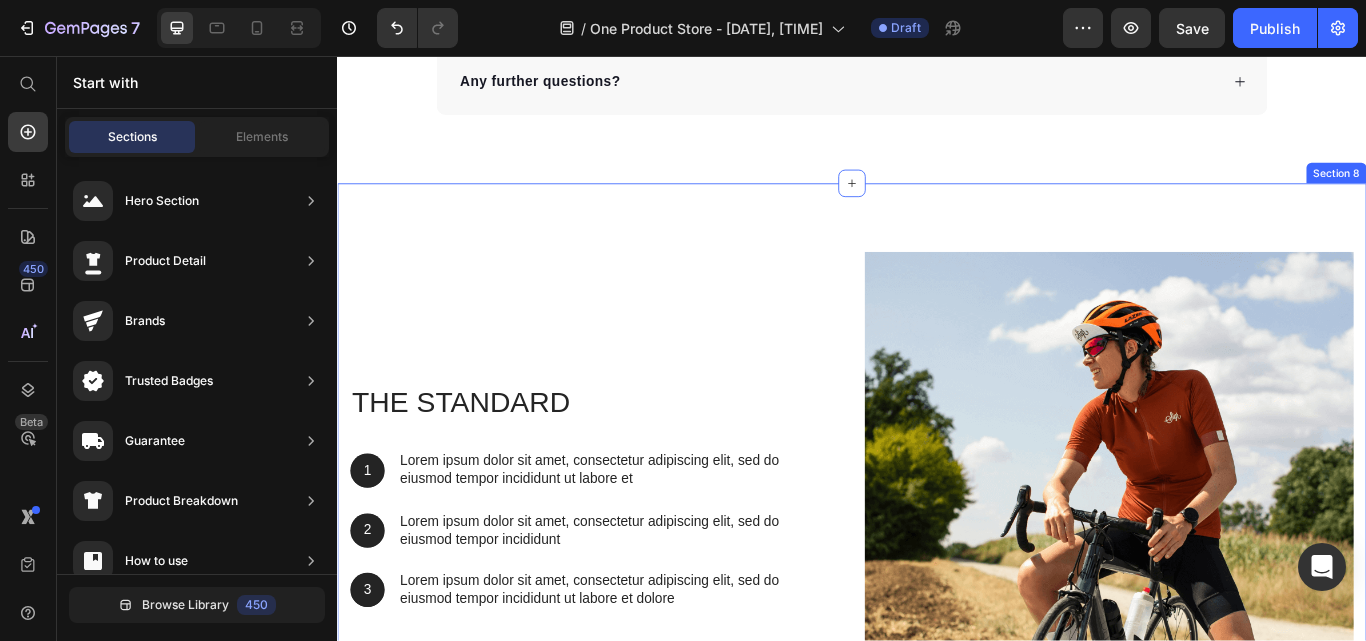 click on "The standard Heading 1 Text Block Hero Banner Lorem ipsum dolor sit amet, consectetur adipiscing elit, sed do eiusmod tempor incididunt ut labore et  Text Block Row 2 Text Block Hero Banner Lorem ipsum dolor sit amet, consectetur adipiscing elit, sed do eiusmod tempor incididunt Text Block Row 3 Text Block Hero Banner Lorem ipsum dolor sit amet, consectetur adipiscing elit, sed do eiusmod tempor incididunt ut labore et dolore  Text Block Row Row Image Row Section 8" at bounding box center [937, 570] 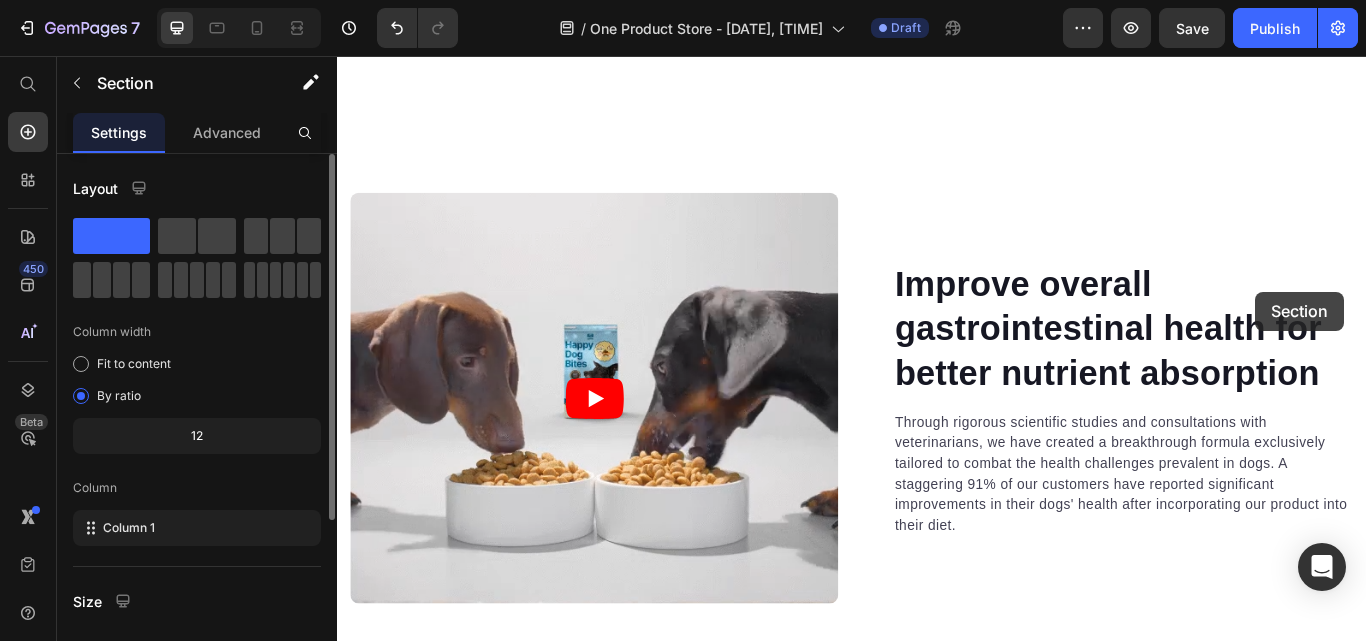 scroll, scrollTop: 1589, scrollLeft: 0, axis: vertical 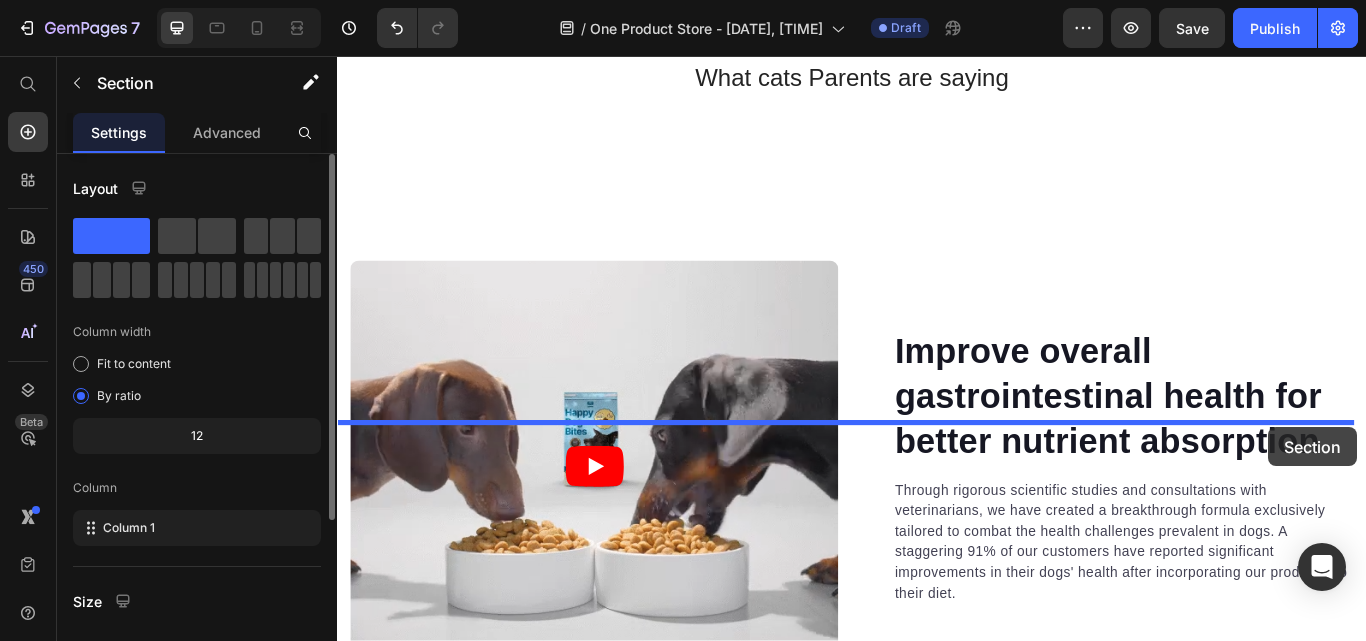 drag, startPoint x: 1183, startPoint y: 188, endPoint x: 1423, endPoint y: 489, distance: 384.96884 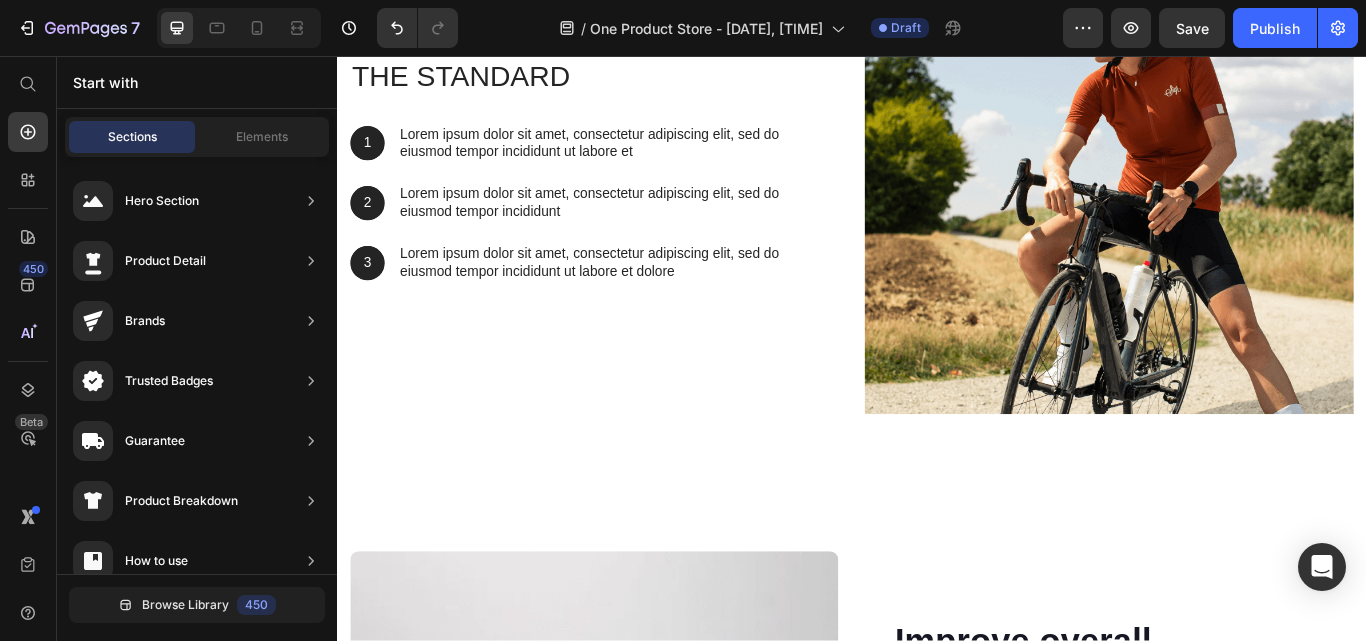 scroll, scrollTop: 2109, scrollLeft: 0, axis: vertical 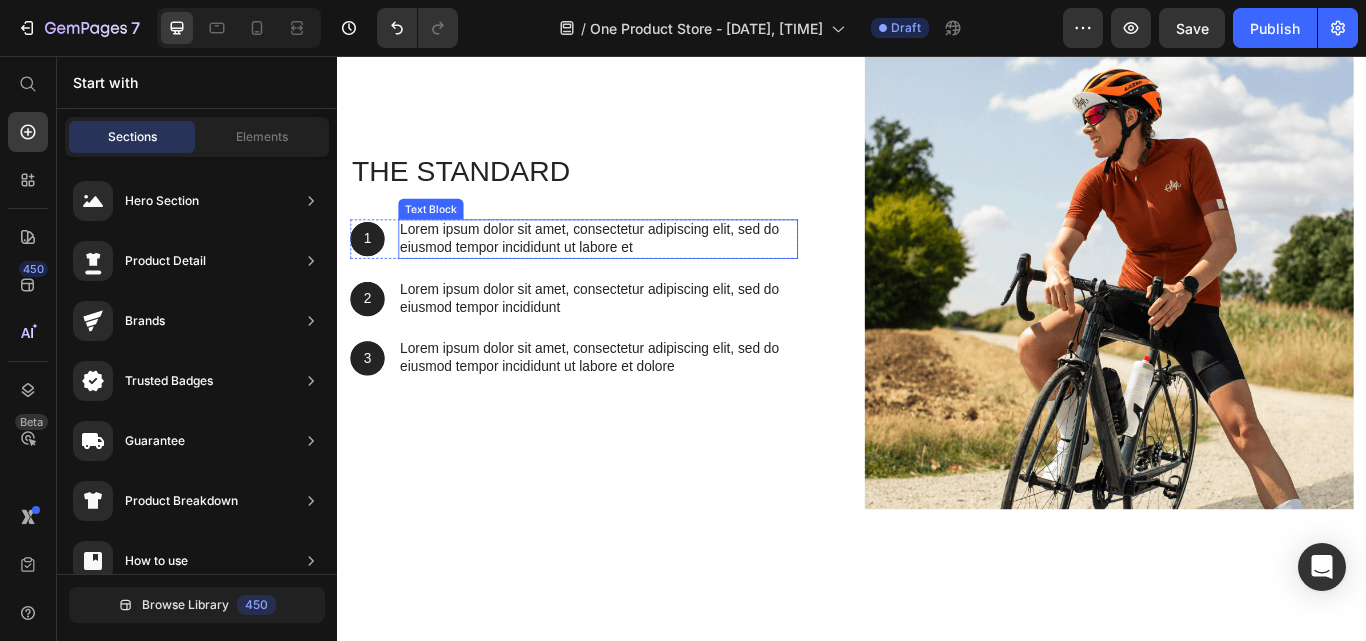 click on "Lorem ipsum dolor sit amet, consectetur adipiscing elit, sed do eiusmod tempor incididunt ut labore et" at bounding box center [641, 270] 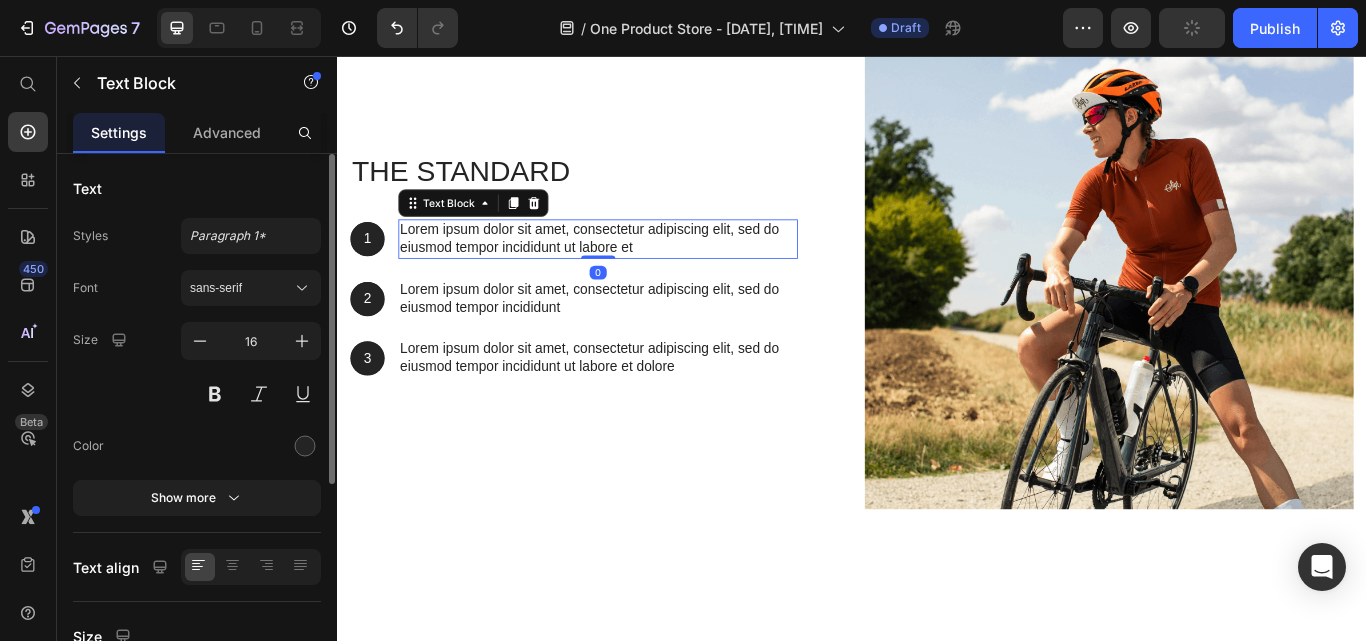 click on "Lorem ipsum dolor sit amet, consectetur adipiscing elit, sed do eiusmod tempor incididunt ut labore et" at bounding box center (641, 270) 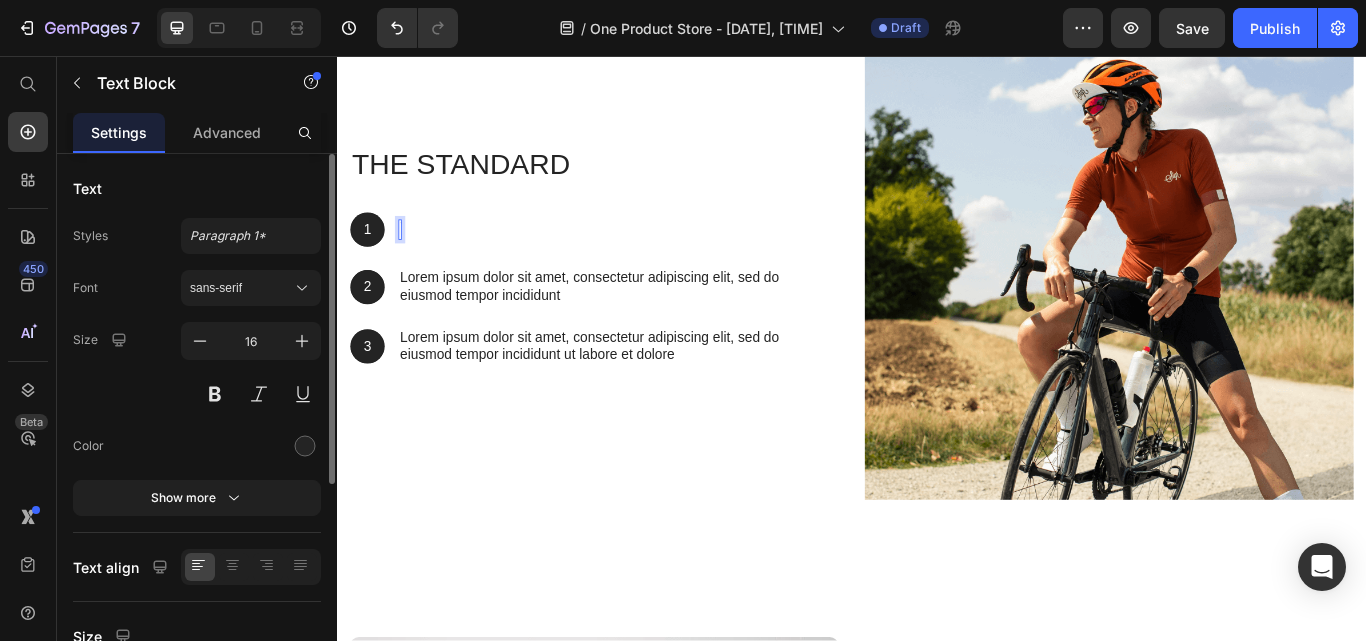 scroll, scrollTop: 1870, scrollLeft: 0, axis: vertical 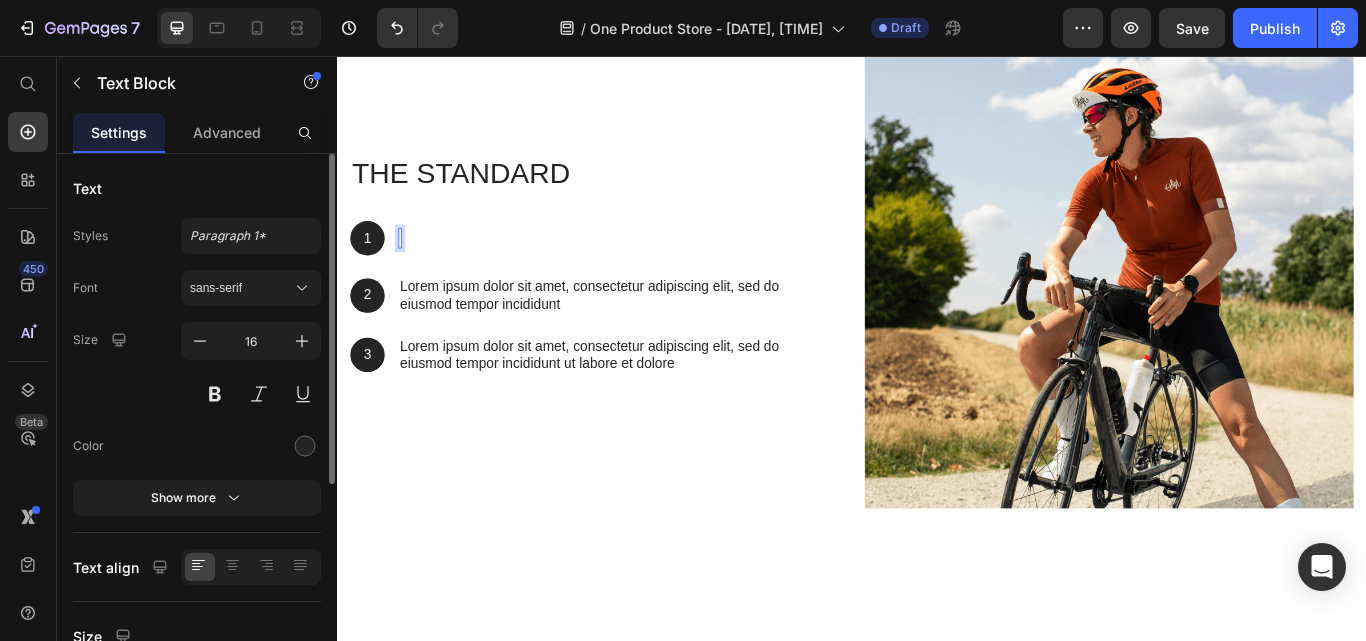 click at bounding box center [410, 269] 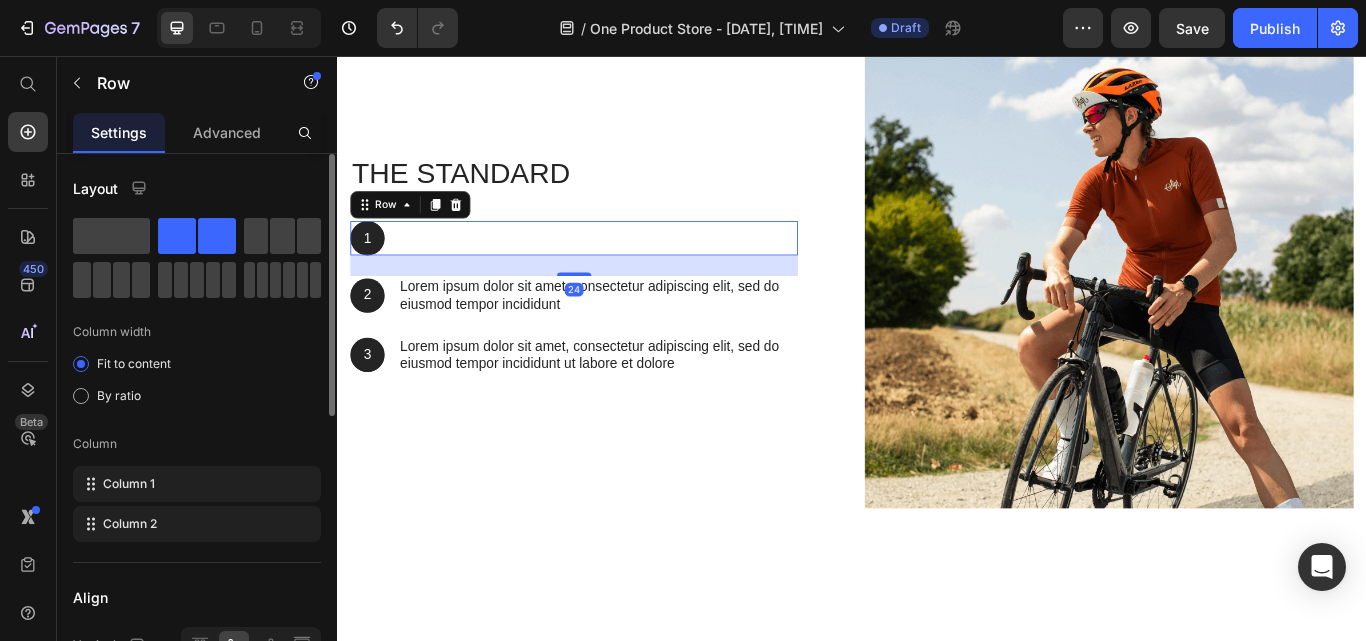 click on "1 Text Block Hero Banner Text Block Row   24" at bounding box center [613, 269] 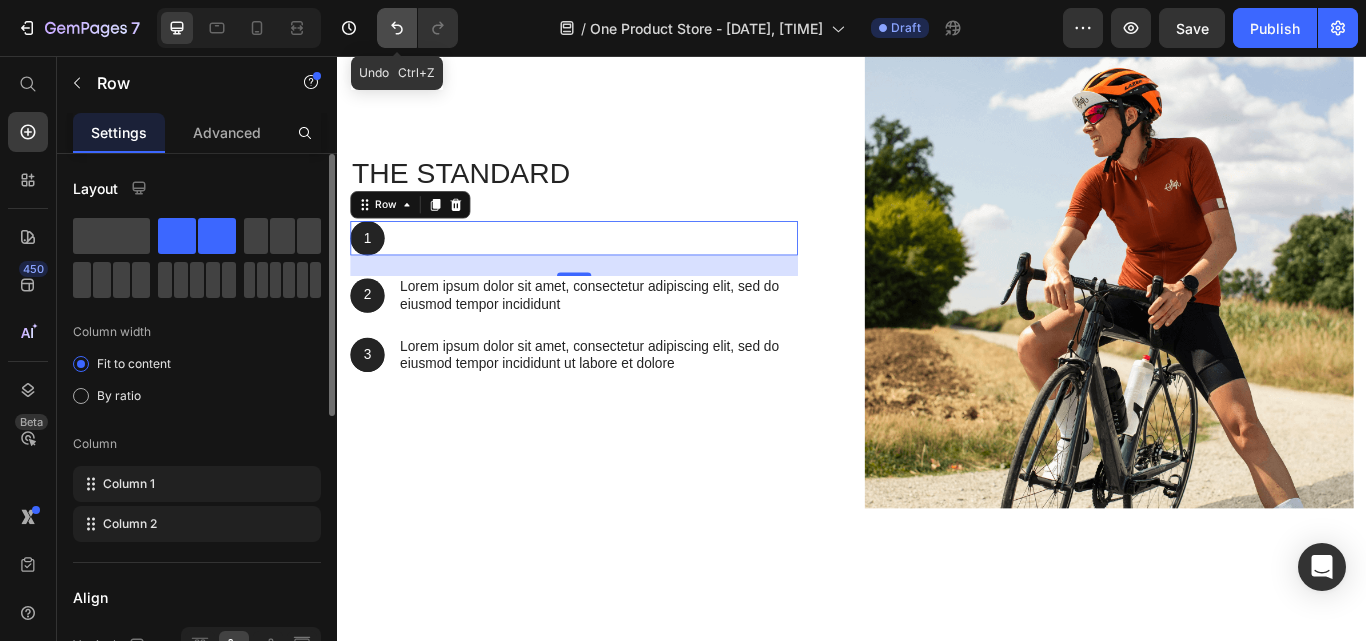 click 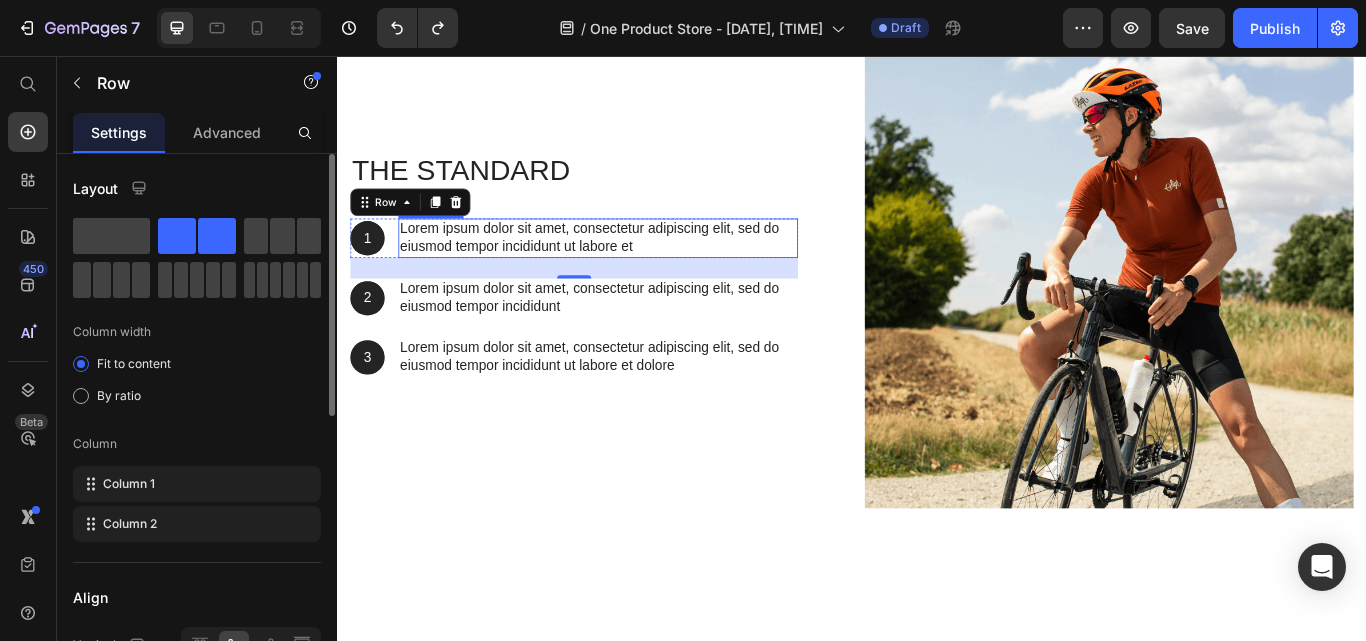 click on "Lorem ipsum dolor sit amet, consectetur adipiscing elit, sed do eiusmod tempor incididunt ut labore et" at bounding box center (641, 269) 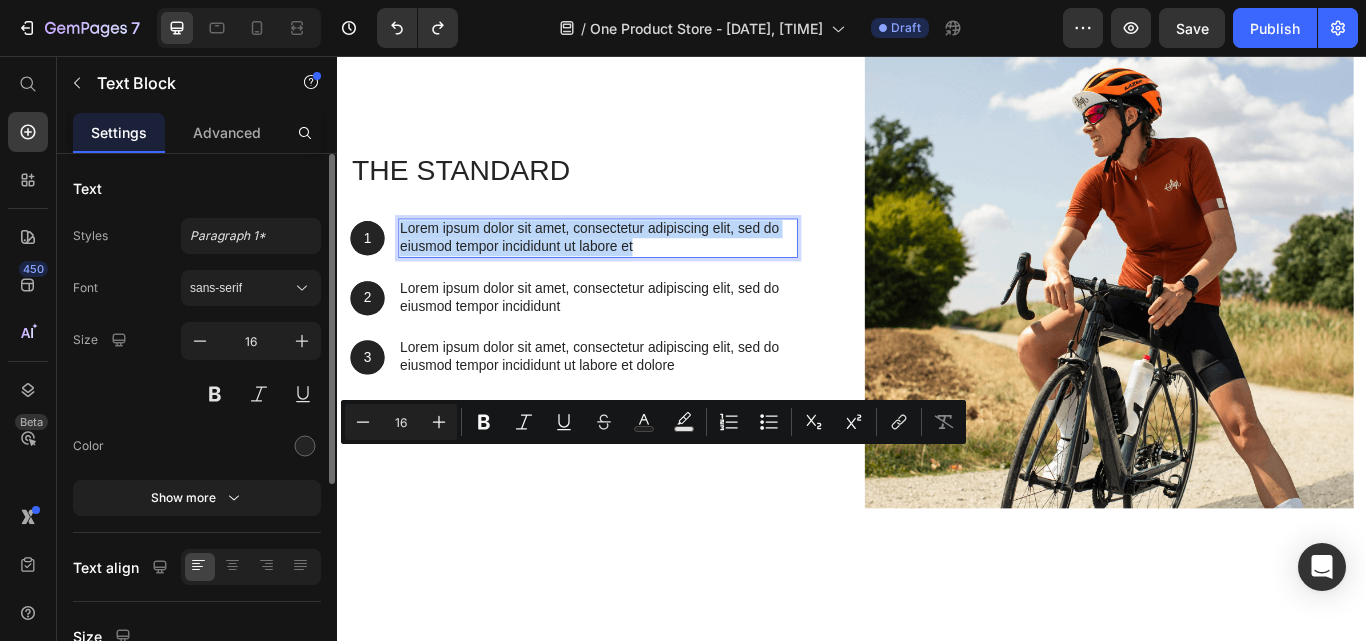 drag, startPoint x: 682, startPoint y: 539, endPoint x: 423, endPoint y: 524, distance: 259.434 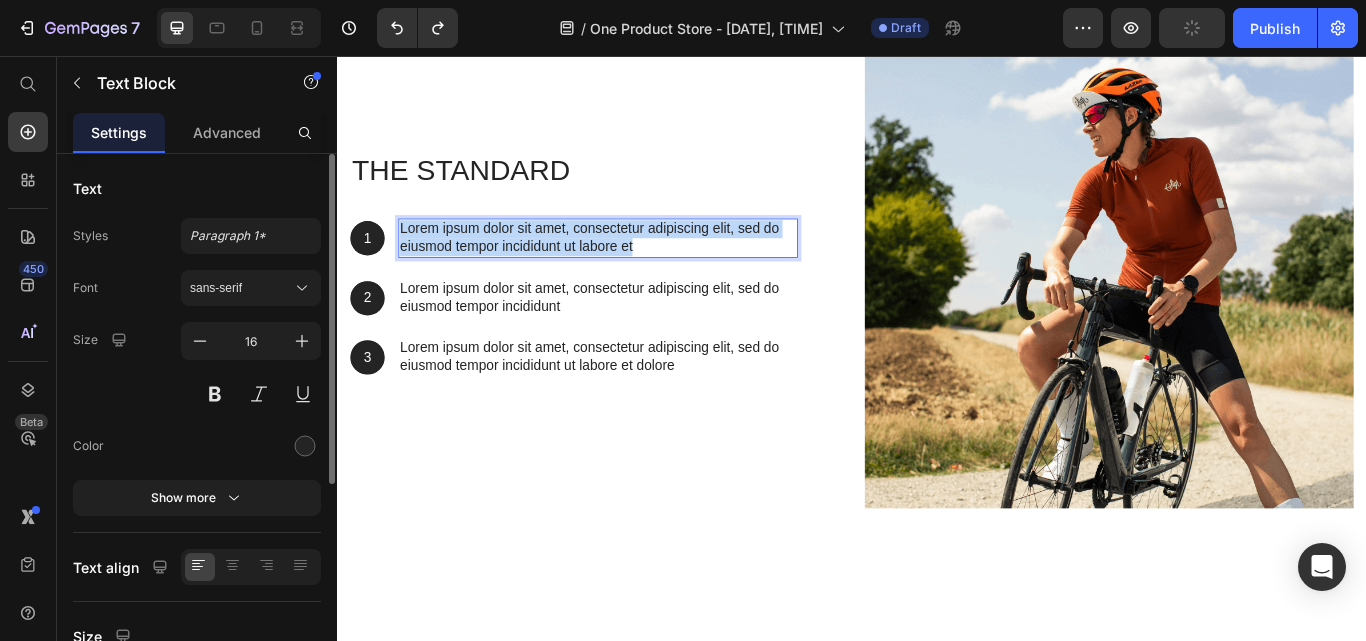 scroll, scrollTop: 1871, scrollLeft: 0, axis: vertical 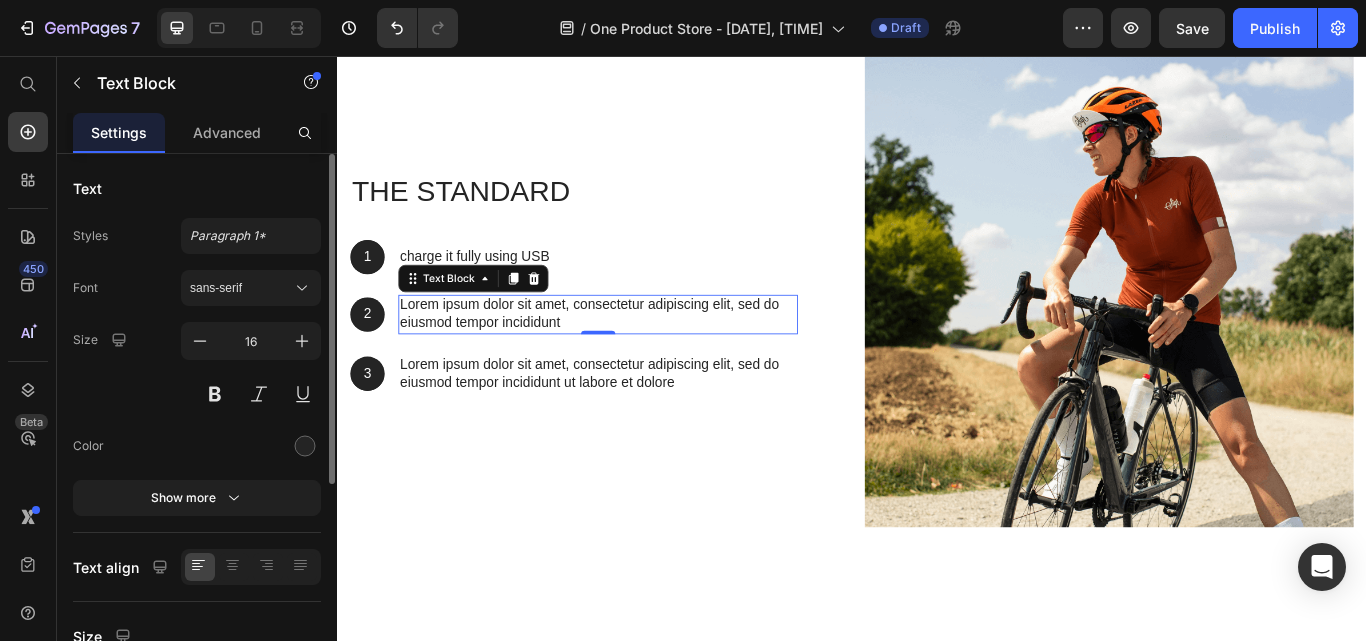 click on "Lorem ipsum dolor sit amet, consectetur adipiscing elit, sed do eiusmod tempor incididunt" at bounding box center (641, 358) 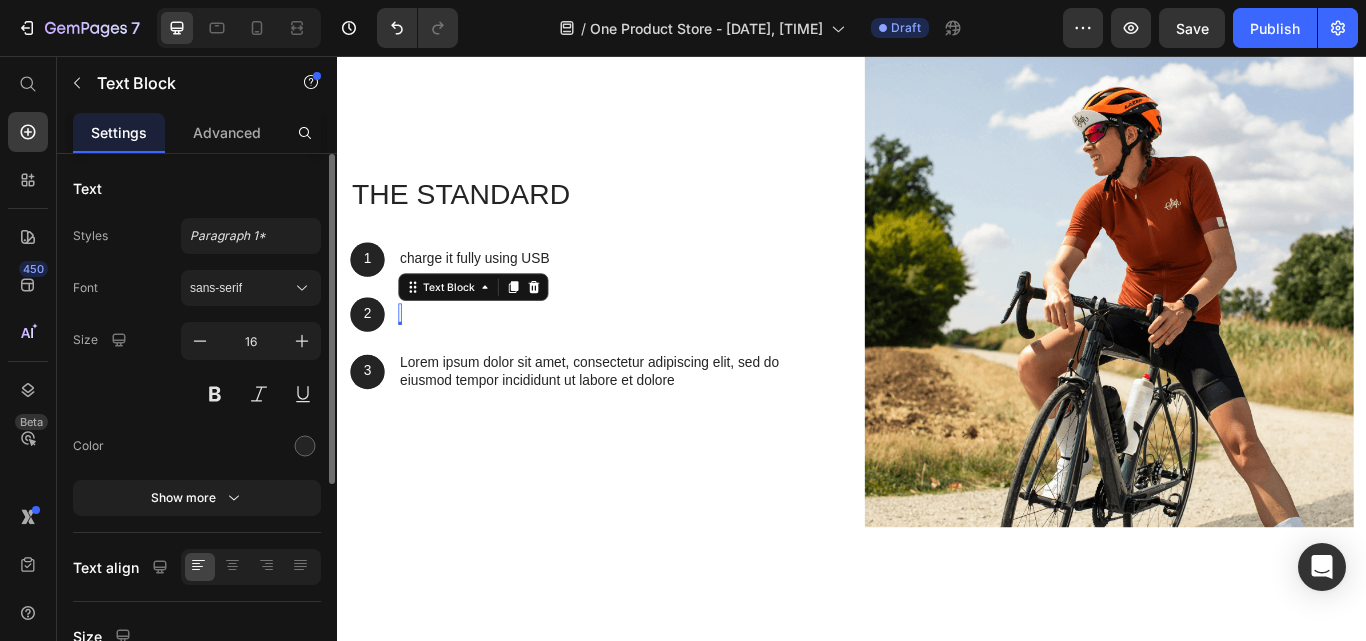 scroll, scrollTop: 1104, scrollLeft: 0, axis: vertical 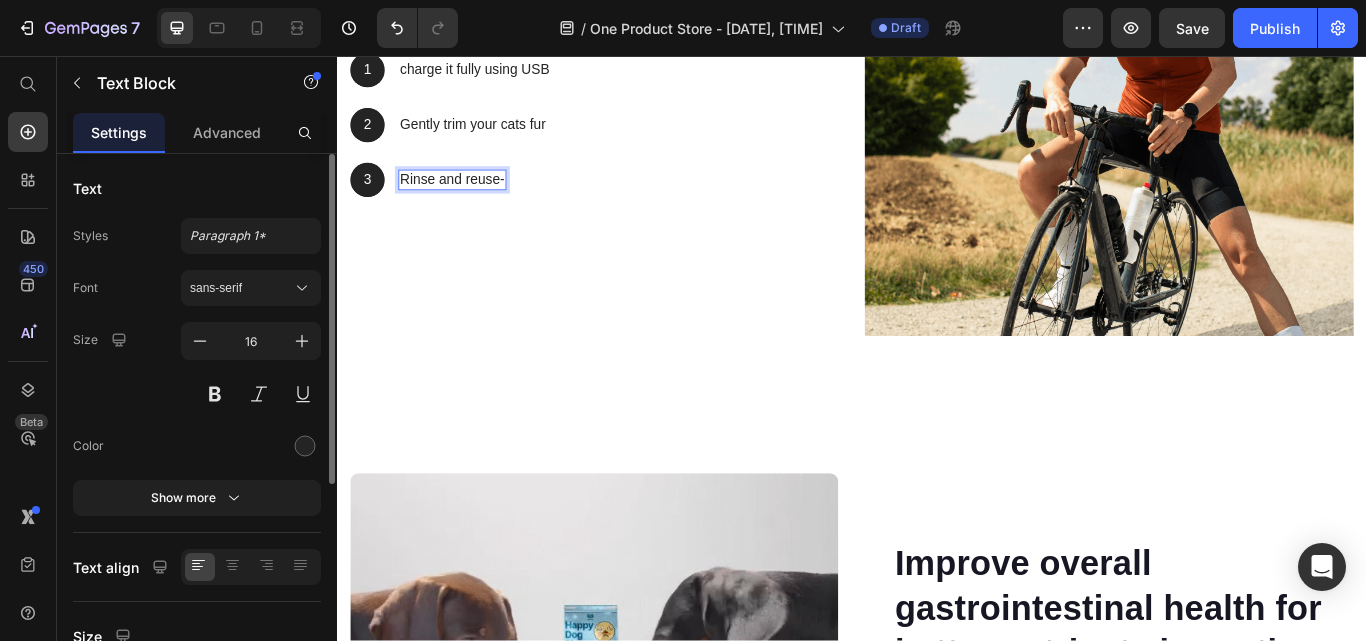 click on "Rinse and reuse-" at bounding box center (471, 201) 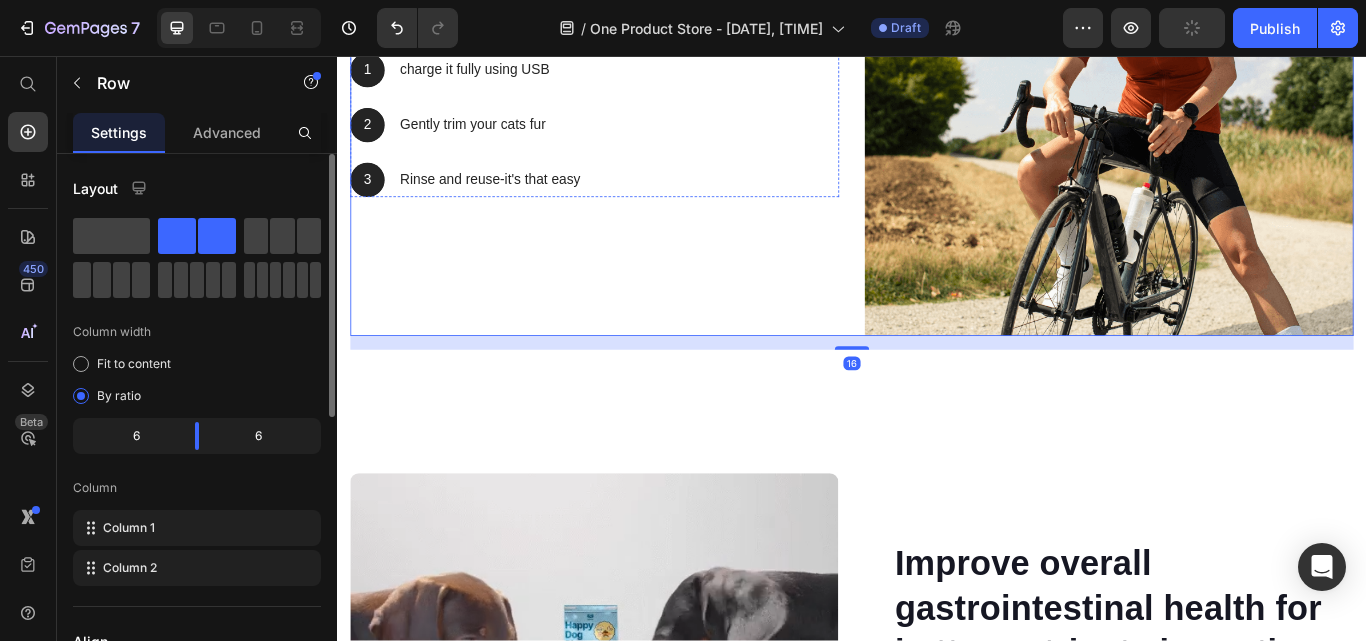 click on "The standard" at bounding box center (613, -3) 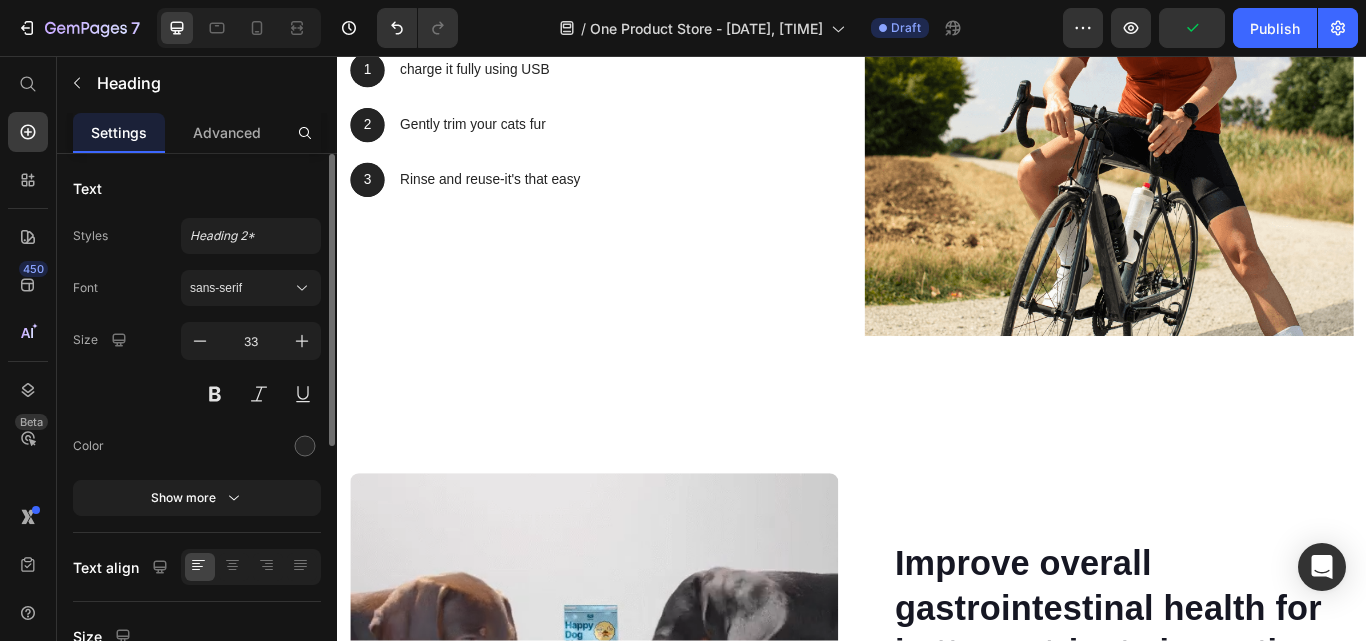 click on "The standard Heading   32 1 Text Block Hero Banner charge it fully using USB Text Block Row 2 Text Block Hero Banner Gently trim your cats fur Text Block Row 3 Text Block Hero Banner Rinse and reuse-it's that easy Text Block Row Row" at bounding box center (637, 98) 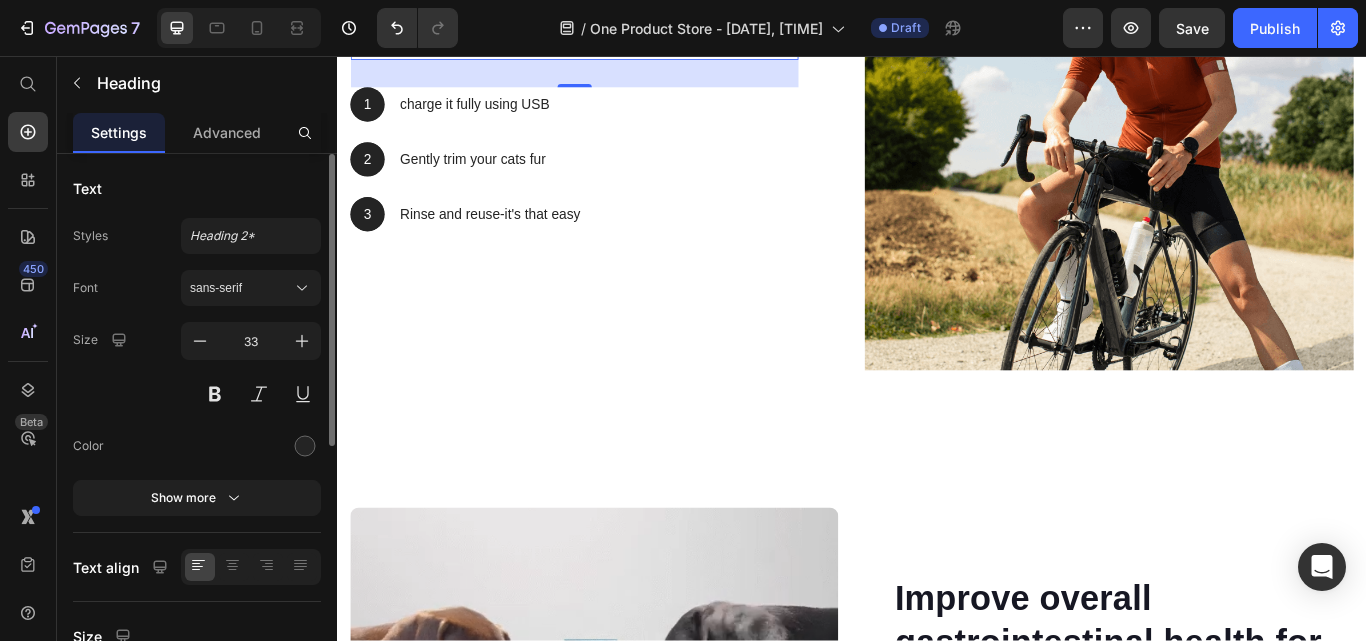 click on "The standard" at bounding box center (613, 37) 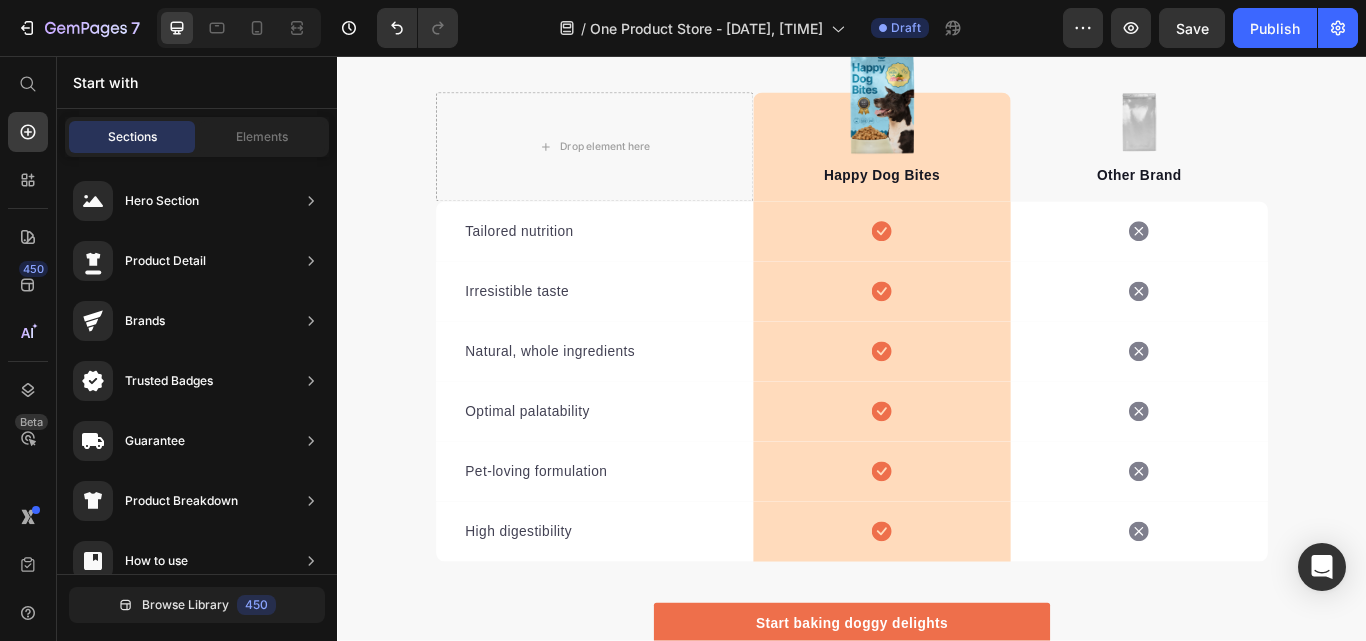 scroll, scrollTop: 4264, scrollLeft: 0, axis: vertical 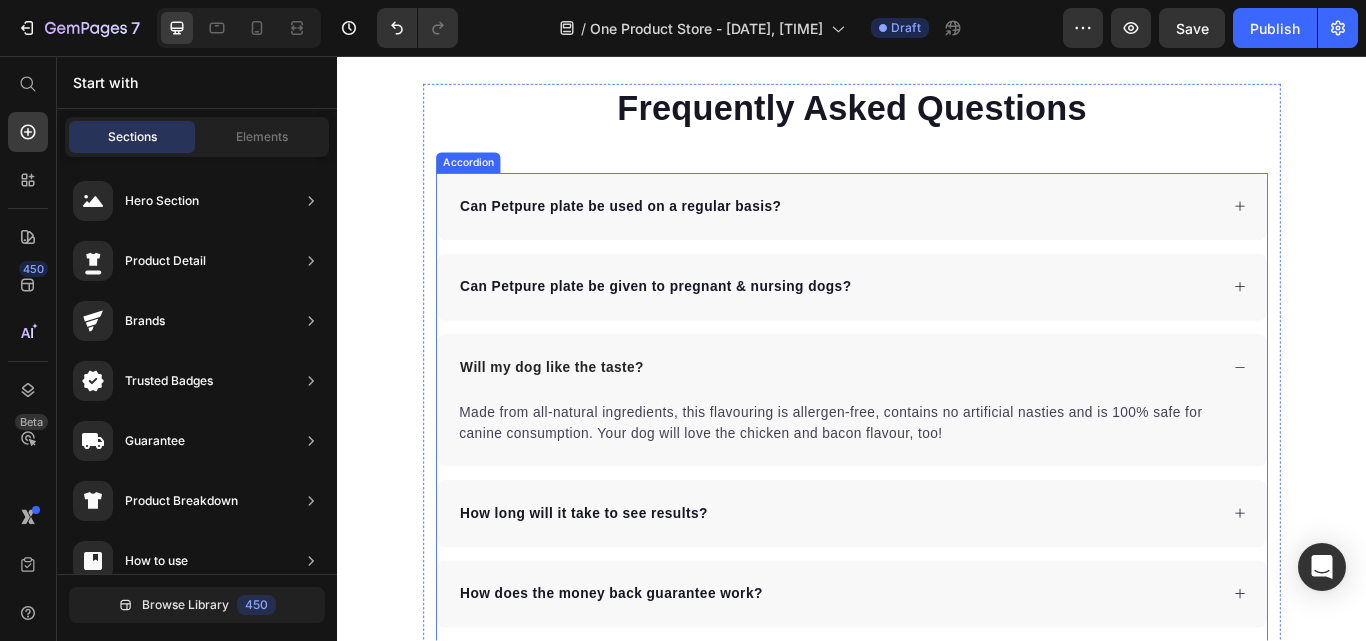 click 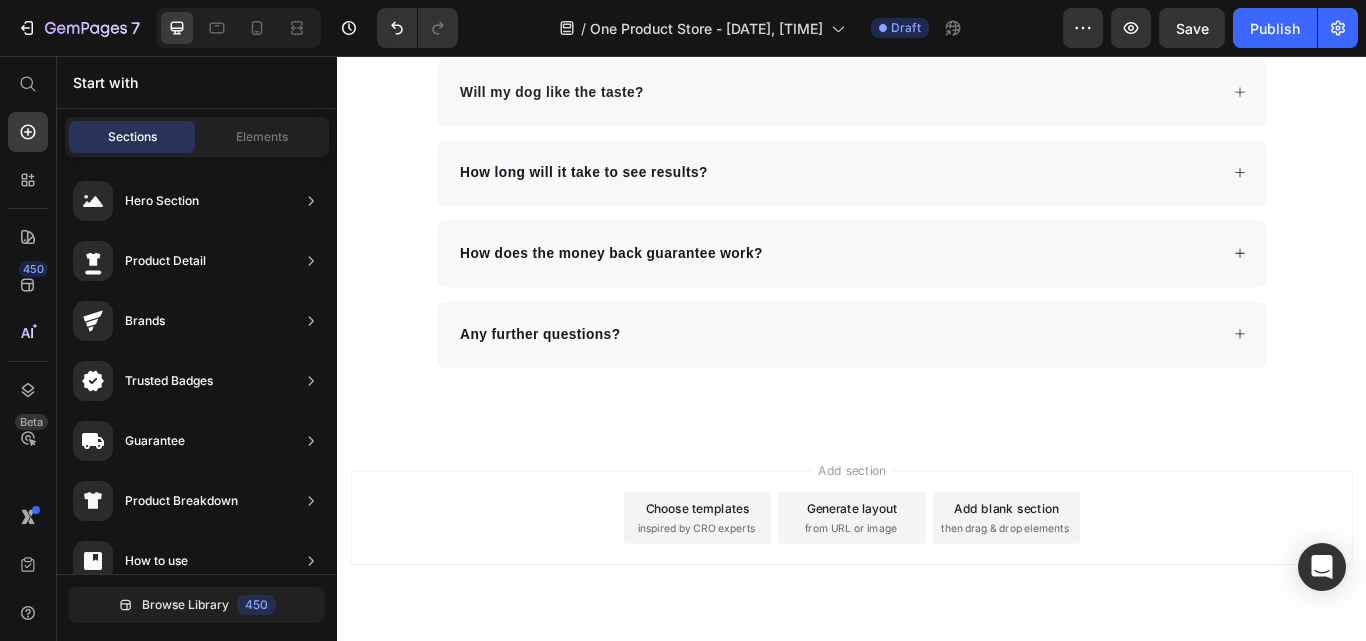 scroll, scrollTop: 6345, scrollLeft: 0, axis: vertical 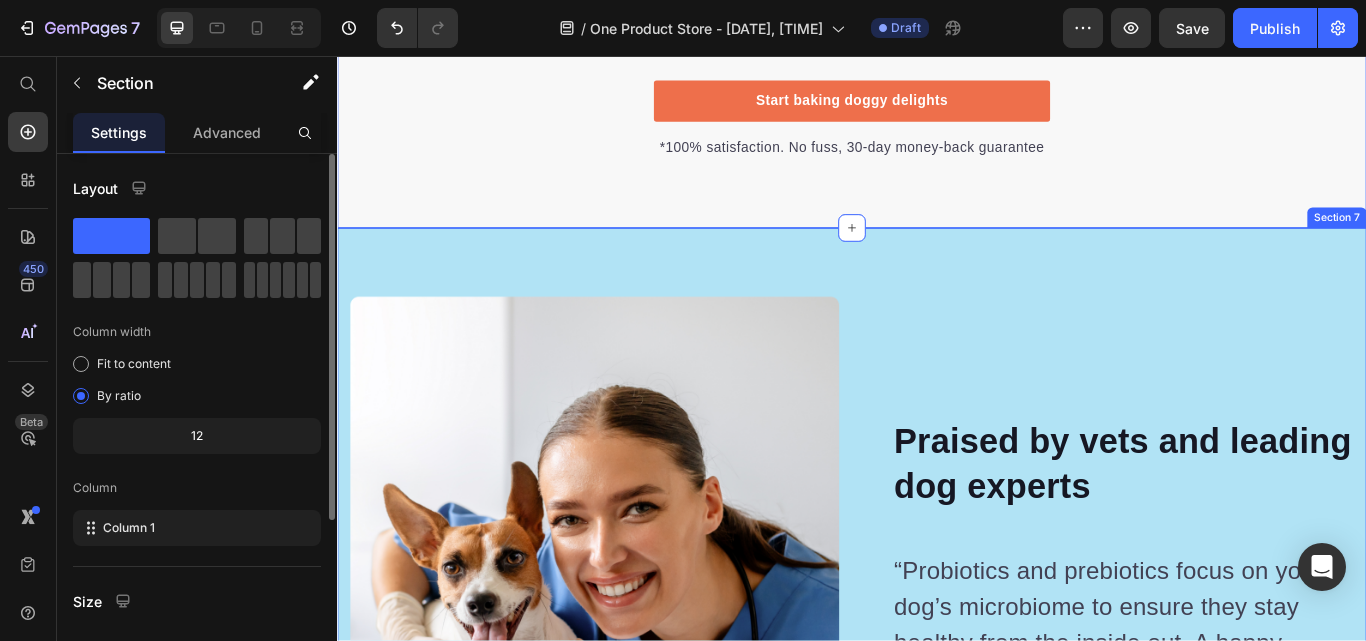 click on "We’re a whole different breed. Heading It’s easy to see why Super Tummy Daily is recommended #1 by vets and owners. The powerful ingredients in each tasty scoop can support your dog’s digestive system, leaving them to live a comfortable, healthy, and active lifestyle Text block Row
Drop element here Image Happy Dog Bites Text block Row Image Other Brand Text block Row Tailored nutrition Text block
Icon Row
Icon Row Irresistible taste Text block
Icon Row
Icon Row Natural, whole ingredients Text block
Icon Row
Icon Row Optimal palatability Text block
Icon Row
Icon Row Pet-loving formulation Text block
Icon Row
Icon Row High digestibility Text block
Icon Row
Icon Row Row Start baking doggy delights Button *100% satisfaction. No fuss, 30-day money-back guarantee Text block Row Section 6   You can create reusable sections Create Theme Section AI Content Product" at bounding box center (937, -1374) 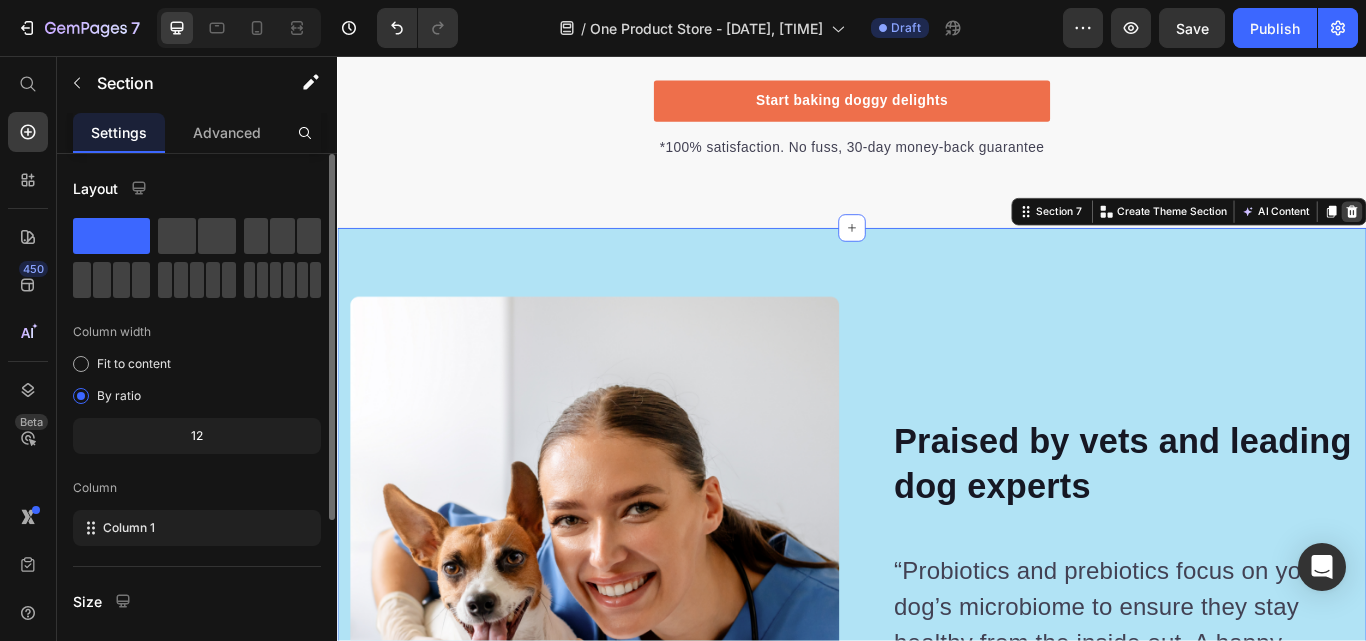 click 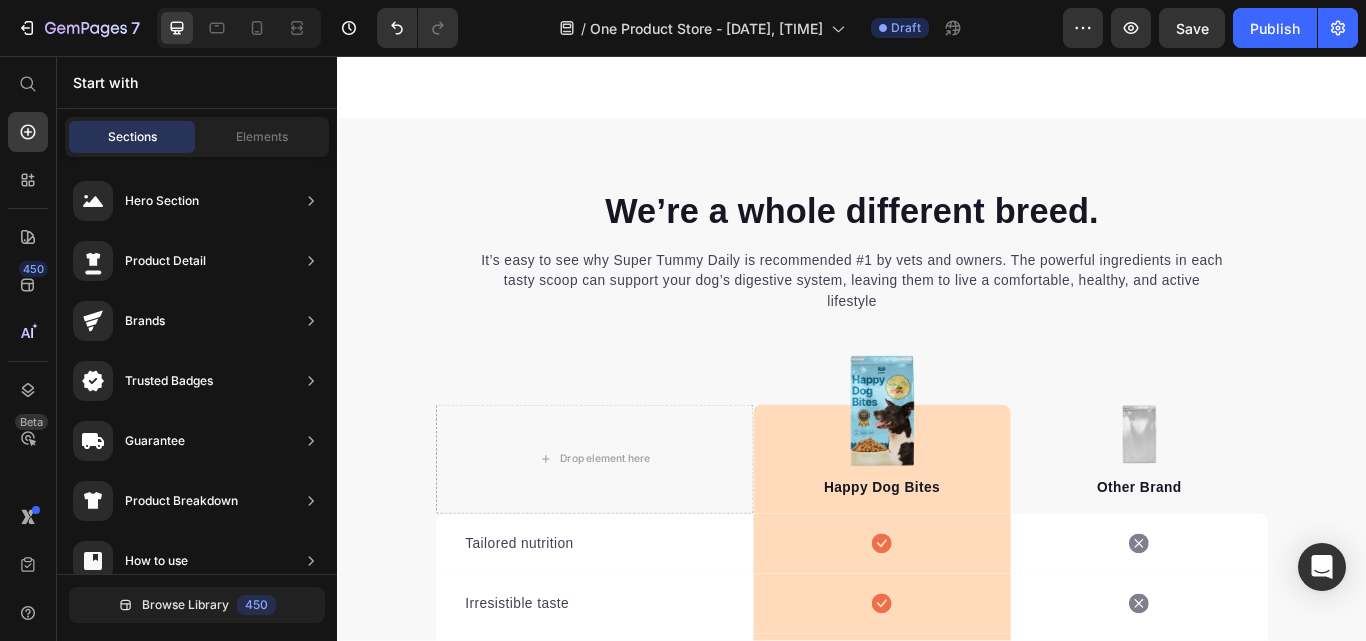 scroll, scrollTop: 3839, scrollLeft: 0, axis: vertical 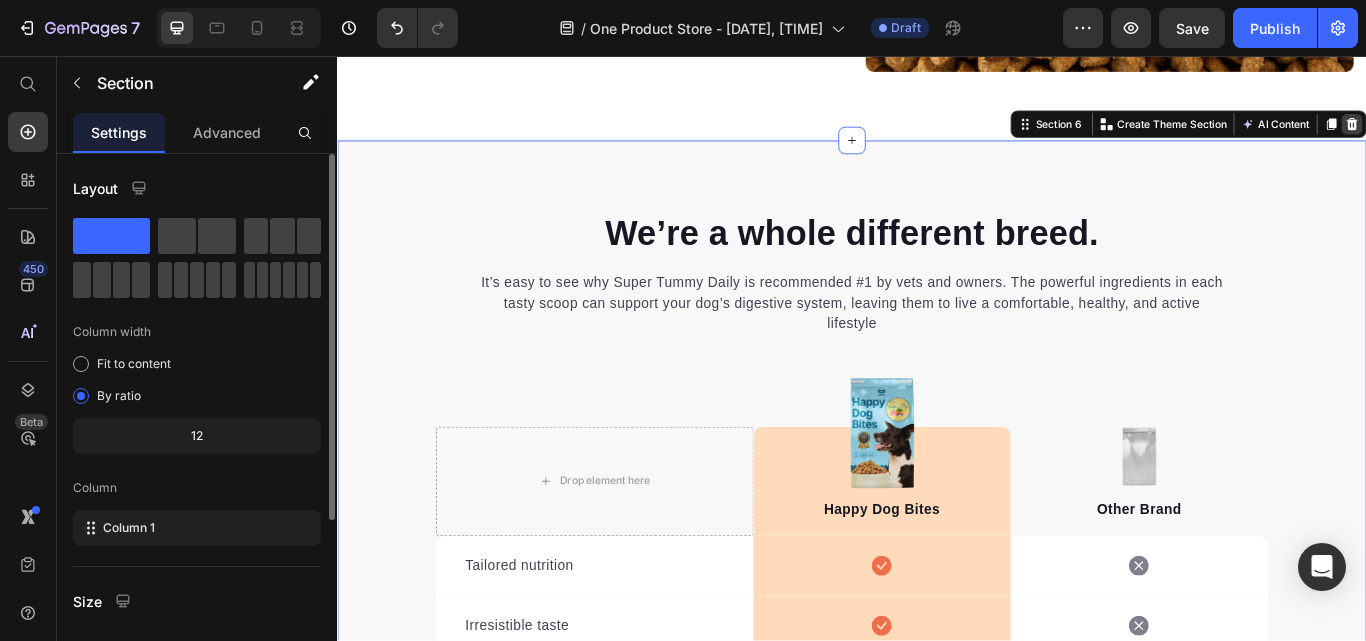 click 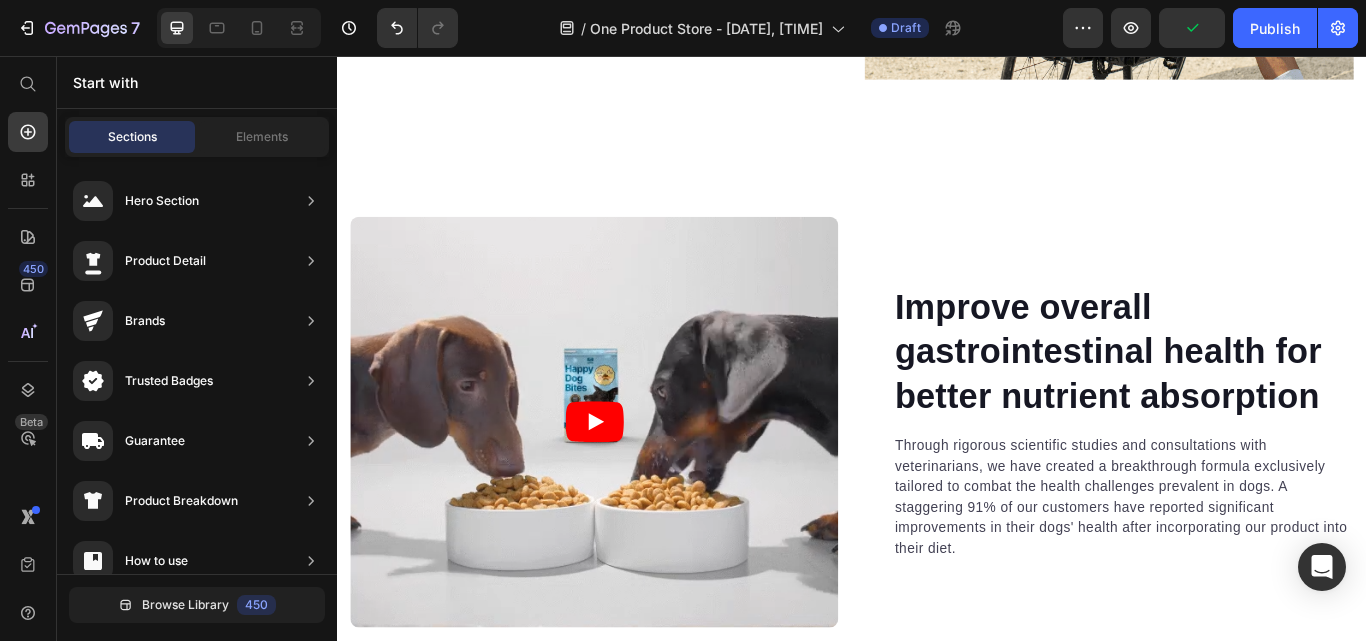 scroll, scrollTop: 2599, scrollLeft: 0, axis: vertical 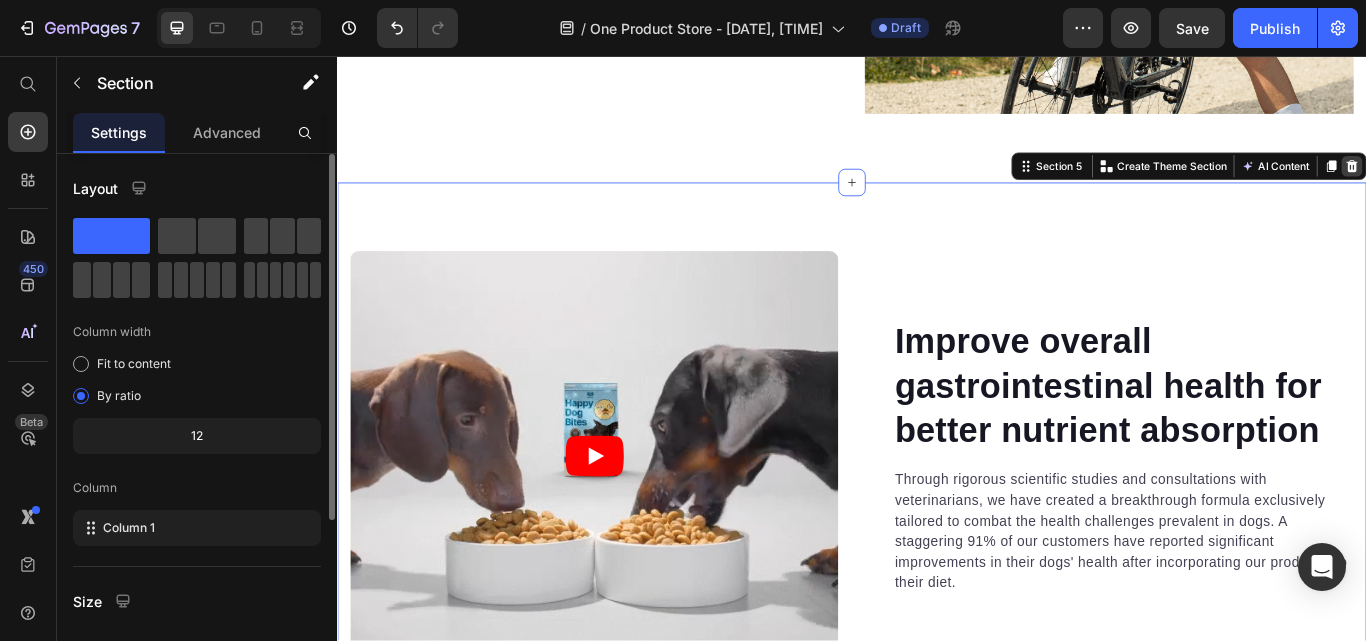 click 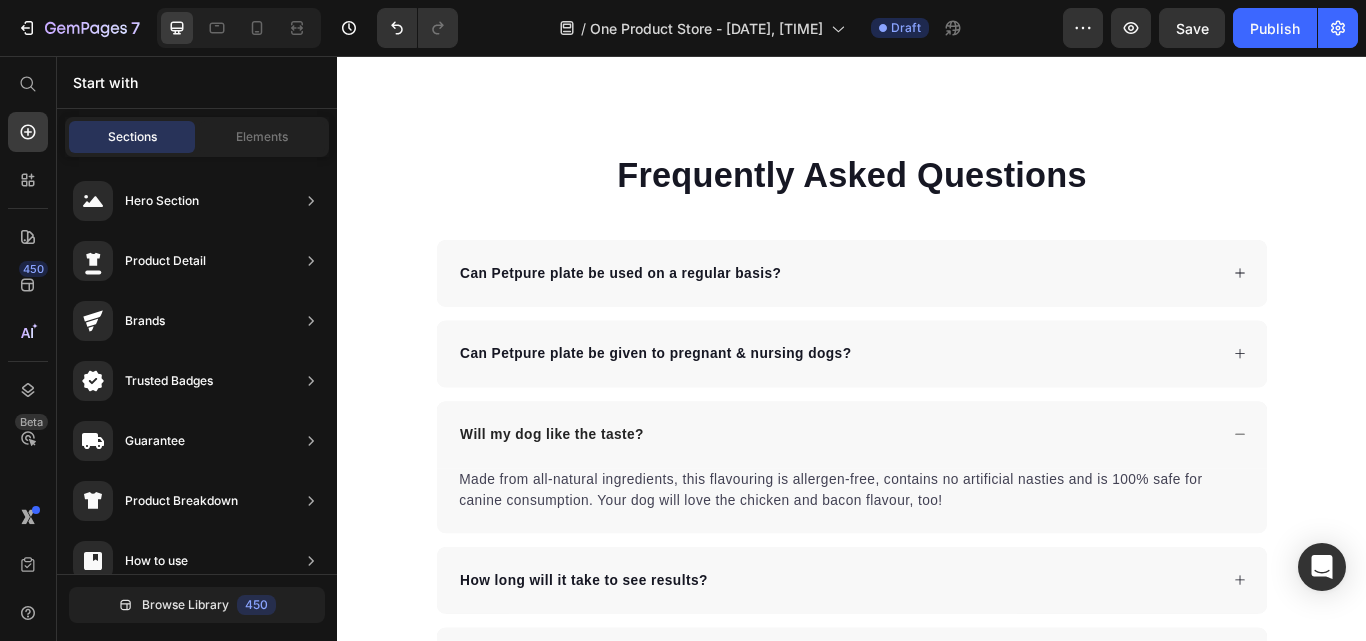 scroll, scrollTop: 2400, scrollLeft: 0, axis: vertical 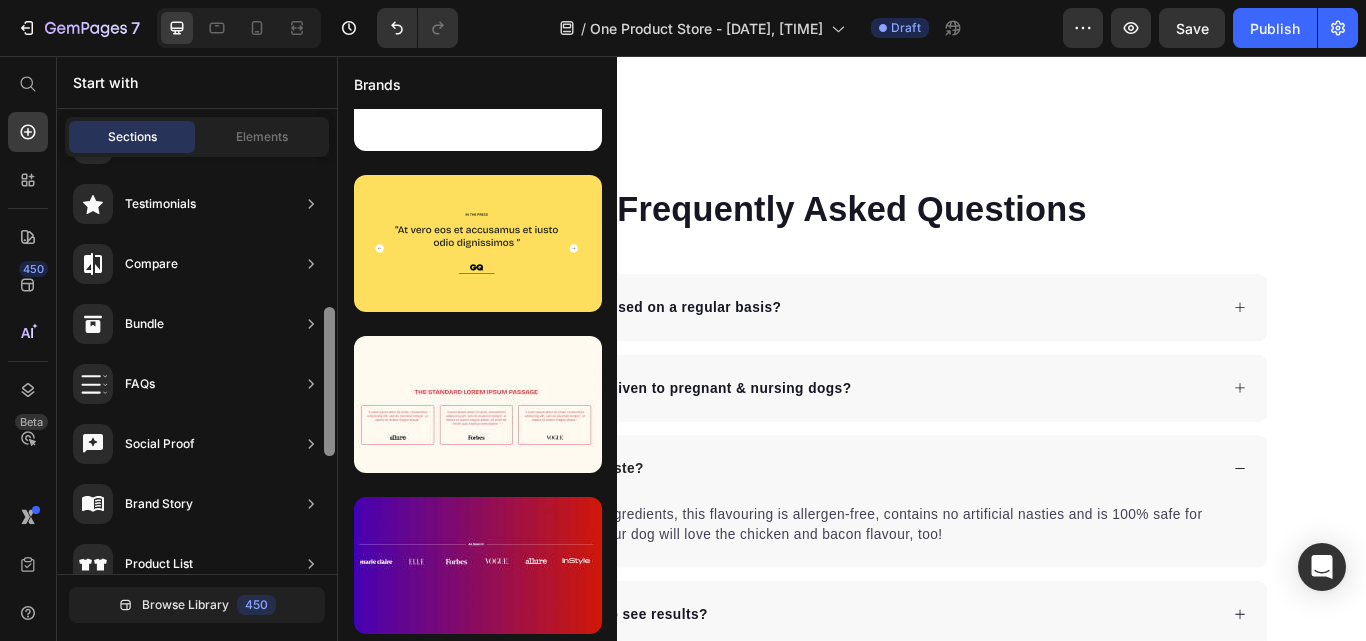 click at bounding box center (329, 365) 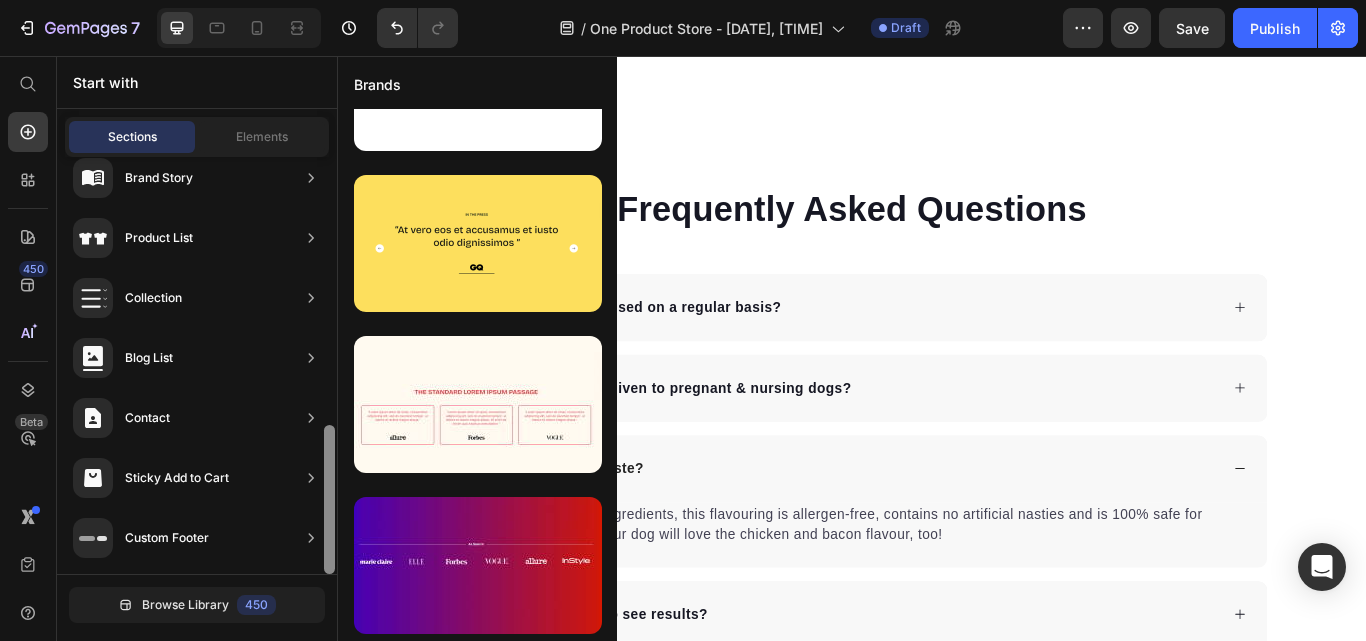 click at bounding box center [329, 365] 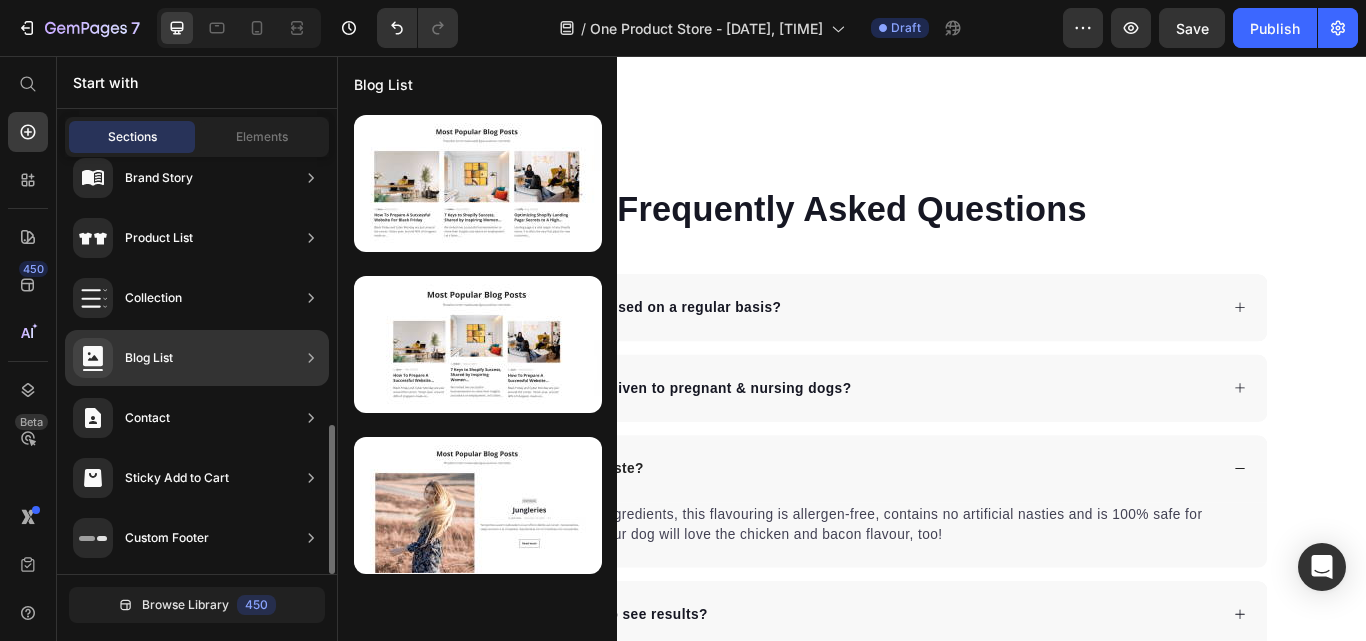 scroll, scrollTop: 0, scrollLeft: 0, axis: both 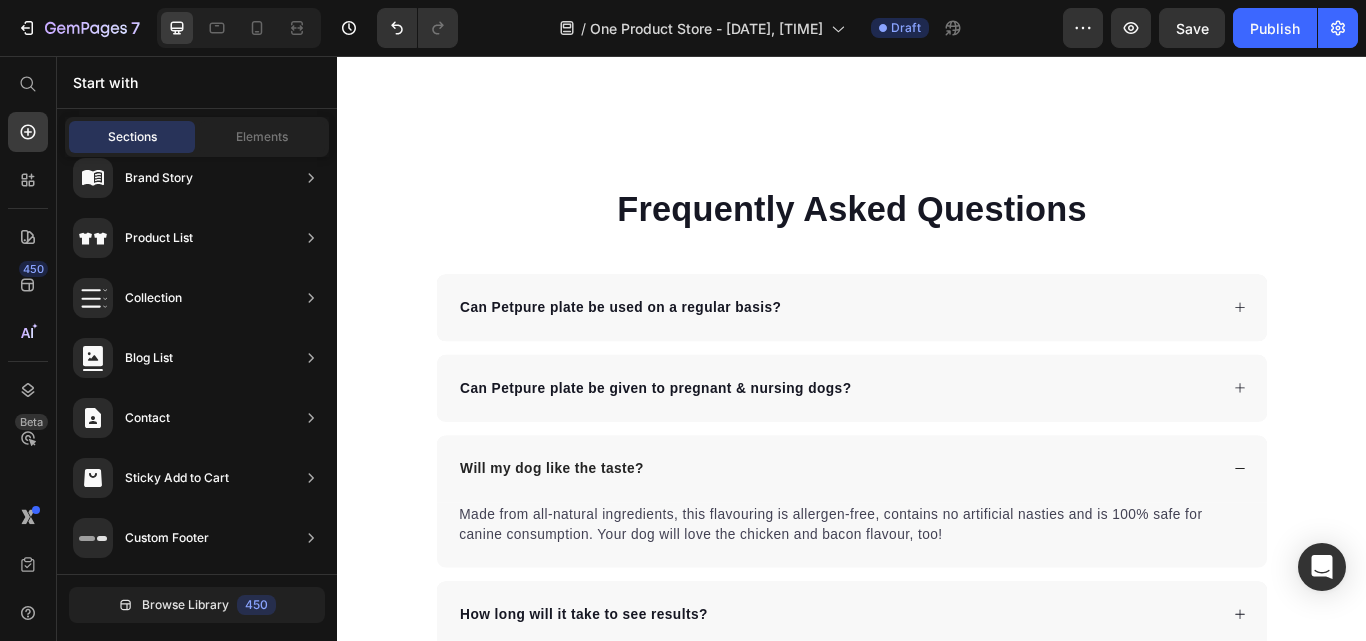 click on "Sections Elements" 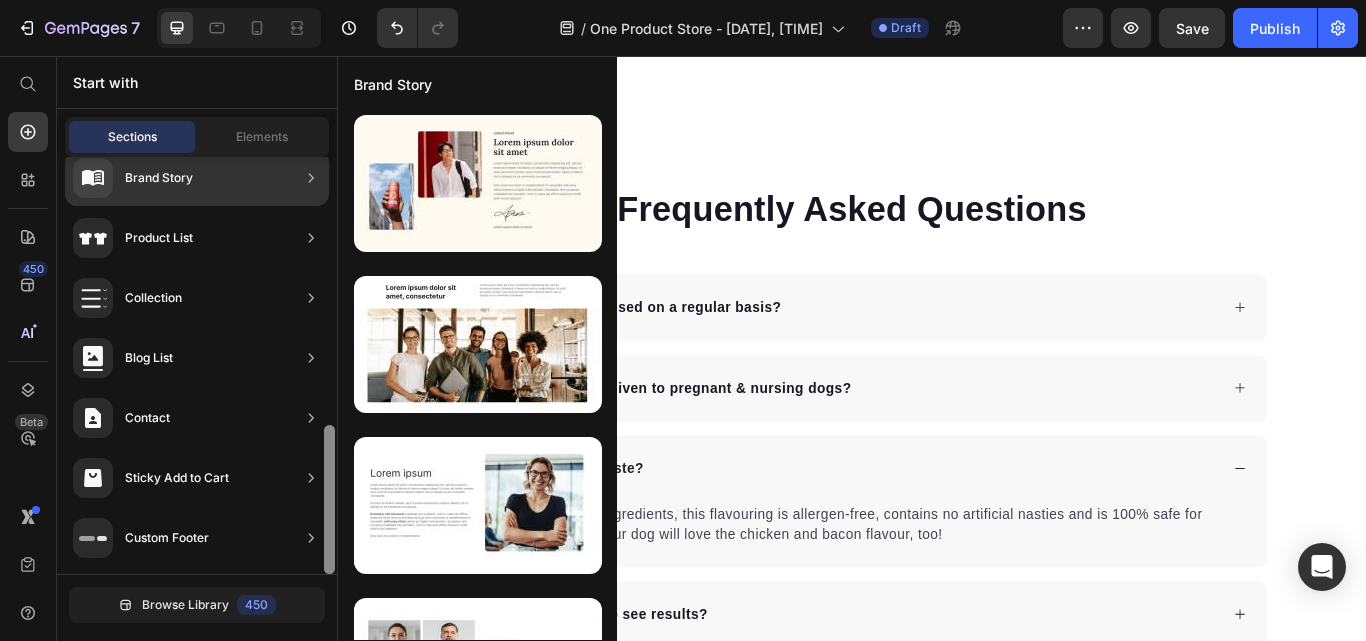 scroll, scrollTop: 326, scrollLeft: 0, axis: vertical 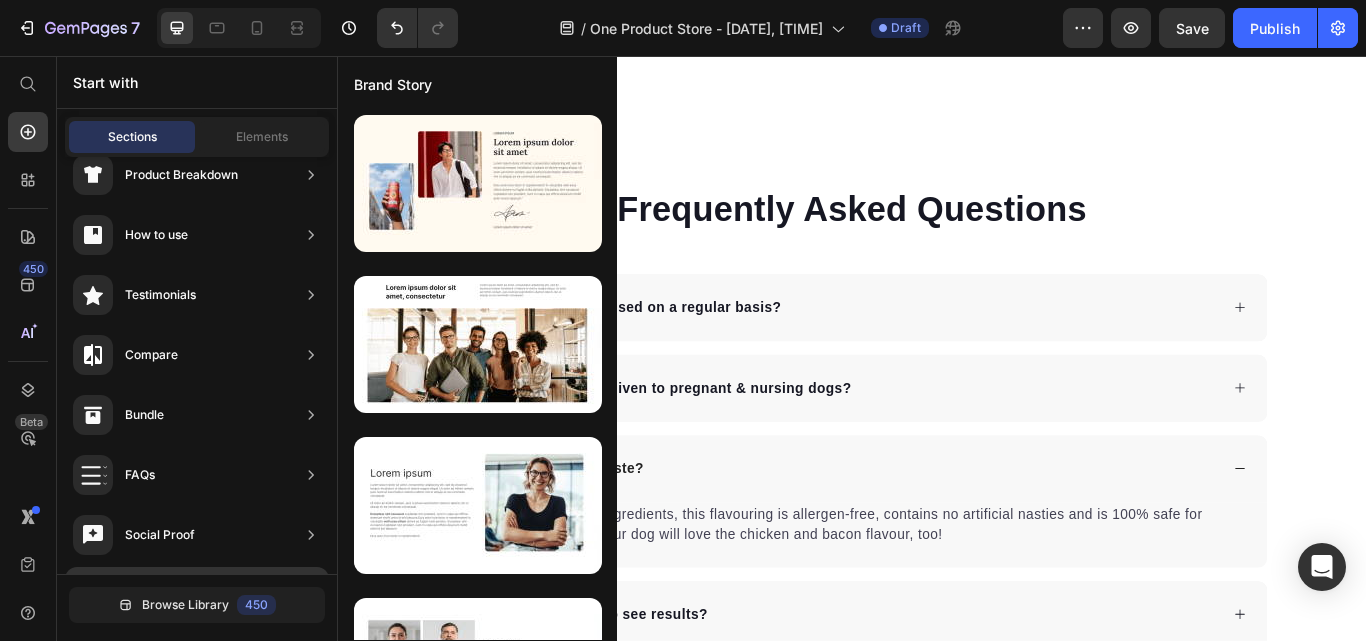 click at bounding box center (329, 782) 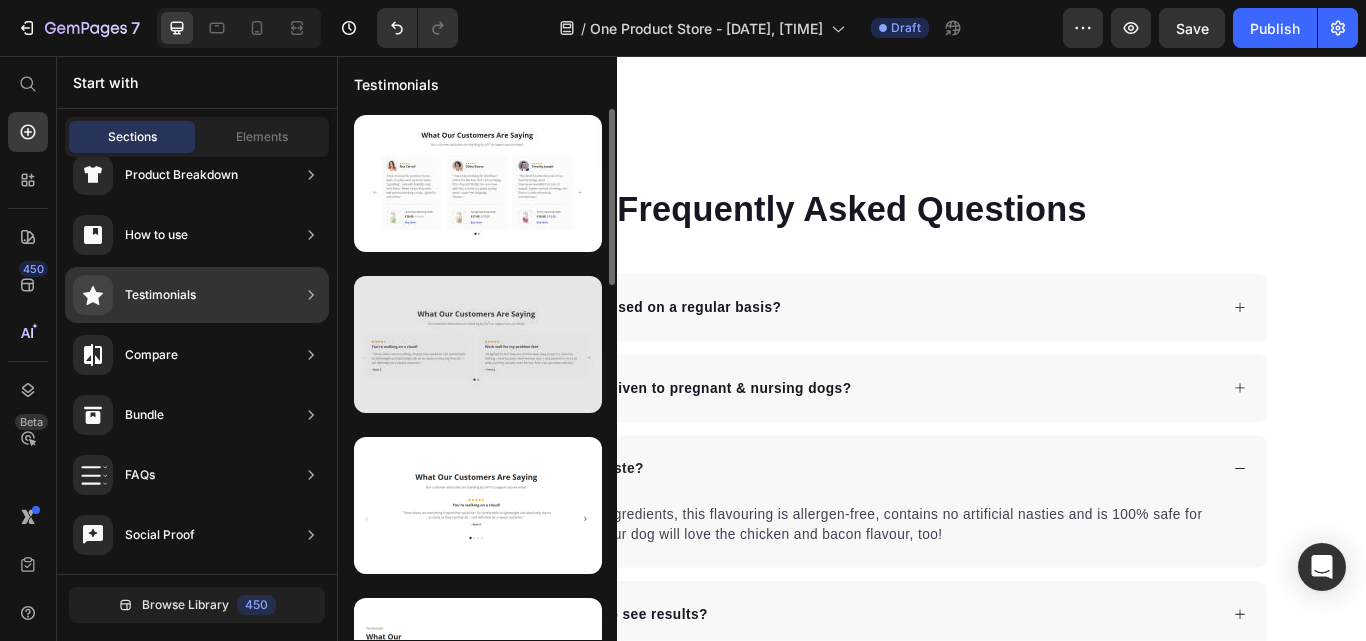 click at bounding box center (478, 344) 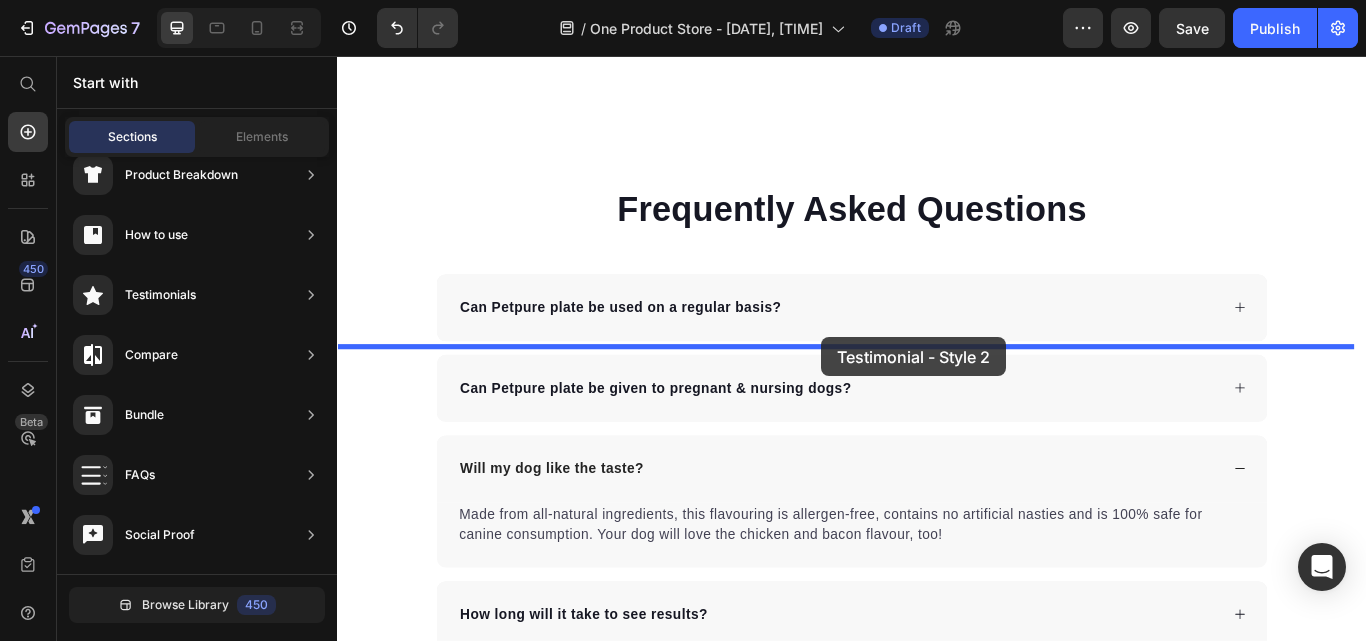 drag, startPoint x: 847, startPoint y: 396, endPoint x: 904, endPoint y: 384, distance: 58.249462 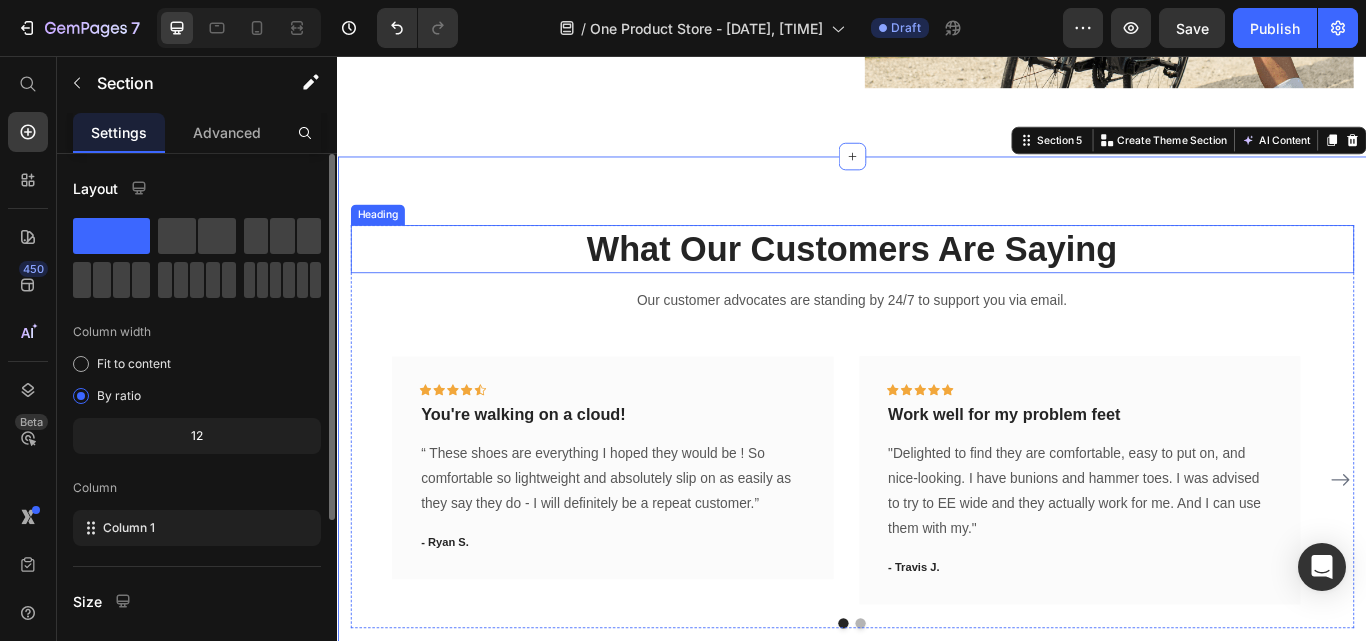 scroll, scrollTop: 2669, scrollLeft: 0, axis: vertical 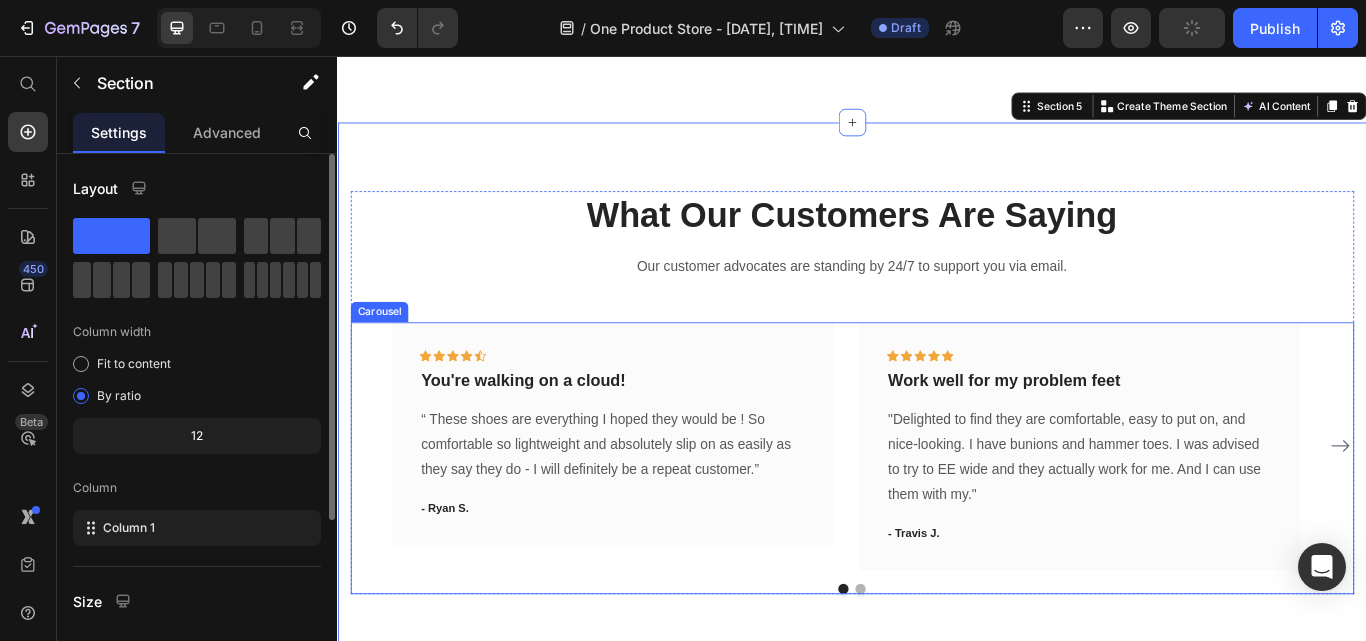 click 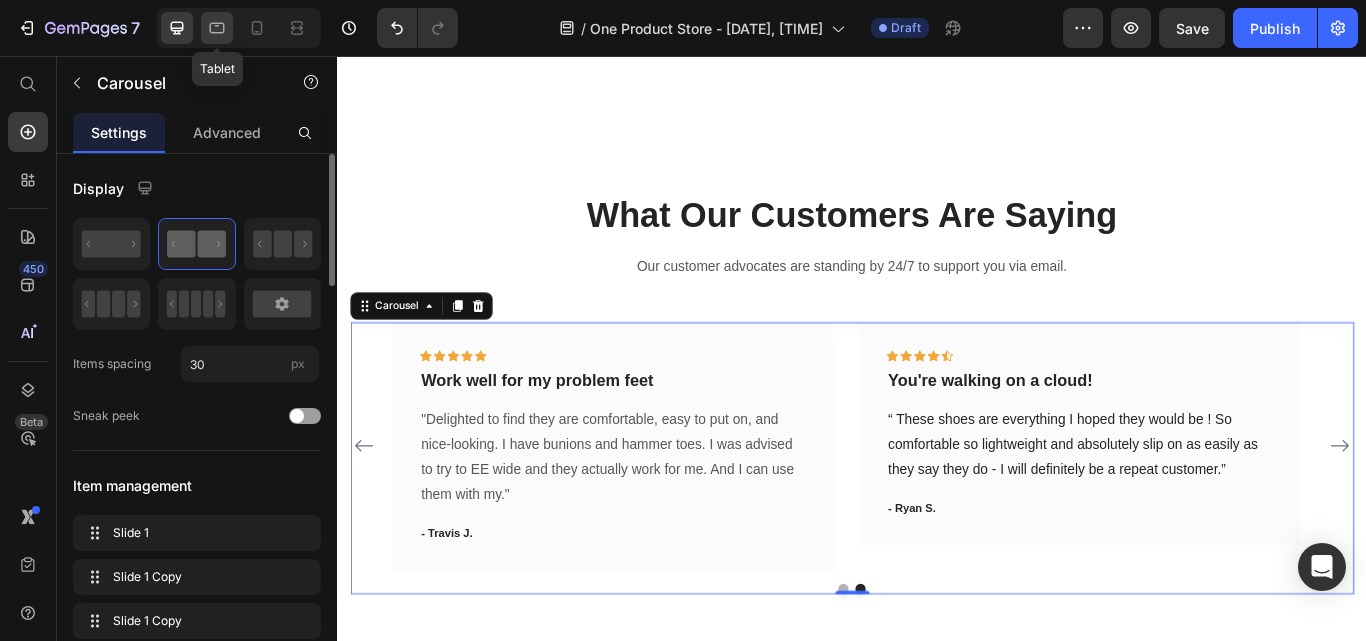click 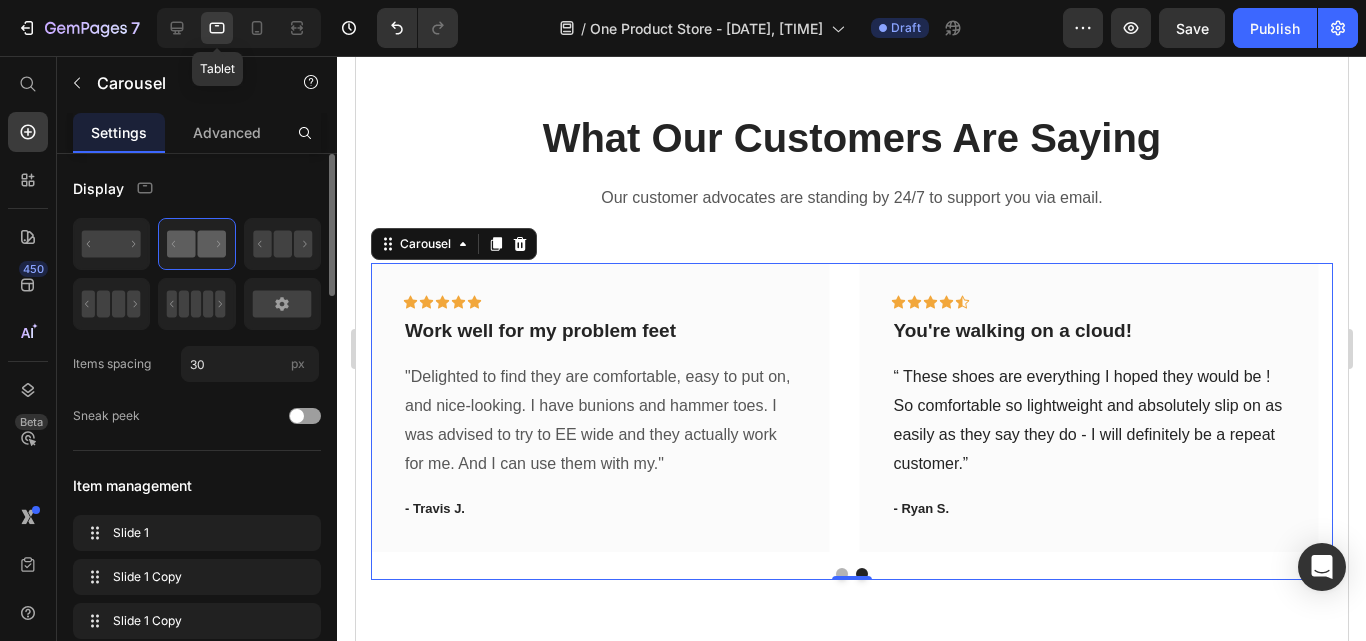 scroll, scrollTop: 2750, scrollLeft: 0, axis: vertical 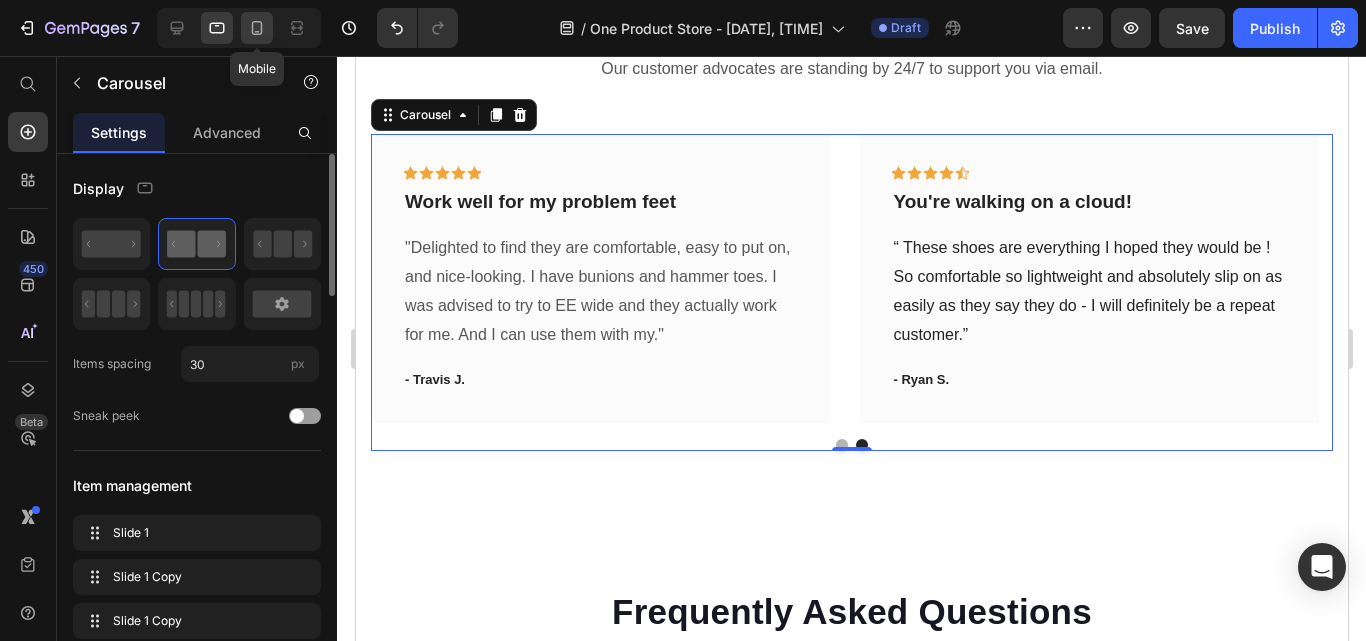 click 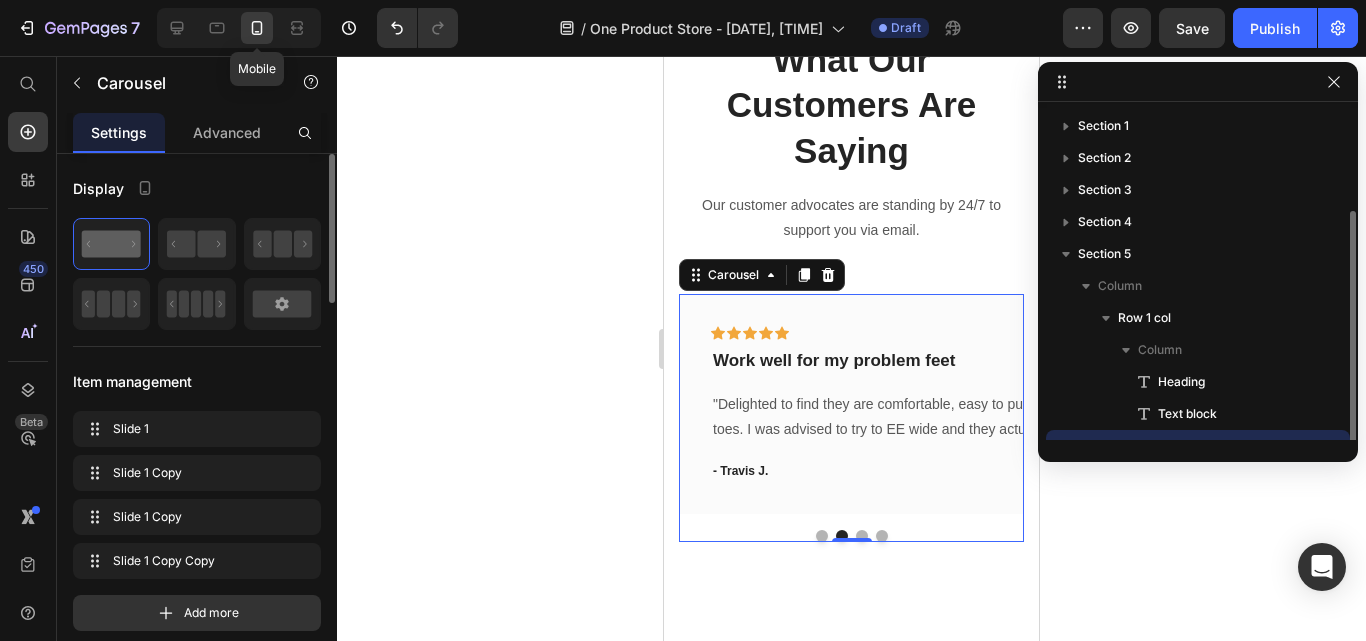 scroll, scrollTop: 2728, scrollLeft: 0, axis: vertical 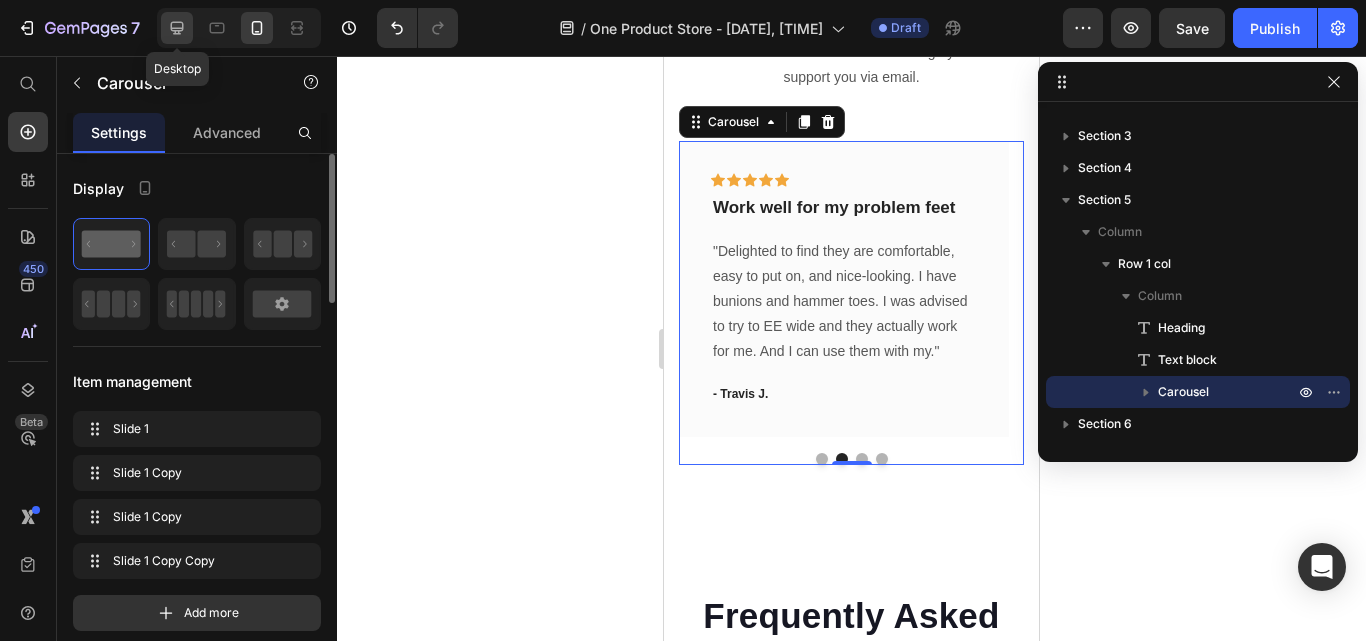 click 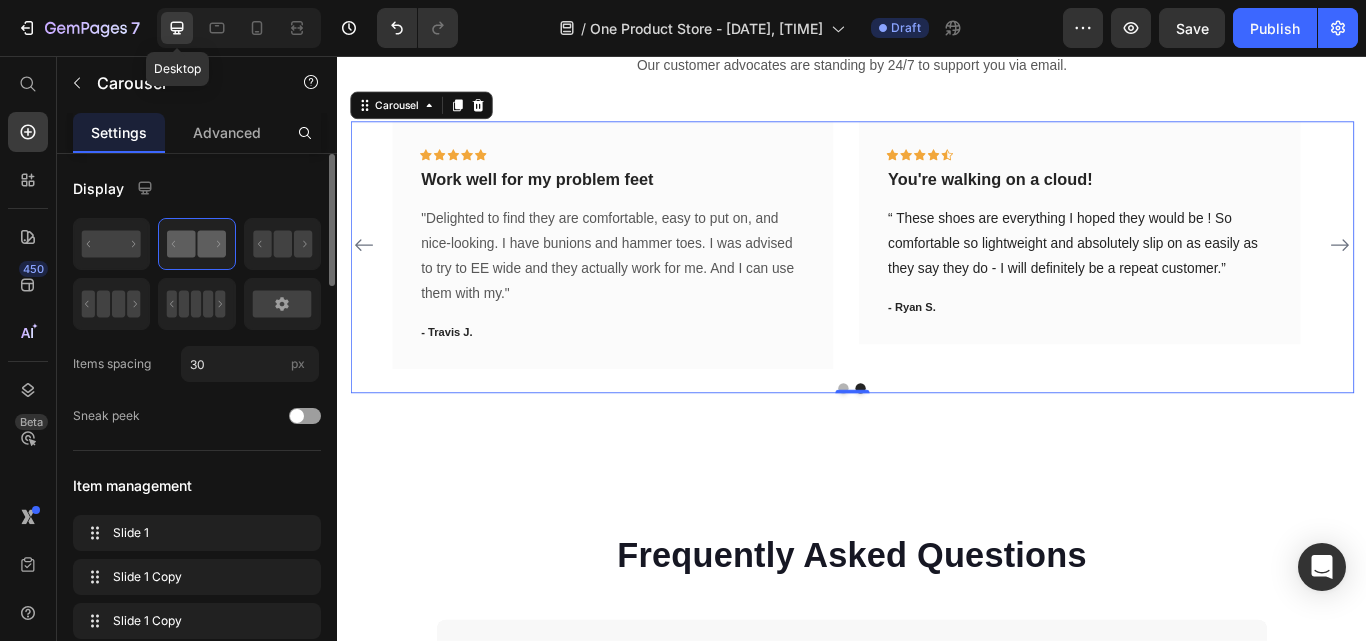 scroll, scrollTop: 2902, scrollLeft: 0, axis: vertical 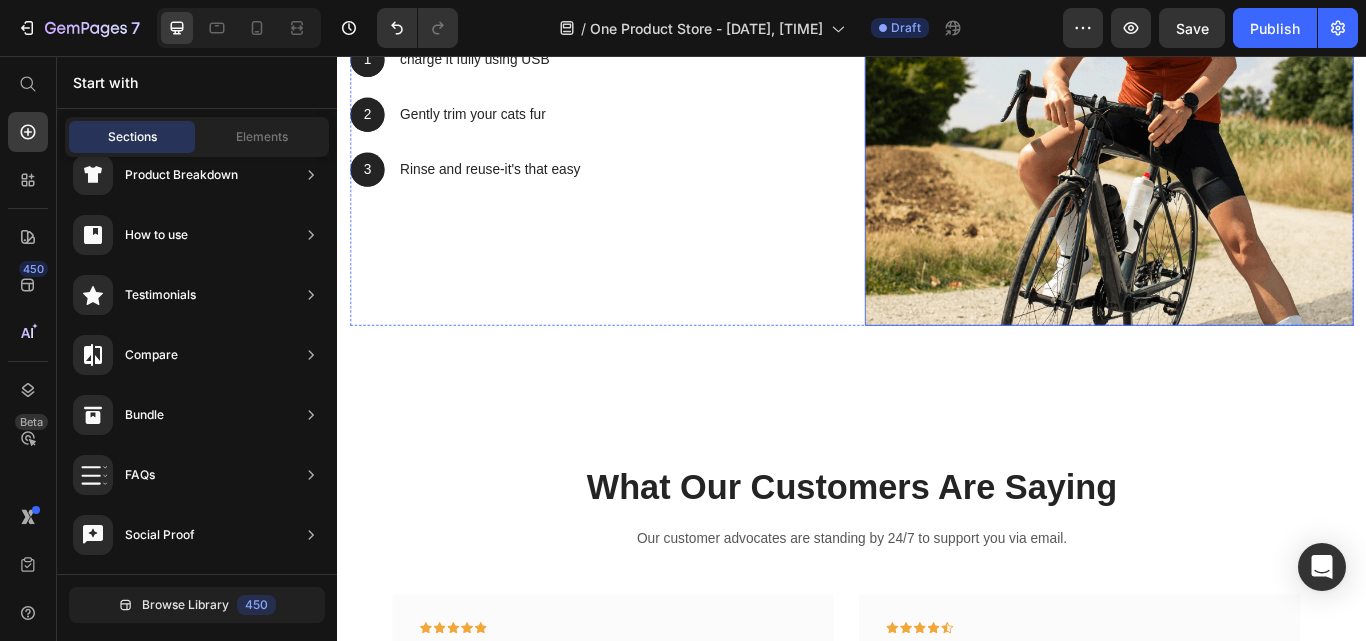 click at bounding box center (1237, 86) 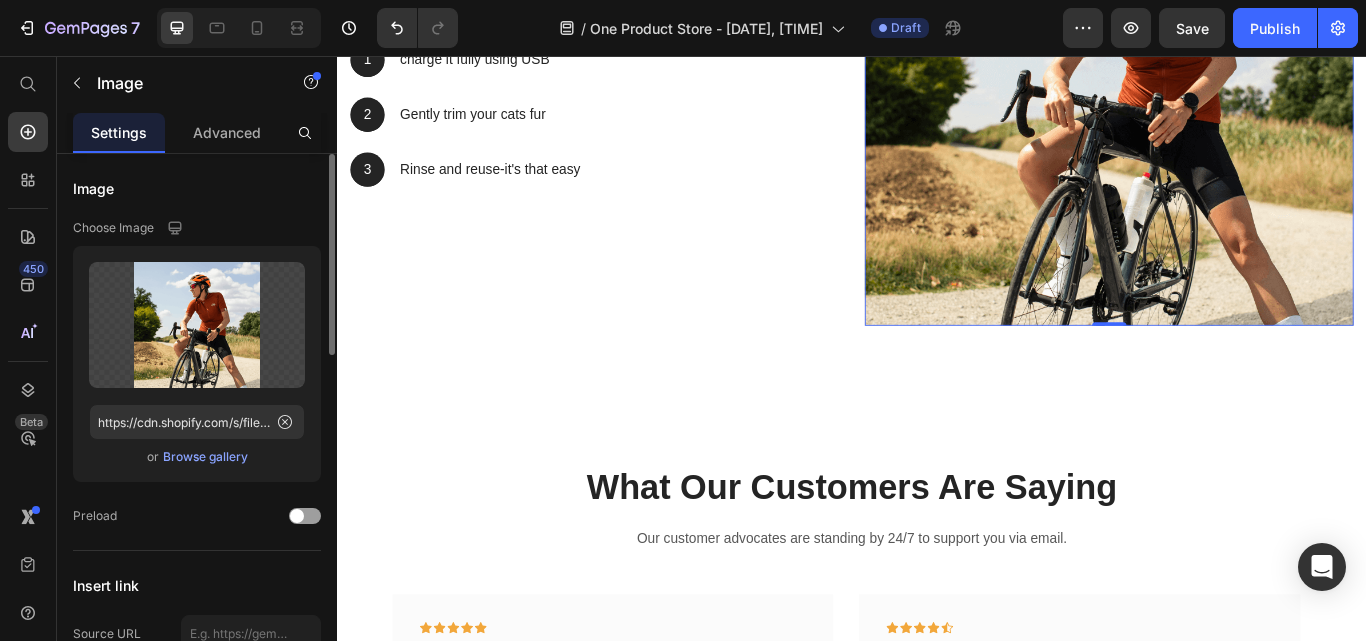 click on "Browse gallery" at bounding box center [205, 457] 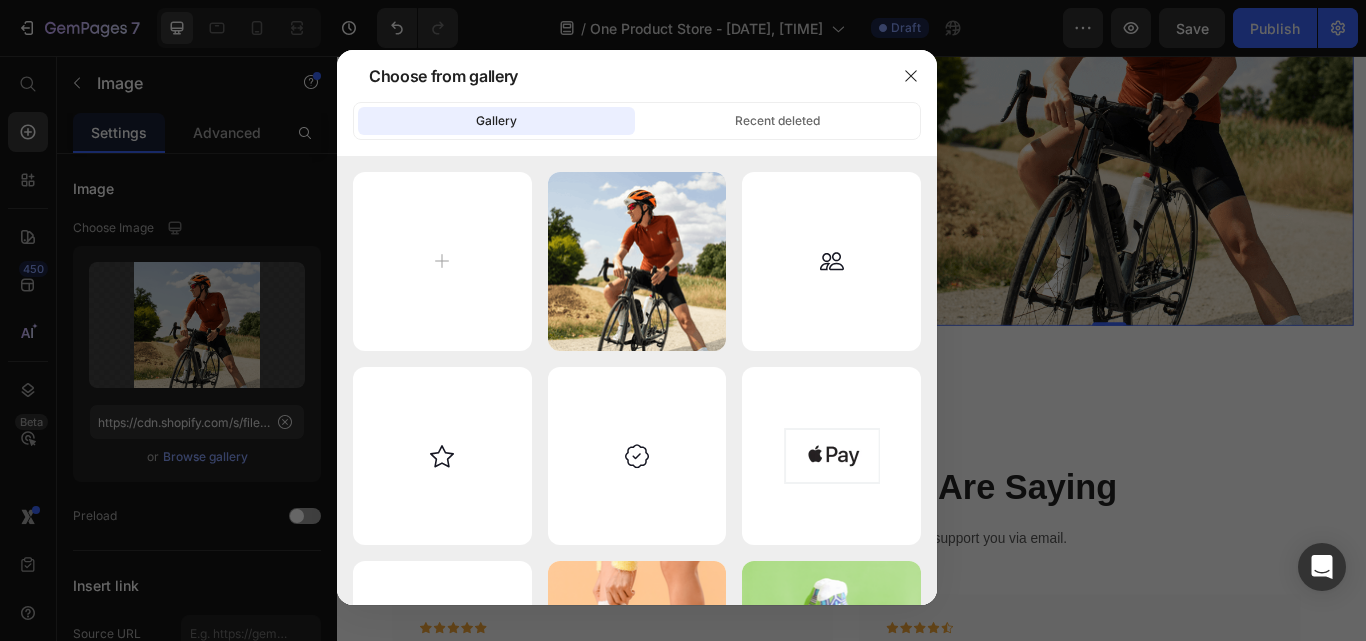 scroll, scrollTop: 449, scrollLeft: 0, axis: vertical 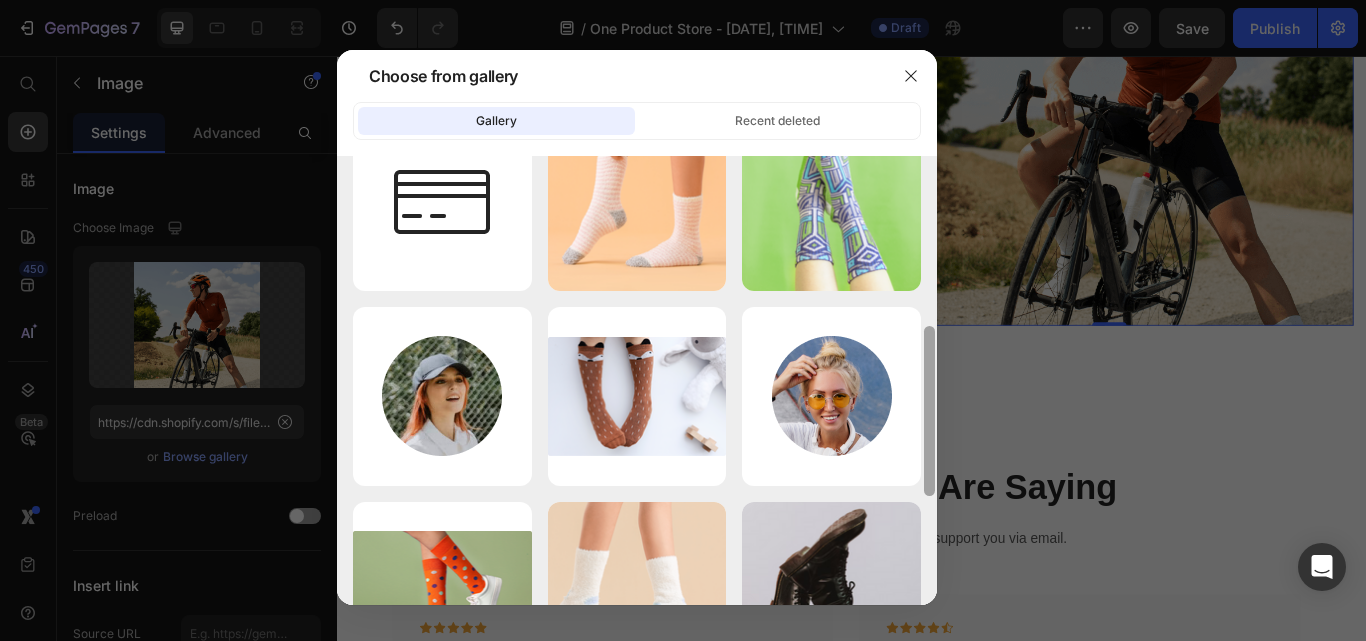 click at bounding box center (929, 380) 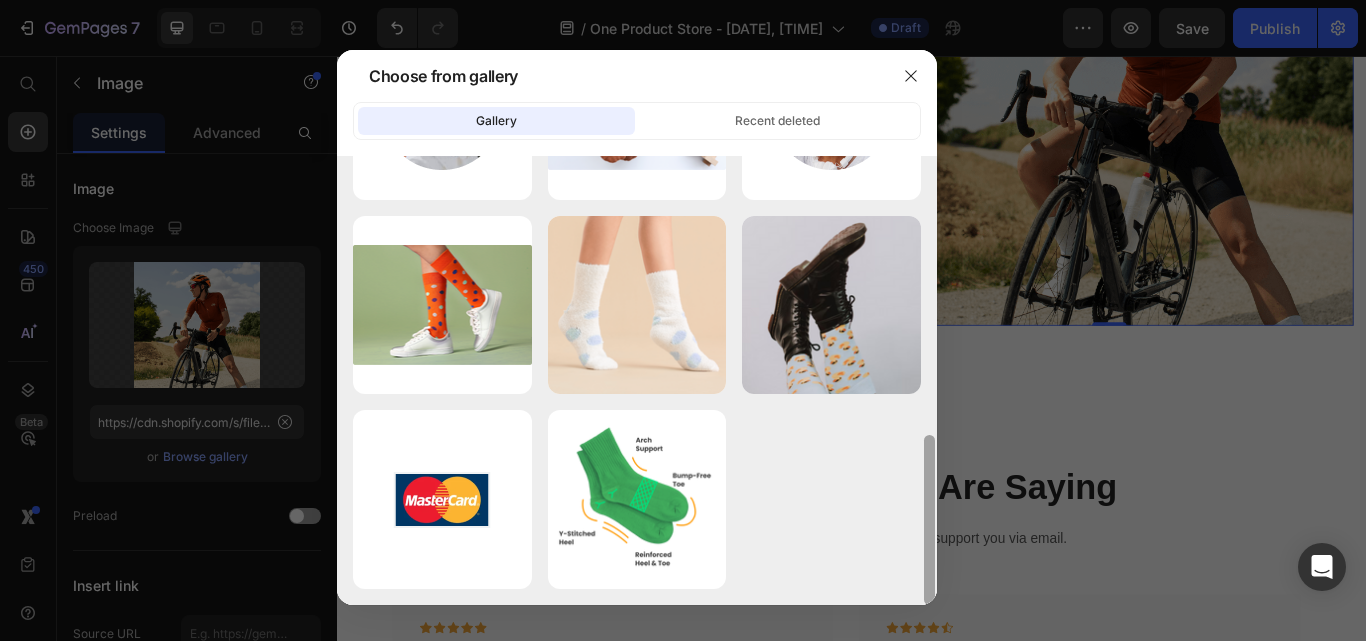 click at bounding box center (929, 380) 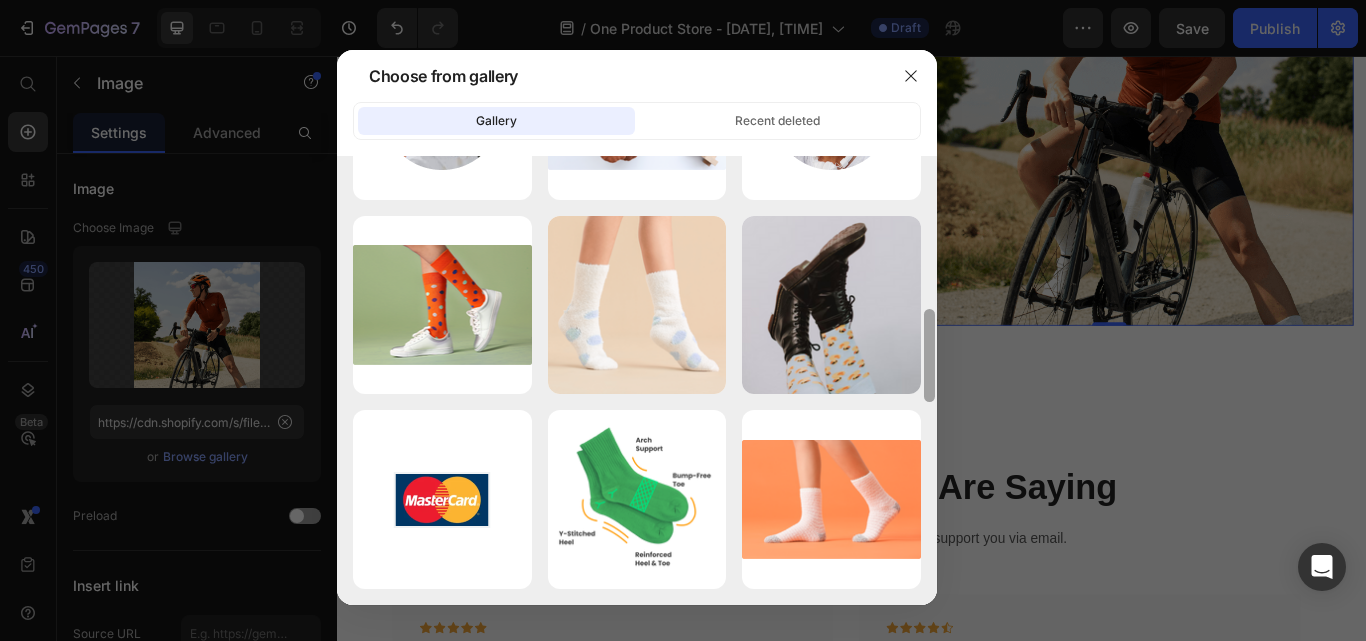 scroll, scrollTop: 1184, scrollLeft: 0, axis: vertical 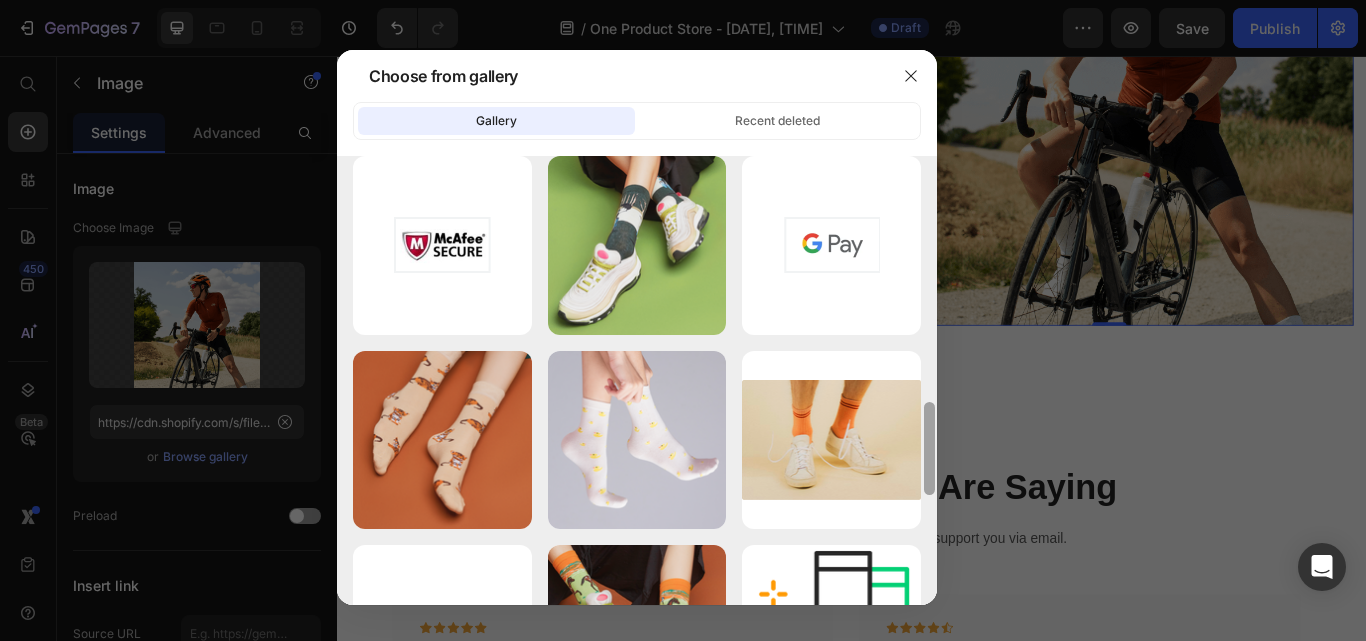 click at bounding box center [929, 380] 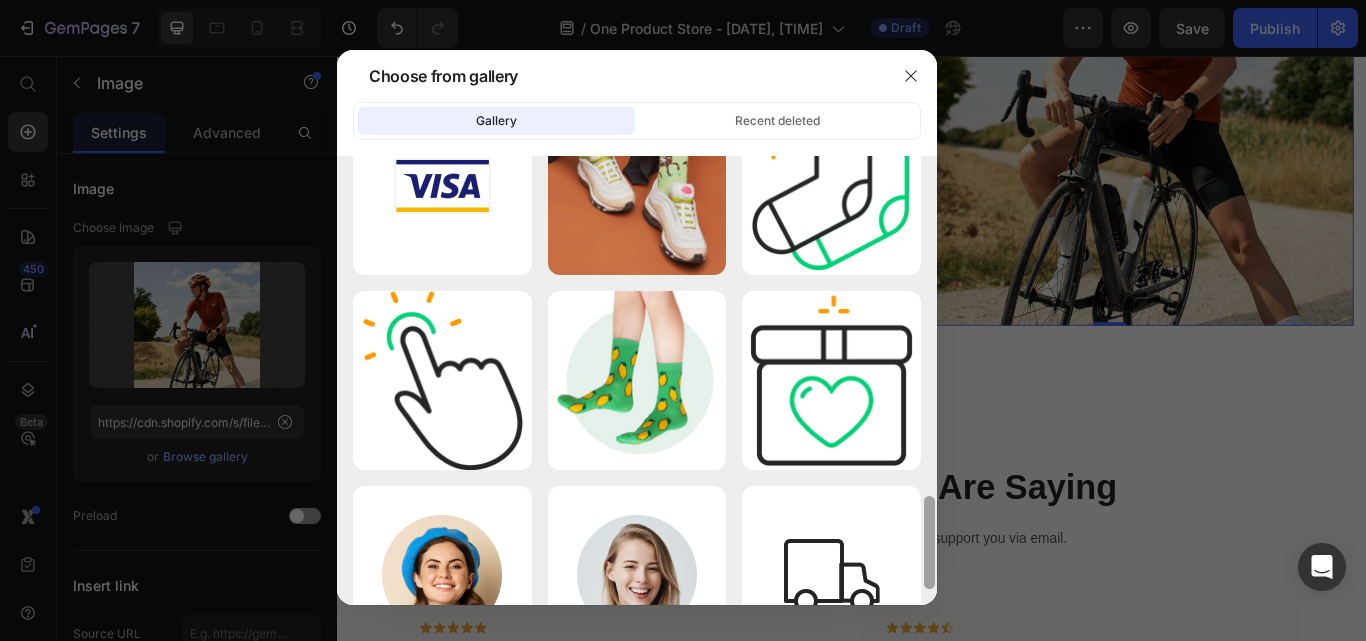 click at bounding box center (929, 380) 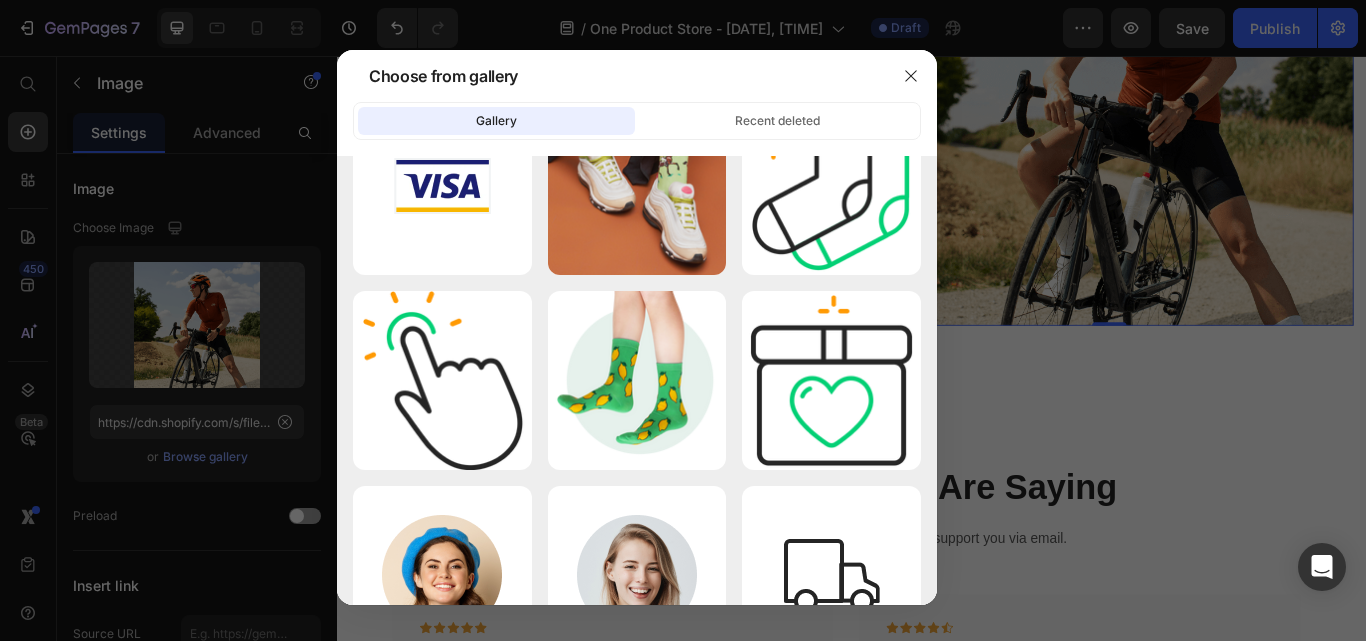 click at bounding box center [929, 650] 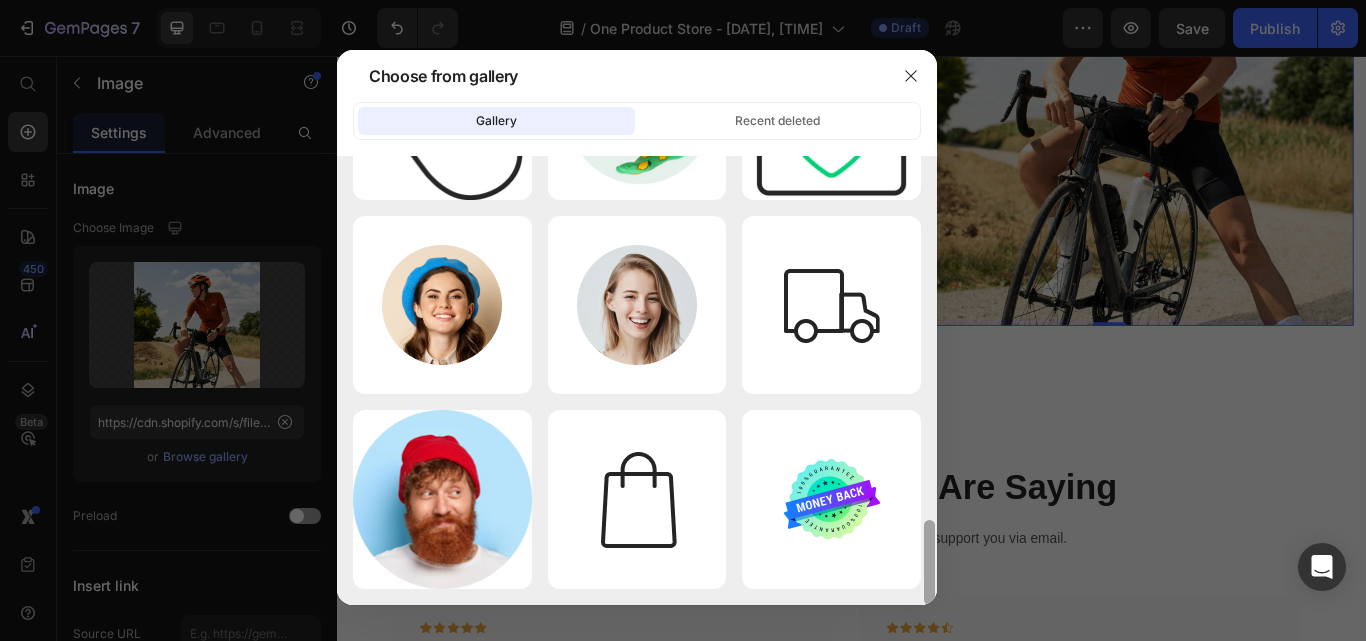 click at bounding box center [929, 562] 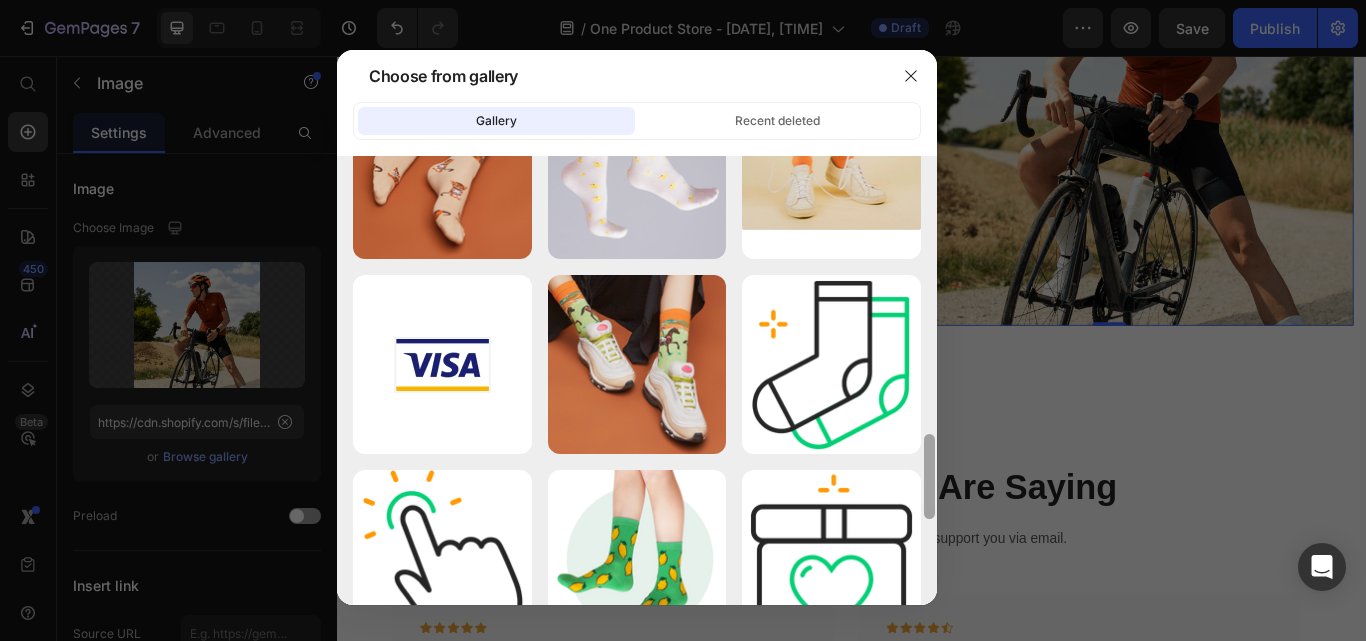 click at bounding box center (929, 380) 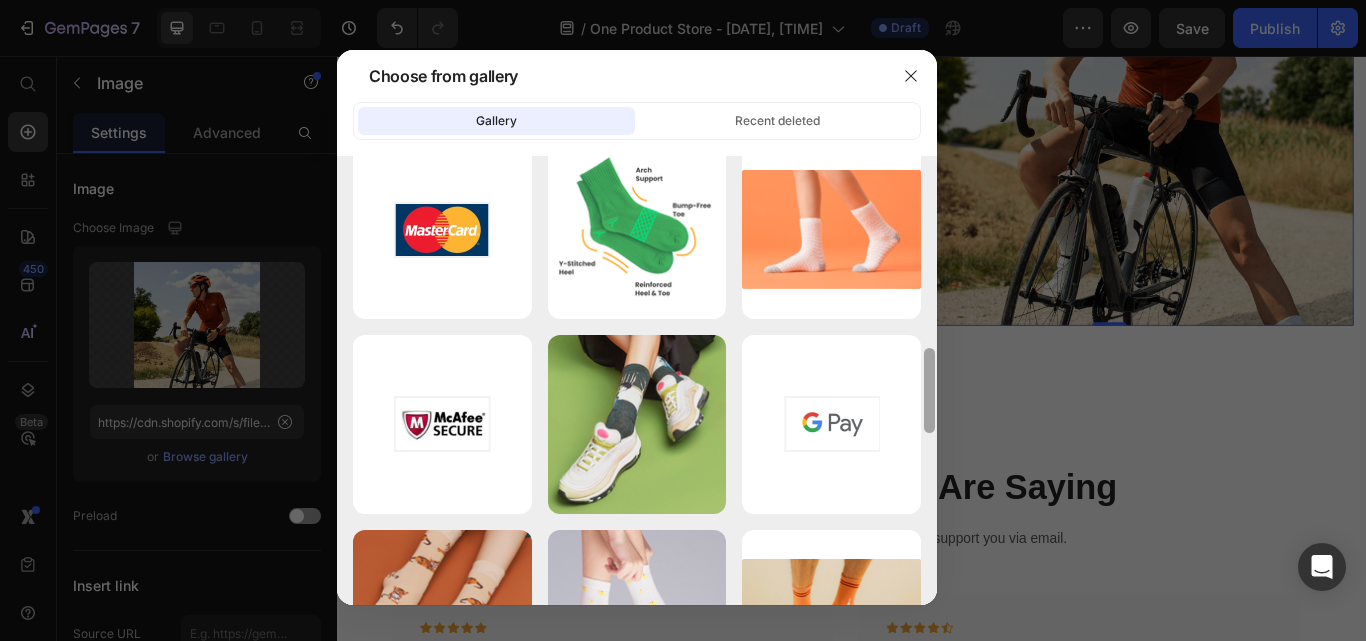 click at bounding box center (929, 380) 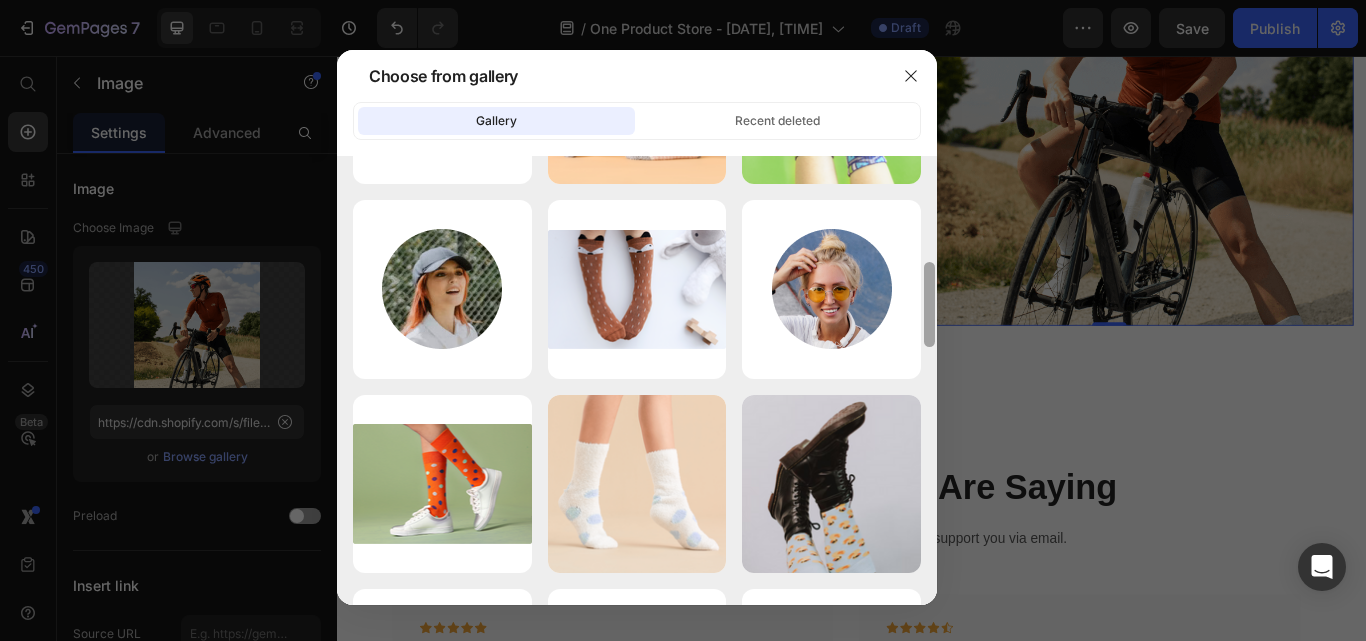 click at bounding box center (929, 380) 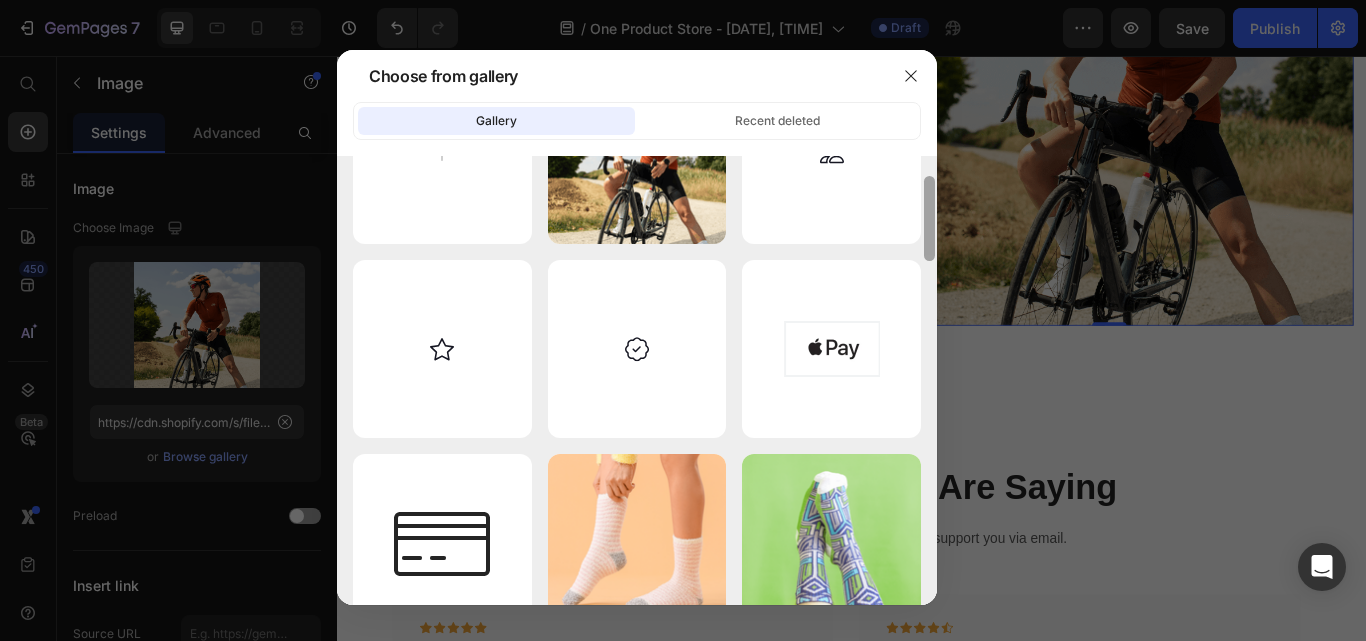 click at bounding box center [929, 380] 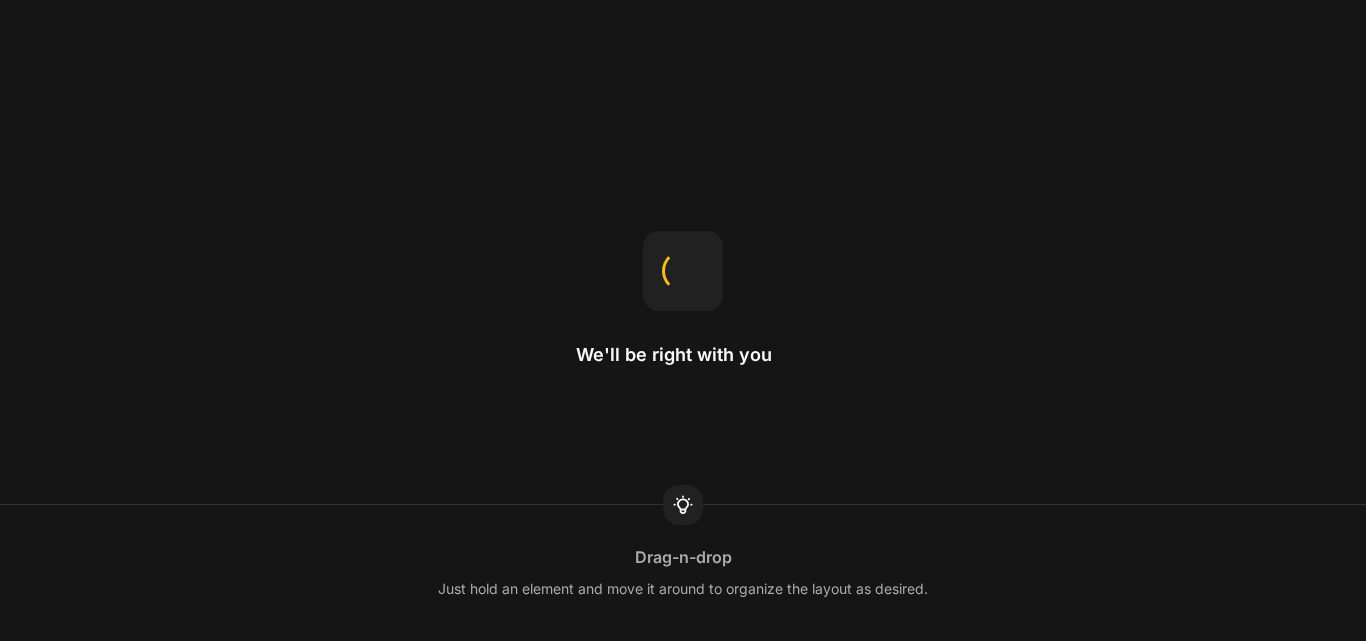 scroll, scrollTop: 0, scrollLeft: 0, axis: both 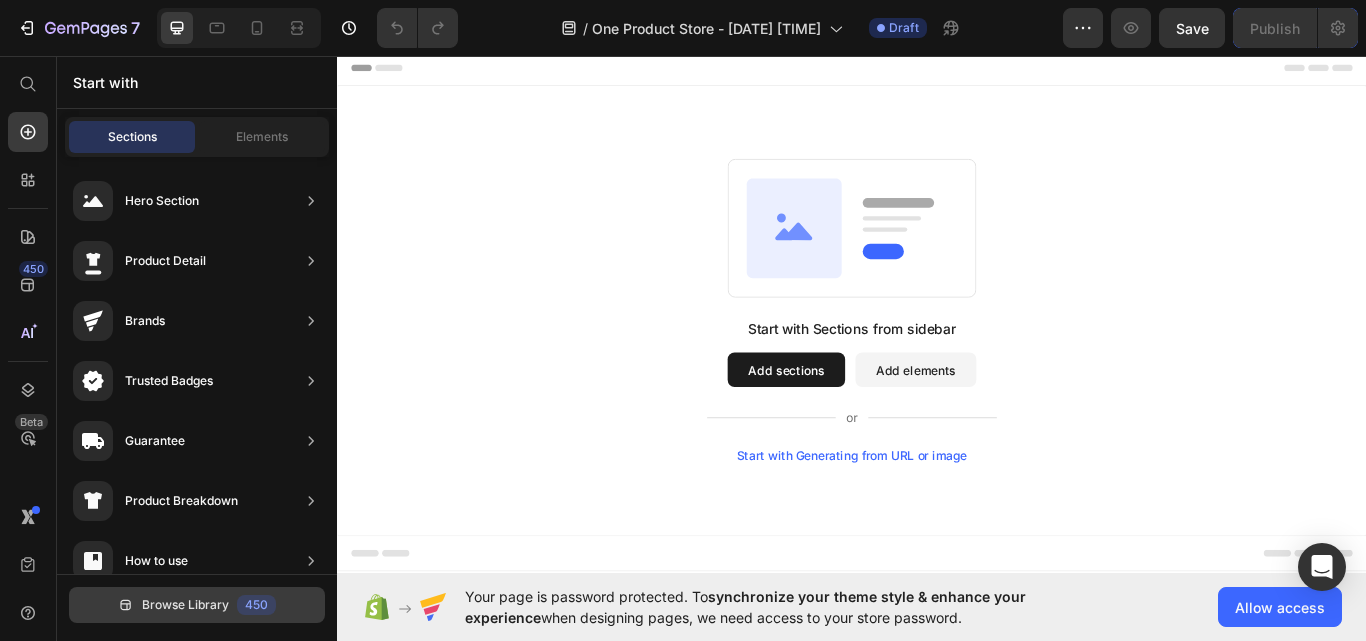 click on "450" at bounding box center [256, 605] 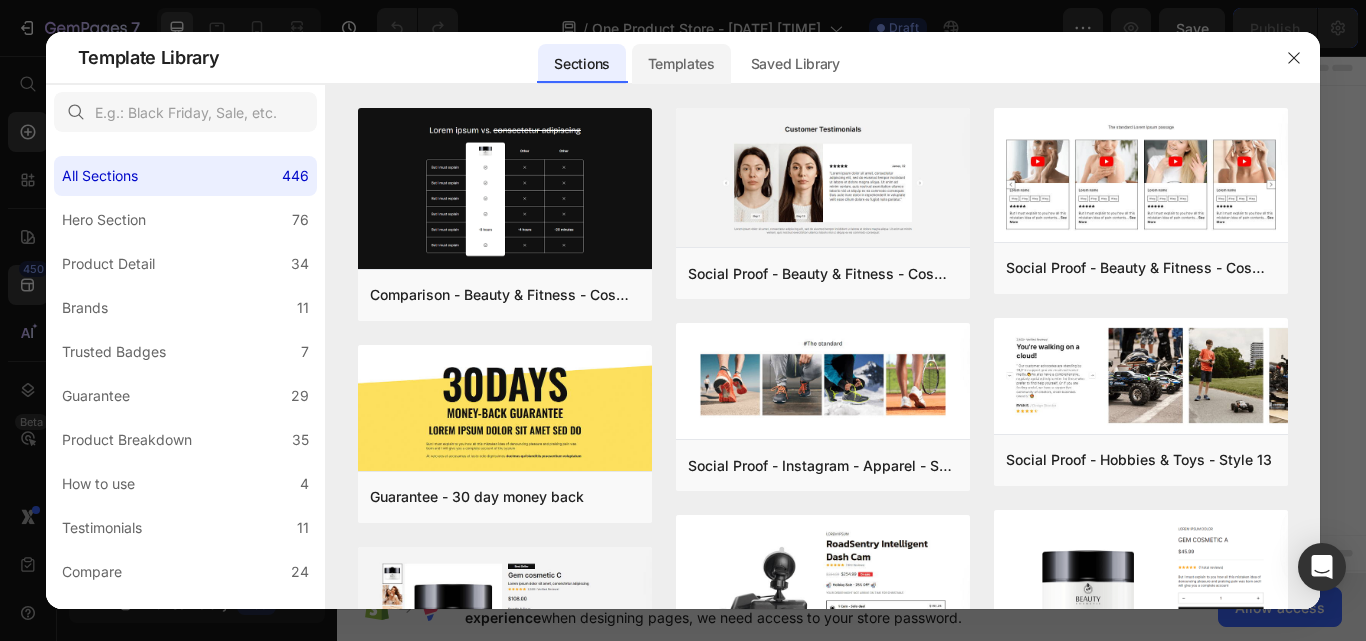 click on "Templates" 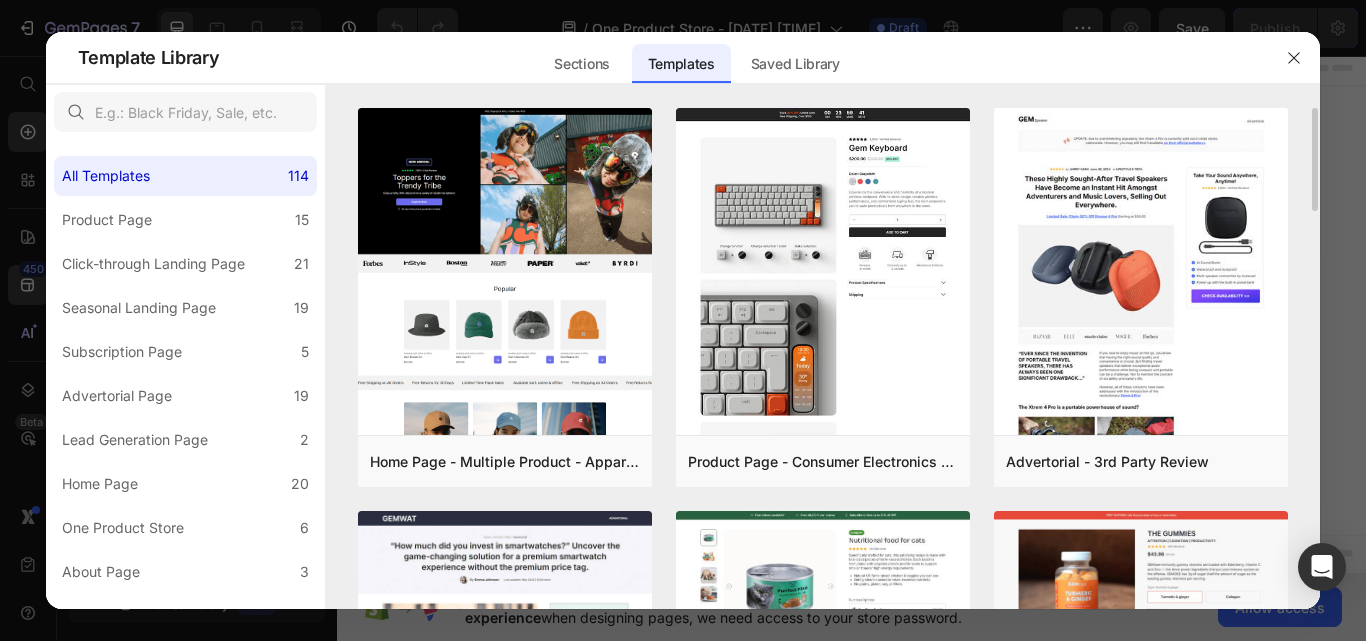 click on "Home Page - Multiple Product - Apparel - Style 4 Add to page  Preview  Product Page - Consumer Electronics - Keyboard Add to page  Preview  Advertorial - 3rd Party Review  Add to page  Preview  Advertorial - 3rd Party Review - Product In Use Image Add to page  Preview  Subscription Page - Pet & Animals - Gem Cat Food - Style 3 Add to page  Preview  Subscription Page - Health - Gem Drug - Style 2 Add to page  Preview  Product Page - Sports Add to page  Preview  Advertorial - Top 5 Add to page  Preview  Advertorial - Listicle Add to page  Preview  Advertorial - Personal Story - Video Add to page  Preview  Advertorial - Personal Story - The Before & After Image Style 4 Add to page  Preview  Advertorial - Personal Story - The Before & After Image Style 3 Add to page  Preview  Subscription Page - Beauty & Fitness - Gem Cosmetic - Style 1 Add to page  Preview  Advertorial - Founder Story - The After Image Add to page  Preview  Advertorial - Breaking News - Before & After Image Add to page  Preview  Add to page" at bounding box center (823, 358) 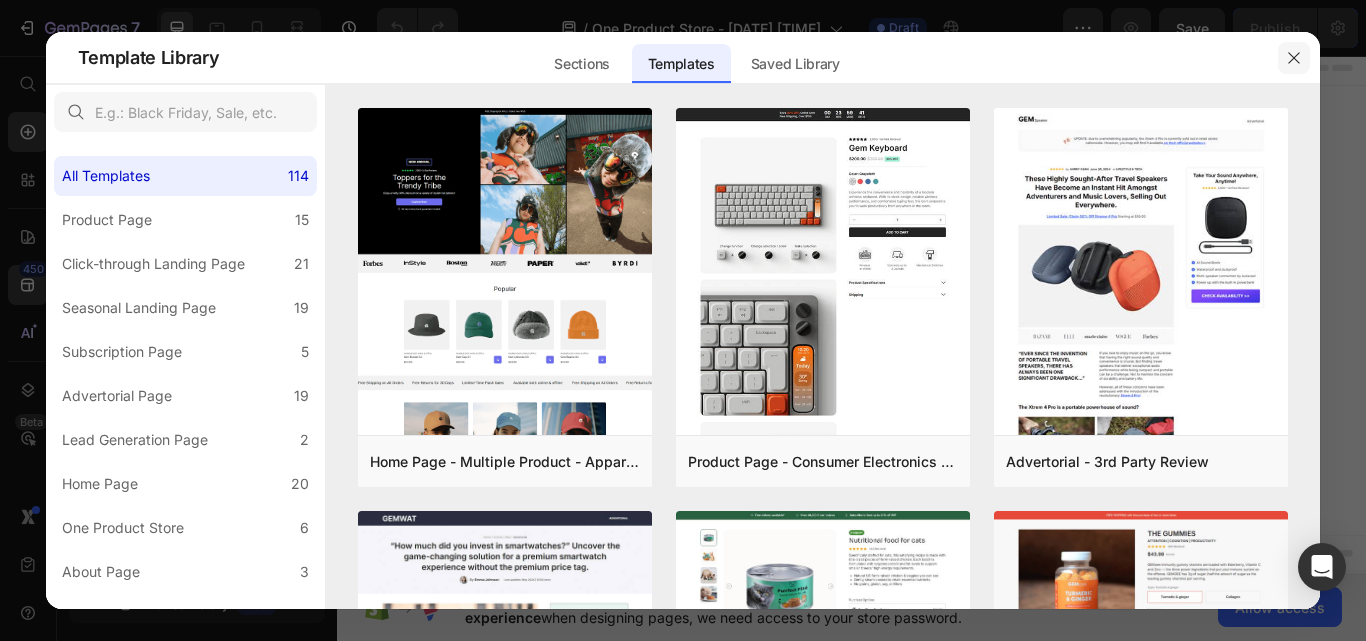 click 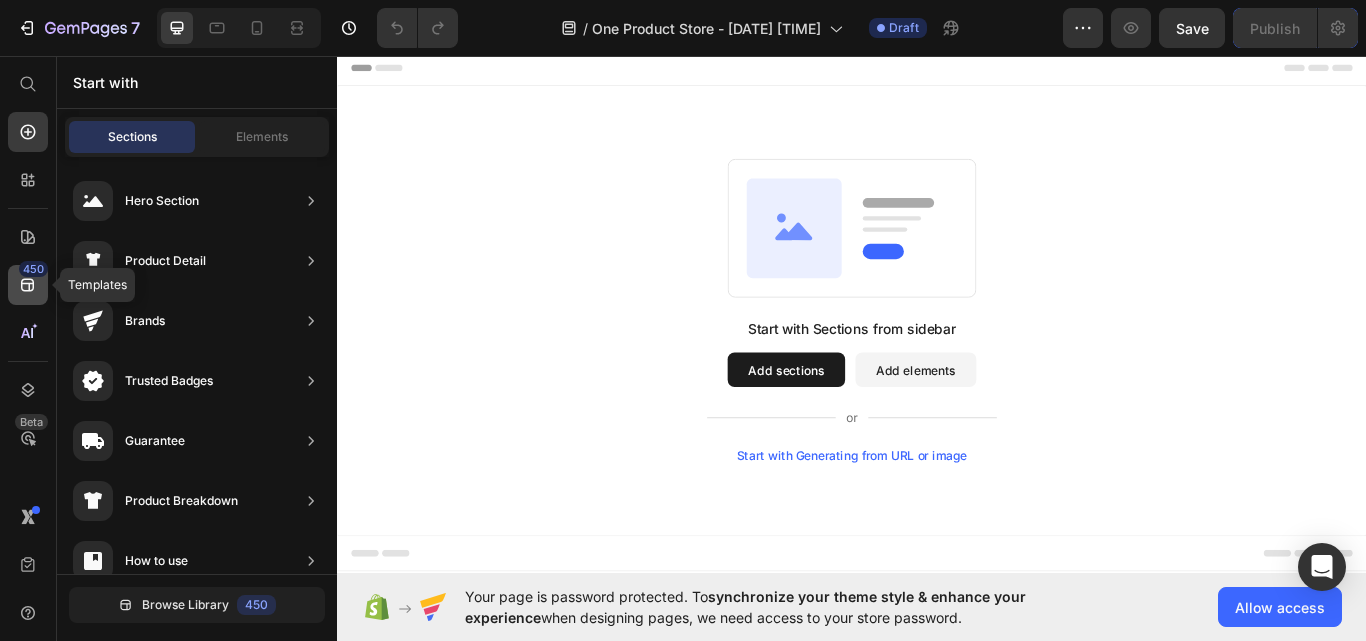 click on "450" at bounding box center (33, 269) 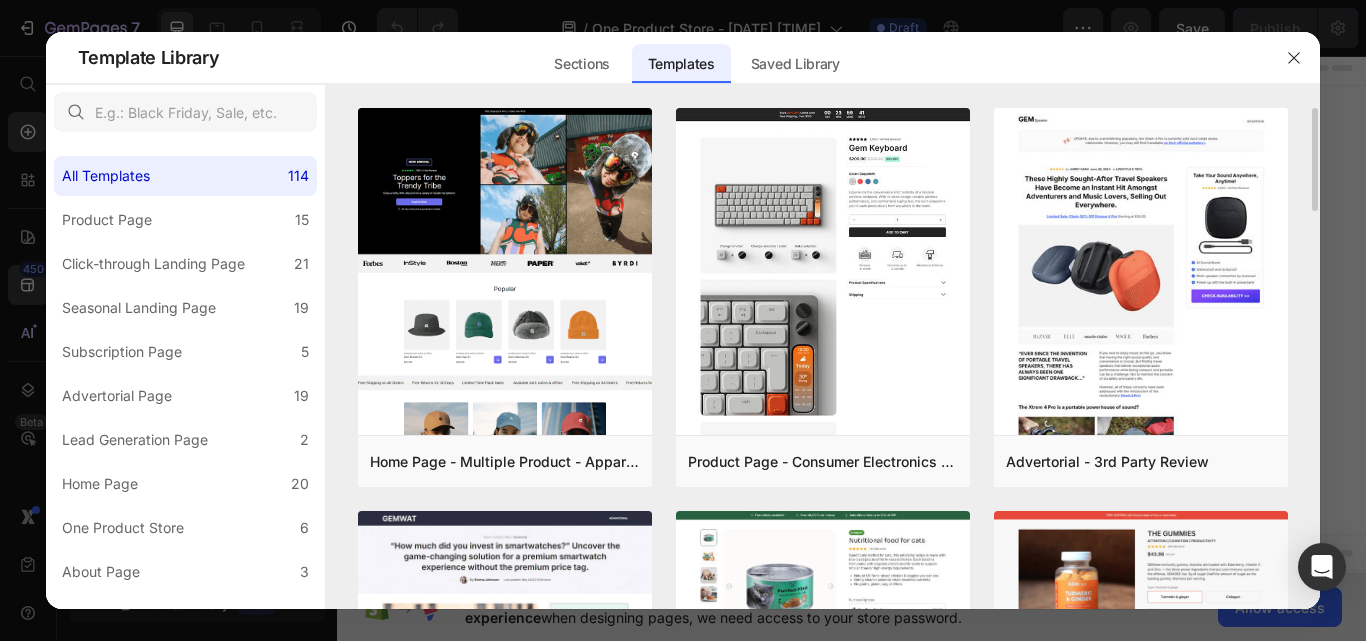 click on "Home Page - Multiple Product - Apparel - Style 4 Add to page  Preview  Product Page - Consumer Electronics - Keyboard Add to page  Preview  Advertorial - 3rd Party Review  Add to page  Preview  Advertorial - 3rd Party Review - Product In Use Image Add to page  Preview  Subscription Page - Pet & Animals - Gem Cat Food - Style 3 Add to page  Preview  Subscription Page - Health - Gem Drug - Style 2 Add to page  Preview  Product Page - Sports Add to page  Preview  Advertorial - Top 5 Add to page  Preview  Advertorial - Listicle Add to page  Preview  Advertorial - Personal Story - Video Add to page  Preview  Advertorial - Personal Story - The Before & After Image Style 4 Add to page  Preview  Advertorial - Personal Story - The Before & After Image Style 3 Add to page  Preview  Subscription Page - Beauty & Fitness - Gem Cosmetic - Style 1 Add to page  Preview  Advertorial - Founder Story - The After Image Add to page  Preview  Advertorial - Breaking News - Before & After Image Add to page  Preview  Add to page" at bounding box center (823, 358) 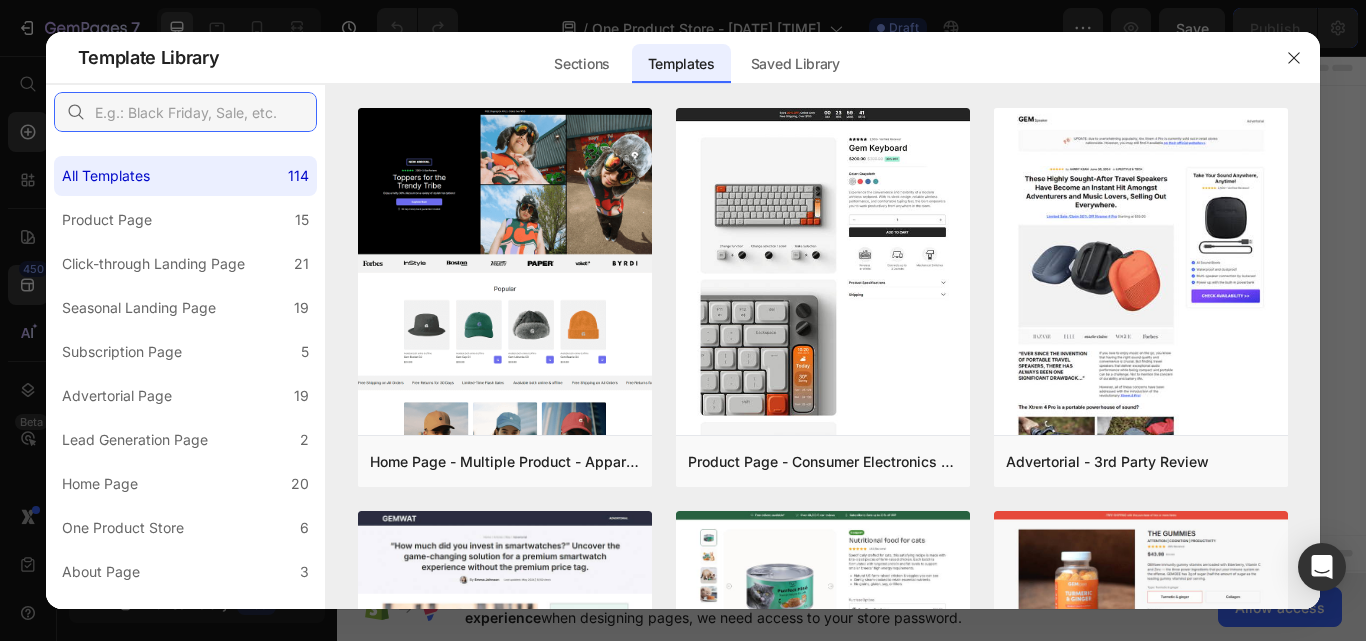 click at bounding box center [185, 112] 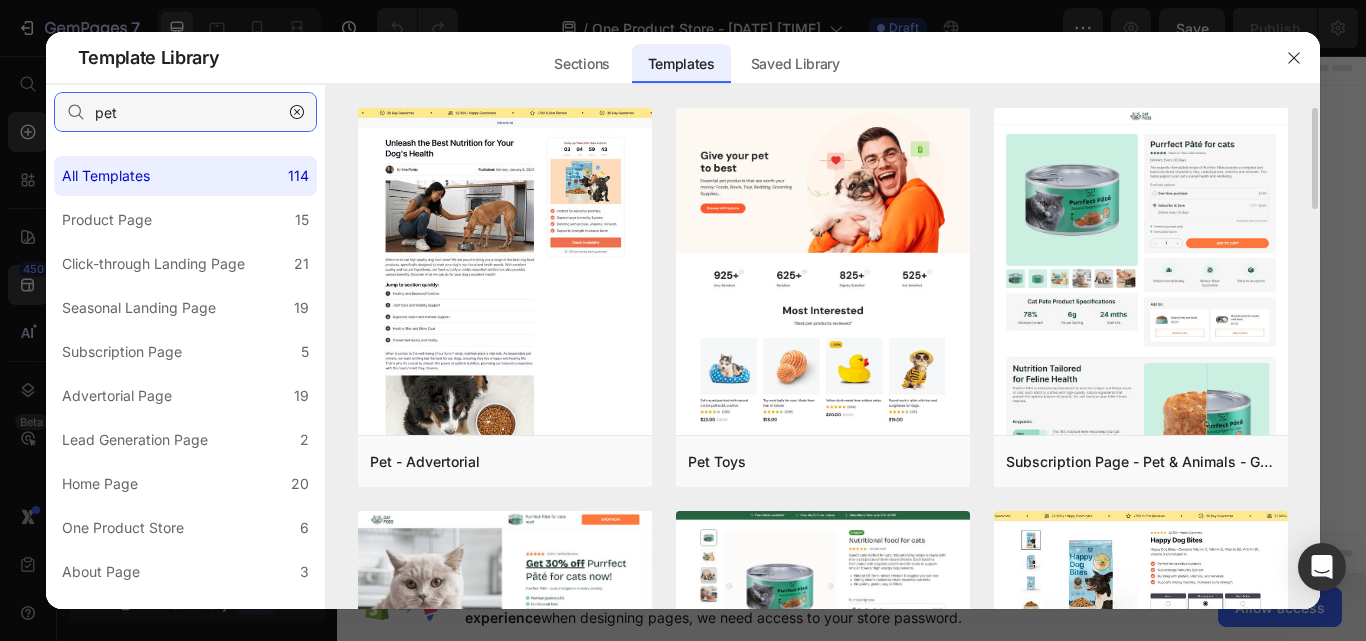 type on "pet" 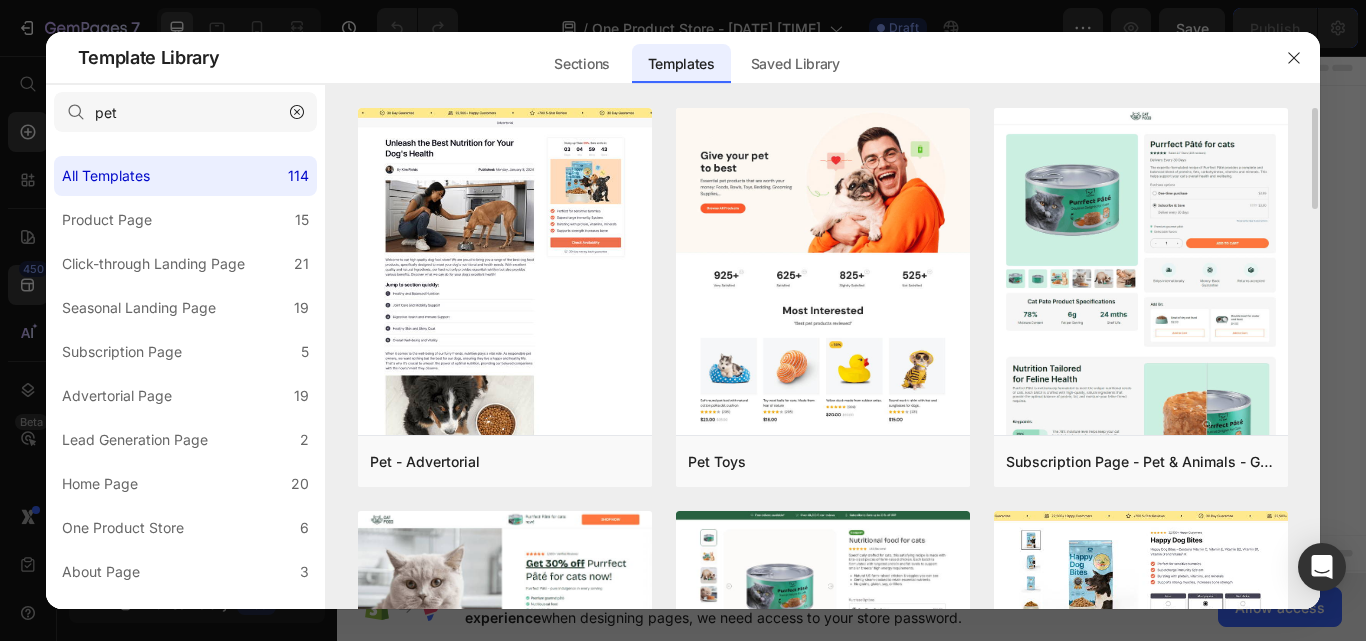 click on "Pet - Advertorial Add to page  Preview  Pet Toys Add to page  Preview  Subscription Page - Pet & Animals - Gem Cat Food - Style 4 Add to page  Preview  Click-Through Page - Pet & Animals - Cat Food Add to page  Preview  Subscription Page - Pet & Animals - Gem Cat Food - Style 3 Add to page  Preview  Pet Food & Supplies - Product Page with Bundle Add to page  Preview  Pet Food & Supplies - One Product Store Add to page  Preview  Pet Supplies Add to page  Preview   Numerous Templates  are on the way   Perfectly hand-crafted templates are waiting for you to use" at bounding box center (823, 358) 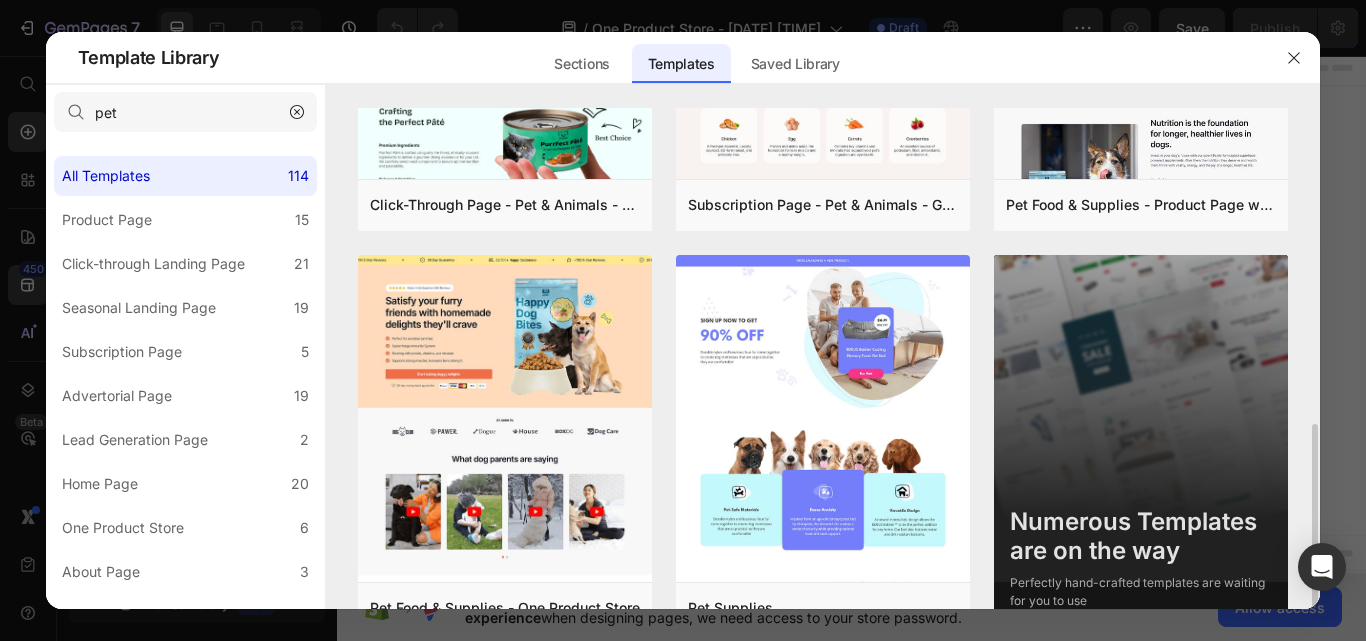 scroll, scrollTop: 690, scrollLeft: 0, axis: vertical 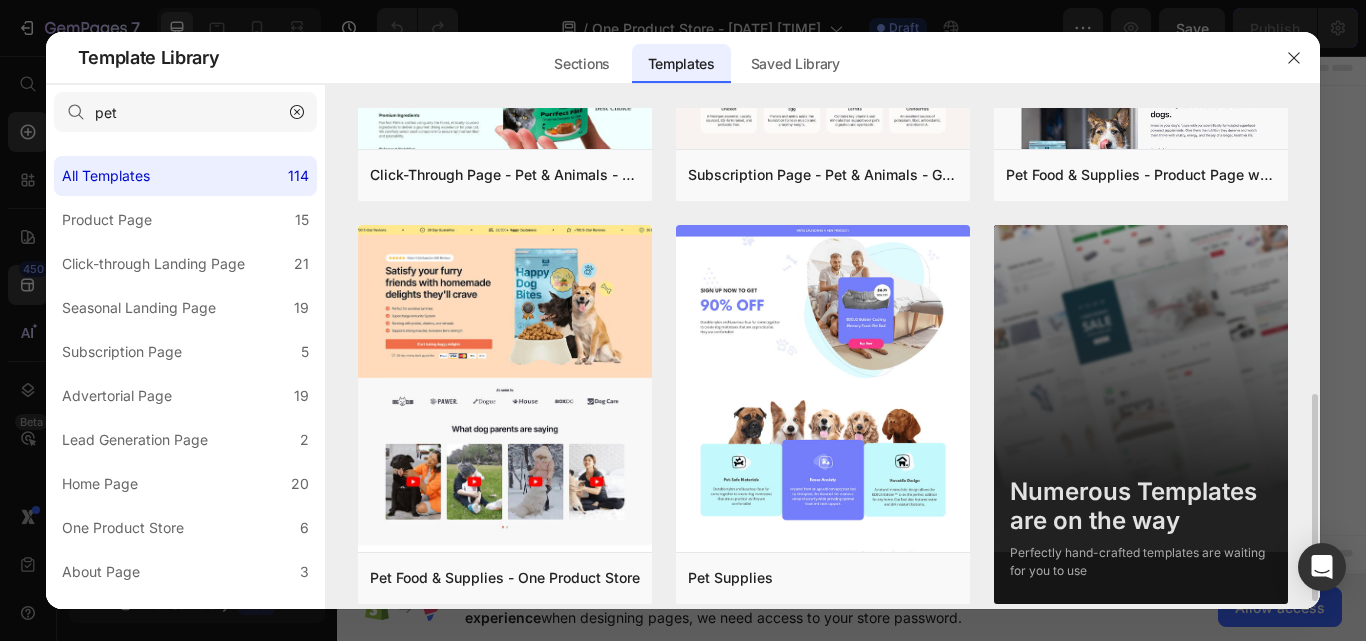 click on "Numerous Templates  are on the way" at bounding box center [1141, 507] 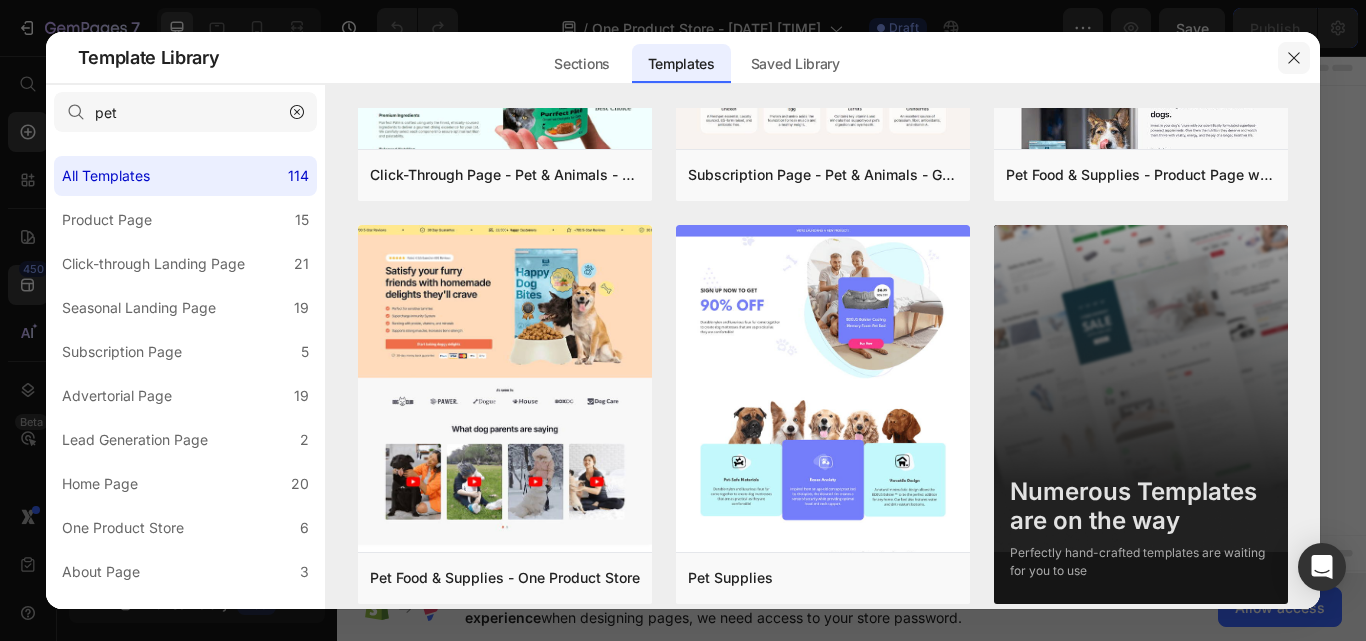 click 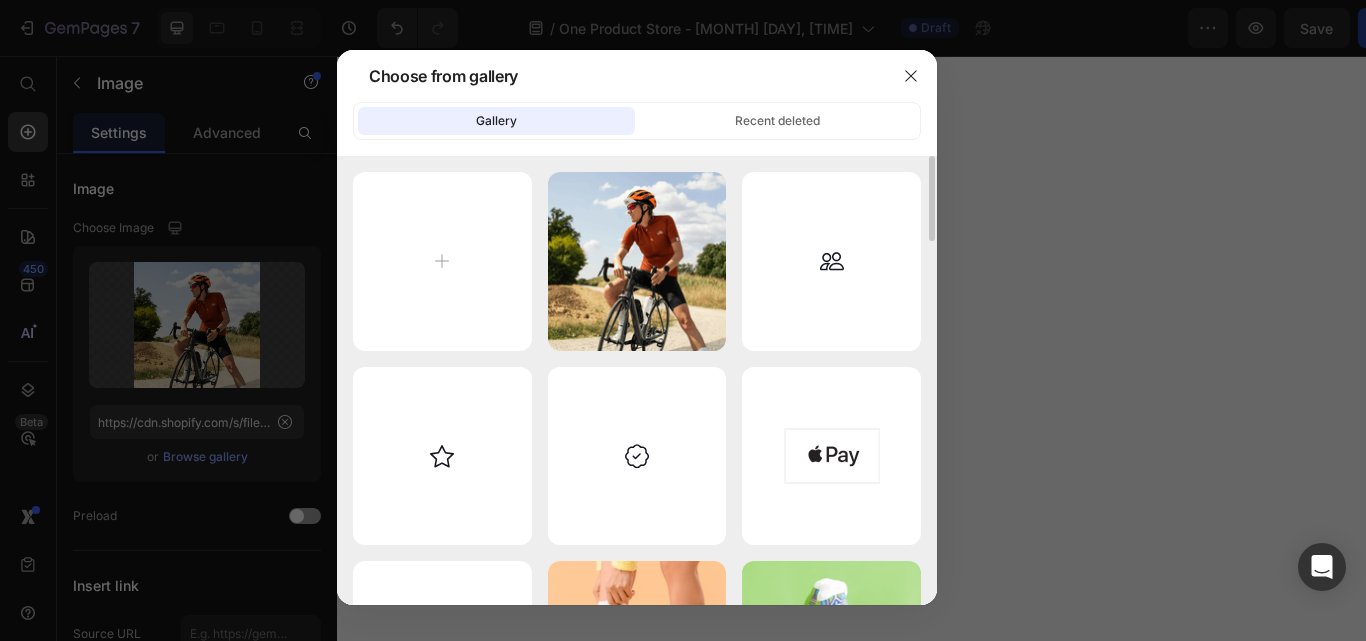 click at bounding box center [929, 380] 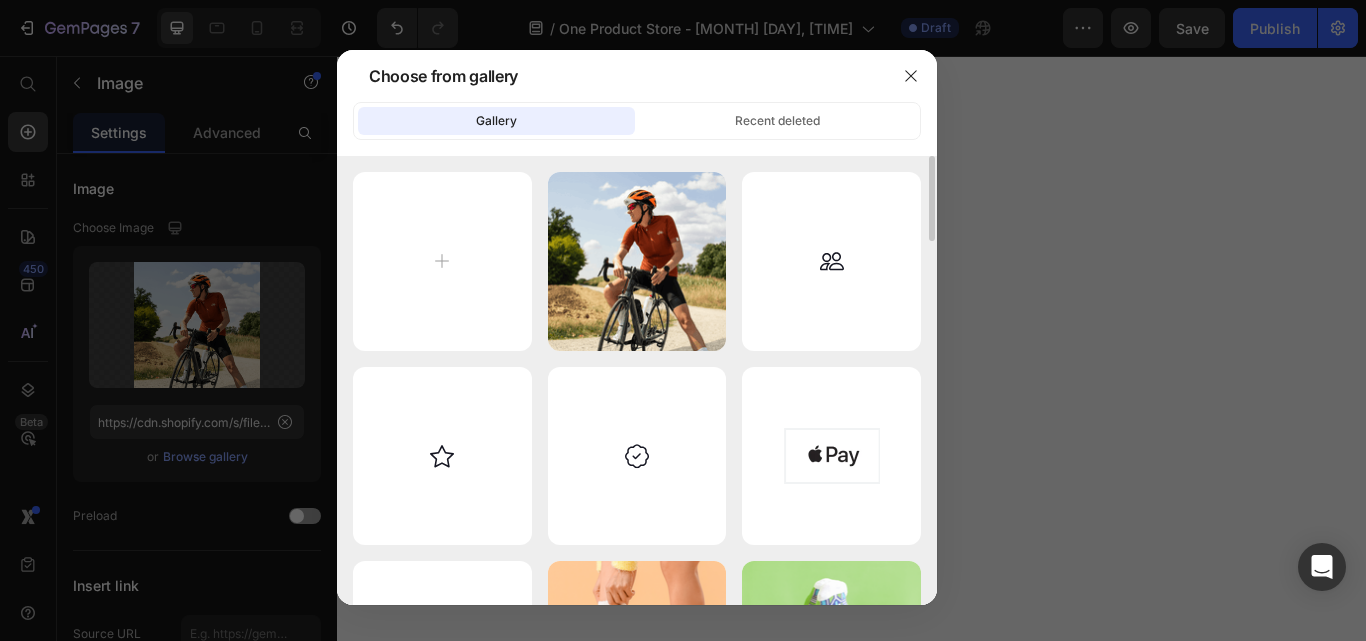 scroll, scrollTop: 0, scrollLeft: 0, axis: both 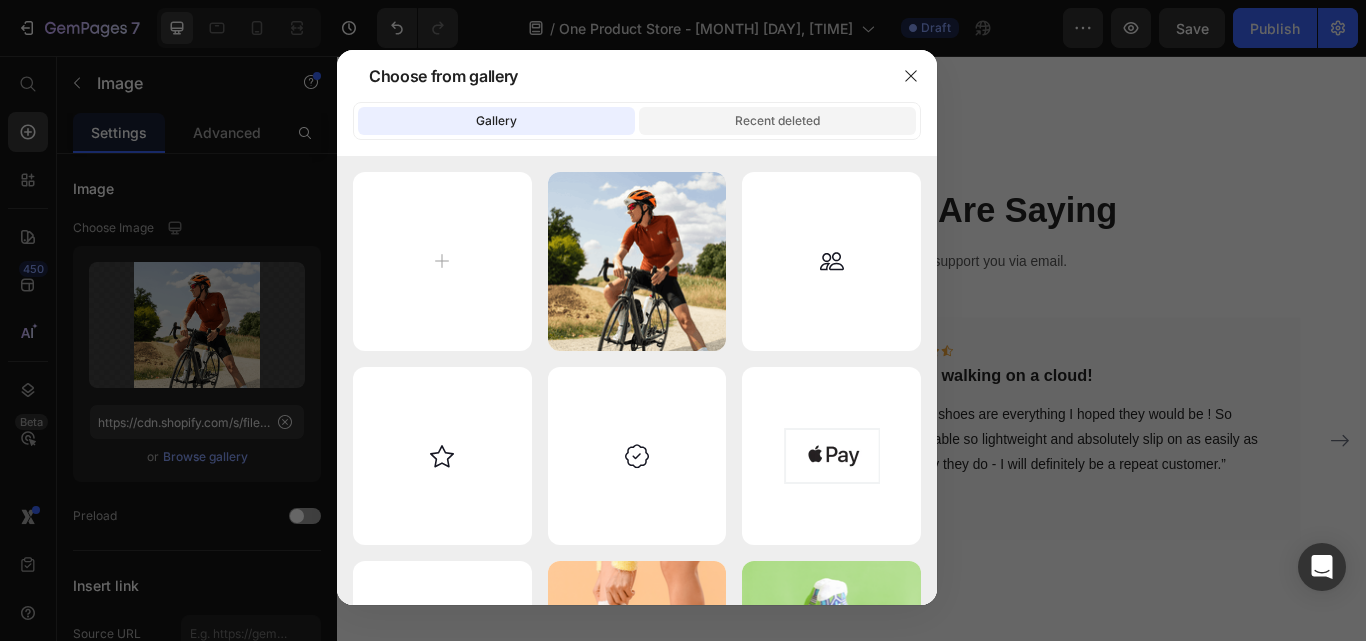 click on "Recent deleted" 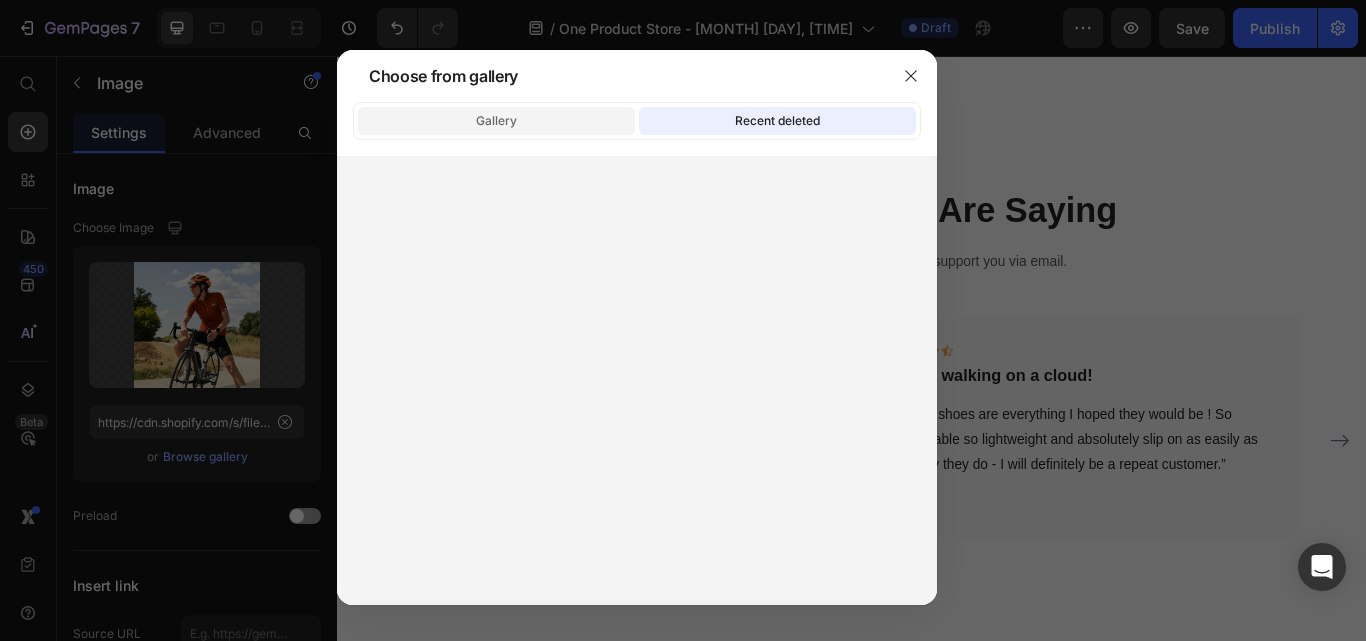 click on "Gallery" 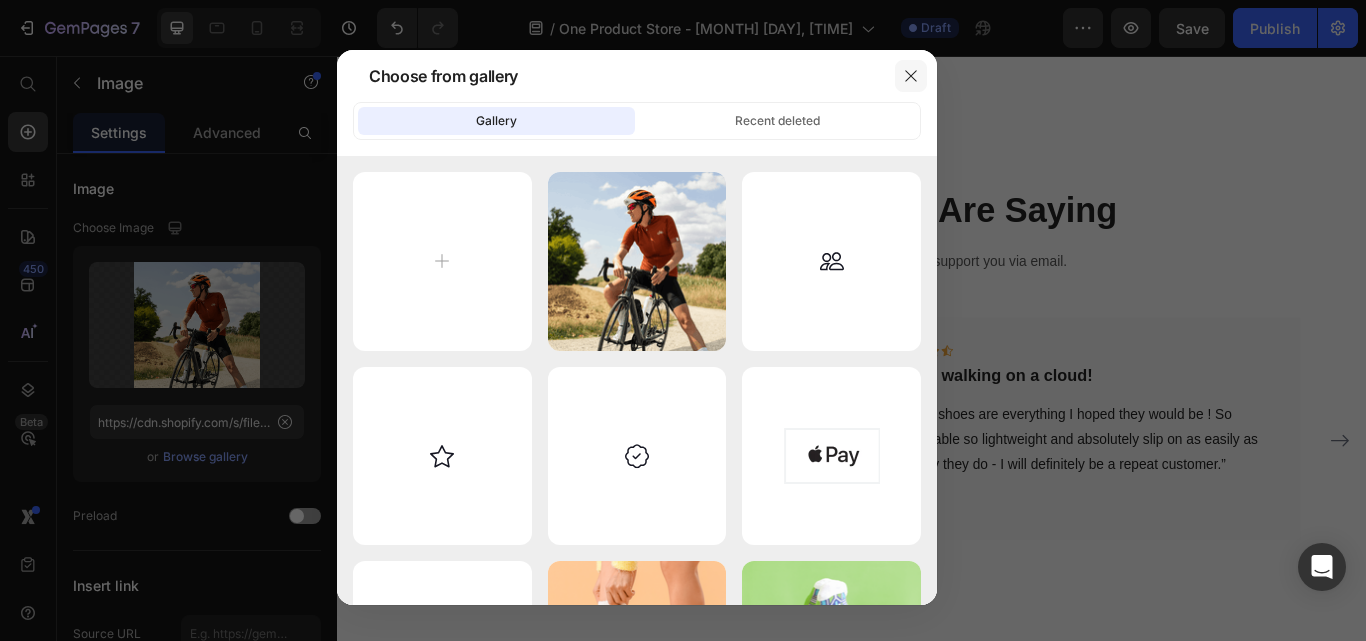 click 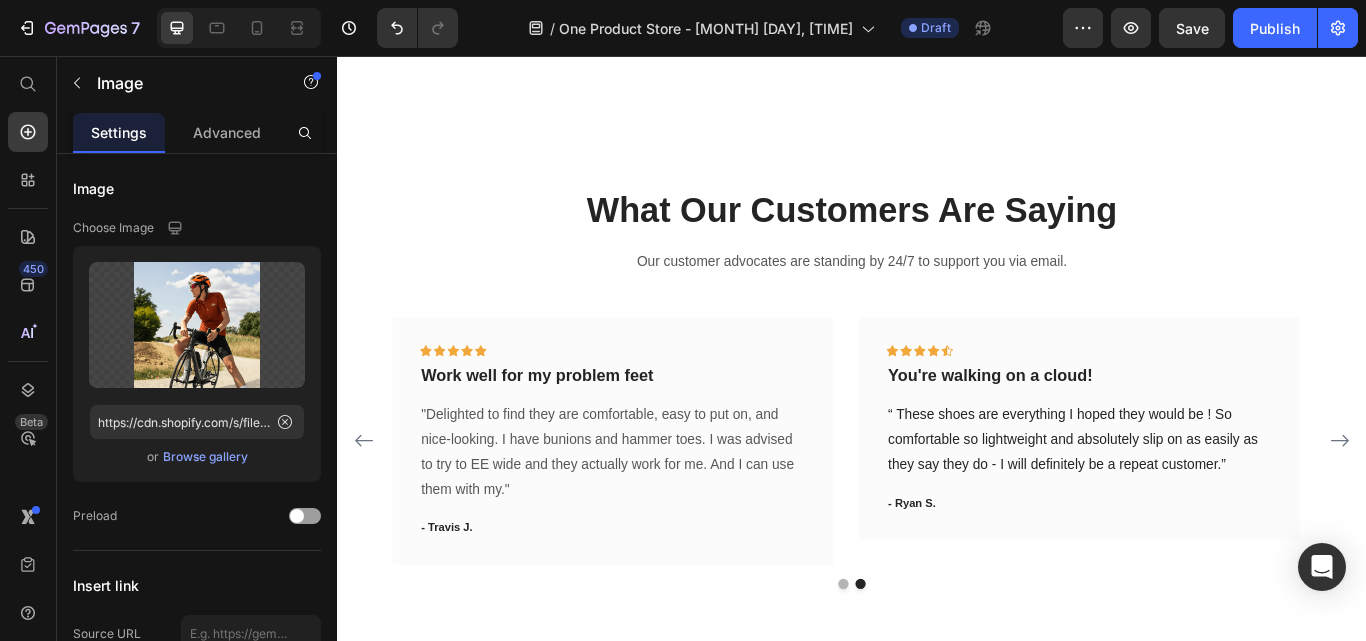 click at bounding box center [329, 970] 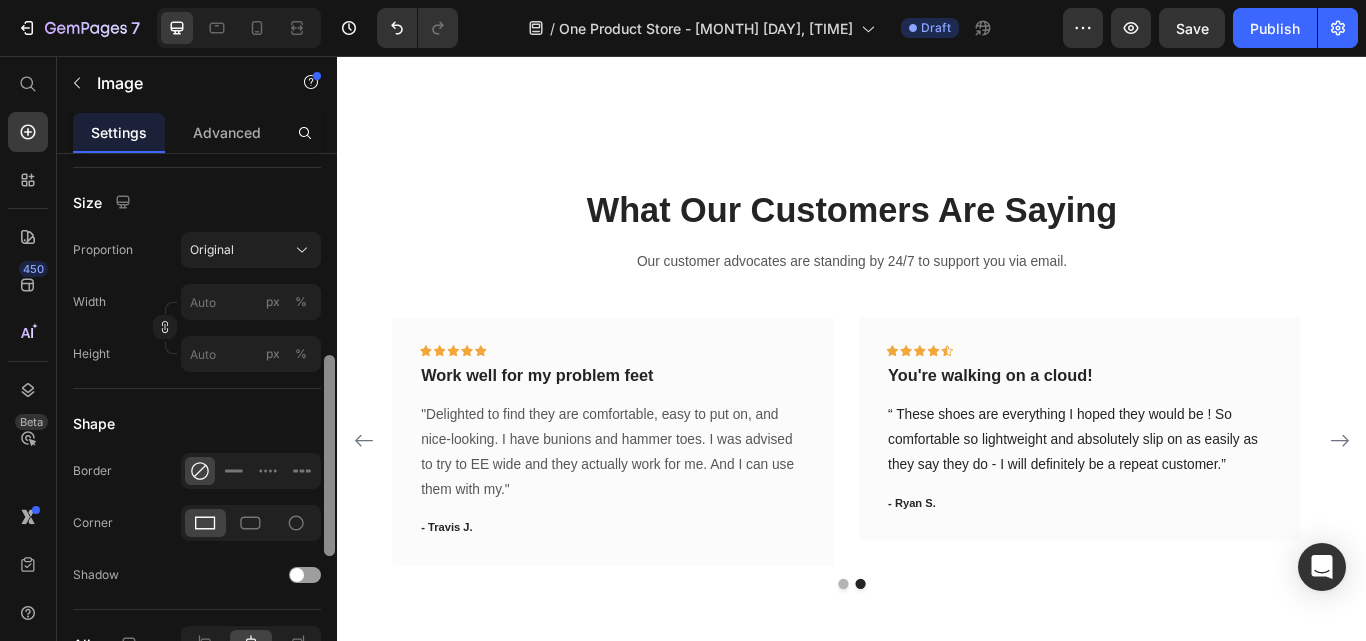 click at bounding box center (329, 455) 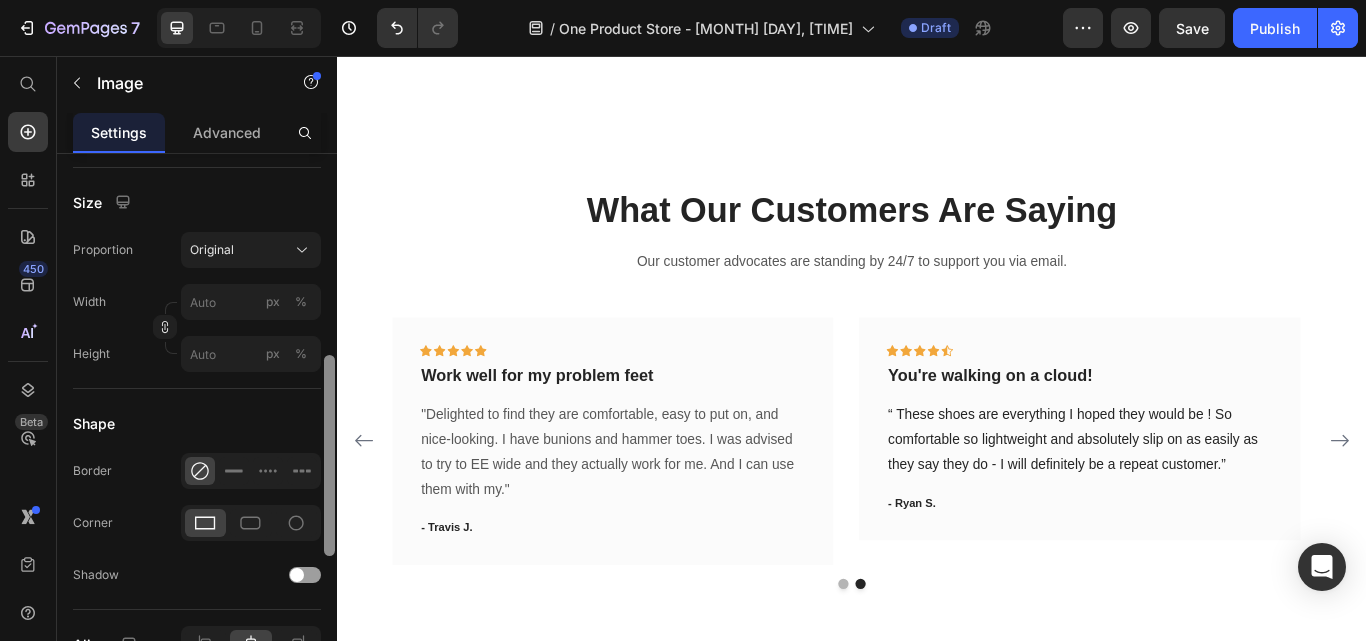 scroll, scrollTop: 927, scrollLeft: 0, axis: vertical 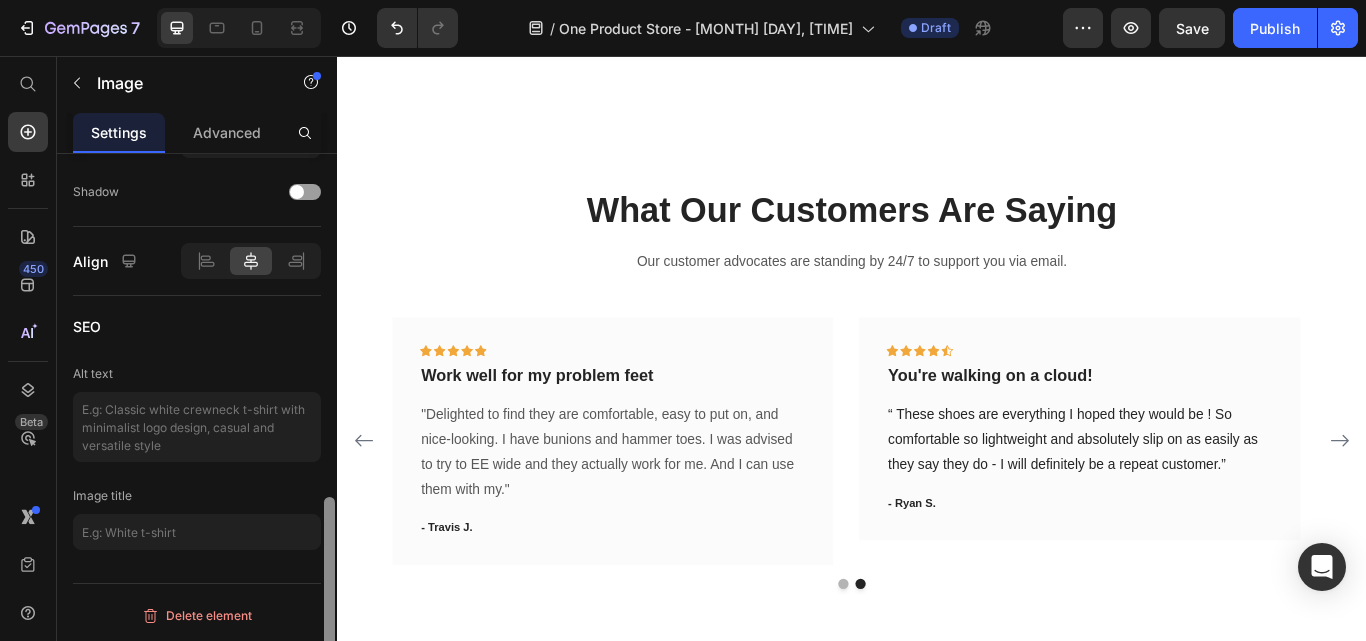 click at bounding box center (329, 426) 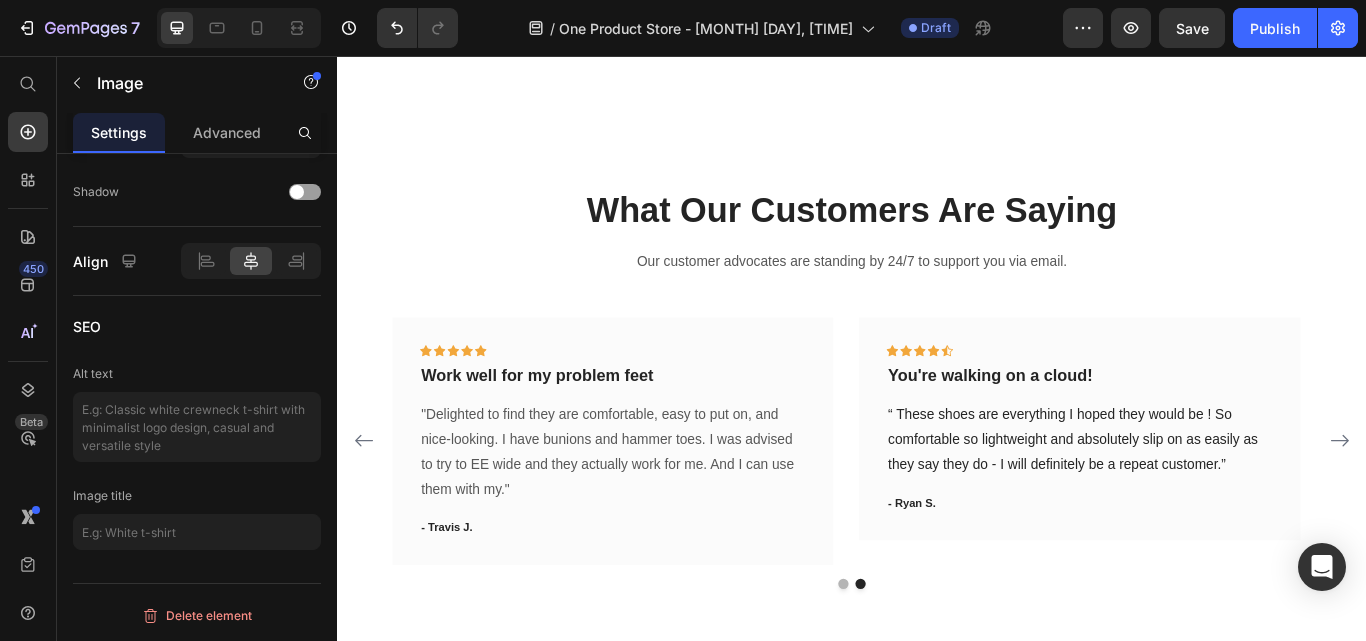click on "Settings Advanced" at bounding box center [197, 133] 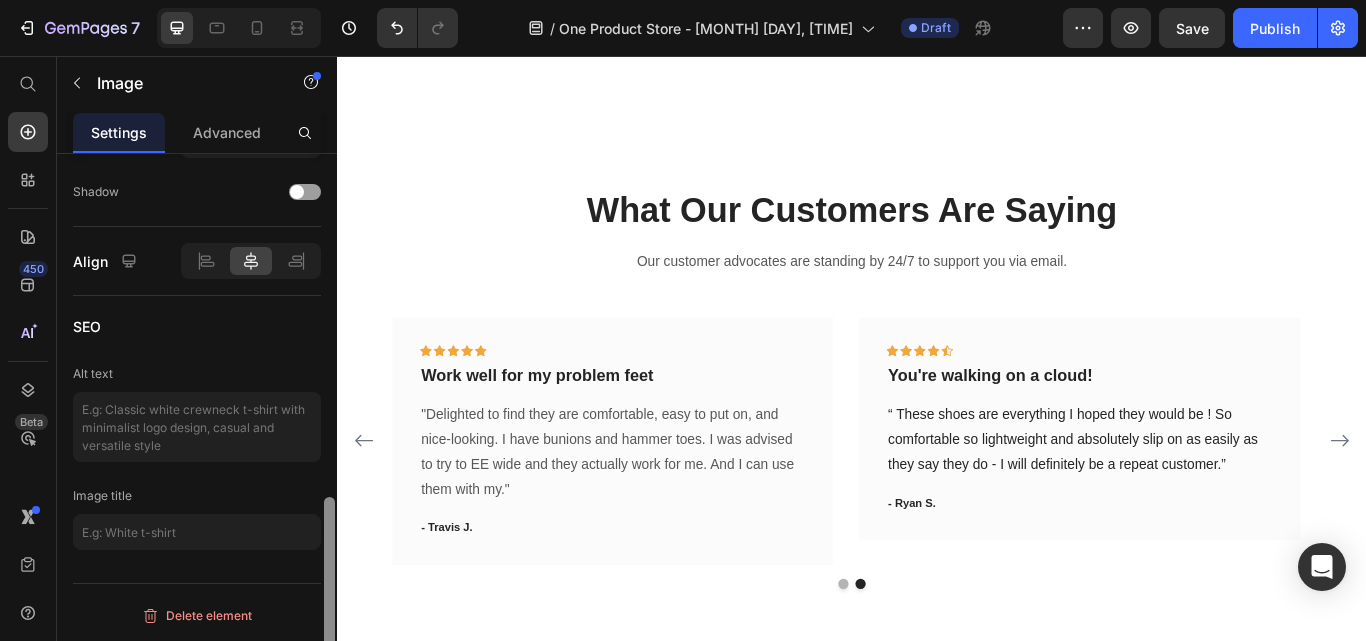 scroll, scrollTop: 383, scrollLeft: 0, axis: vertical 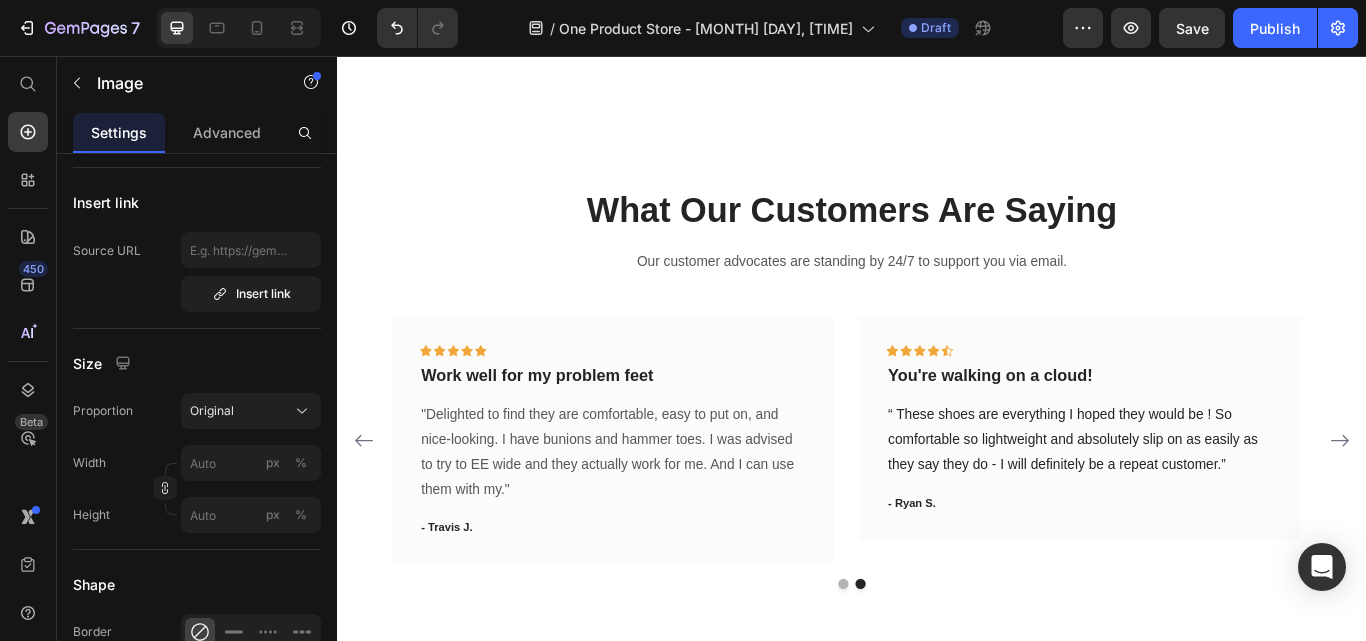 click at bounding box center [329, 970] 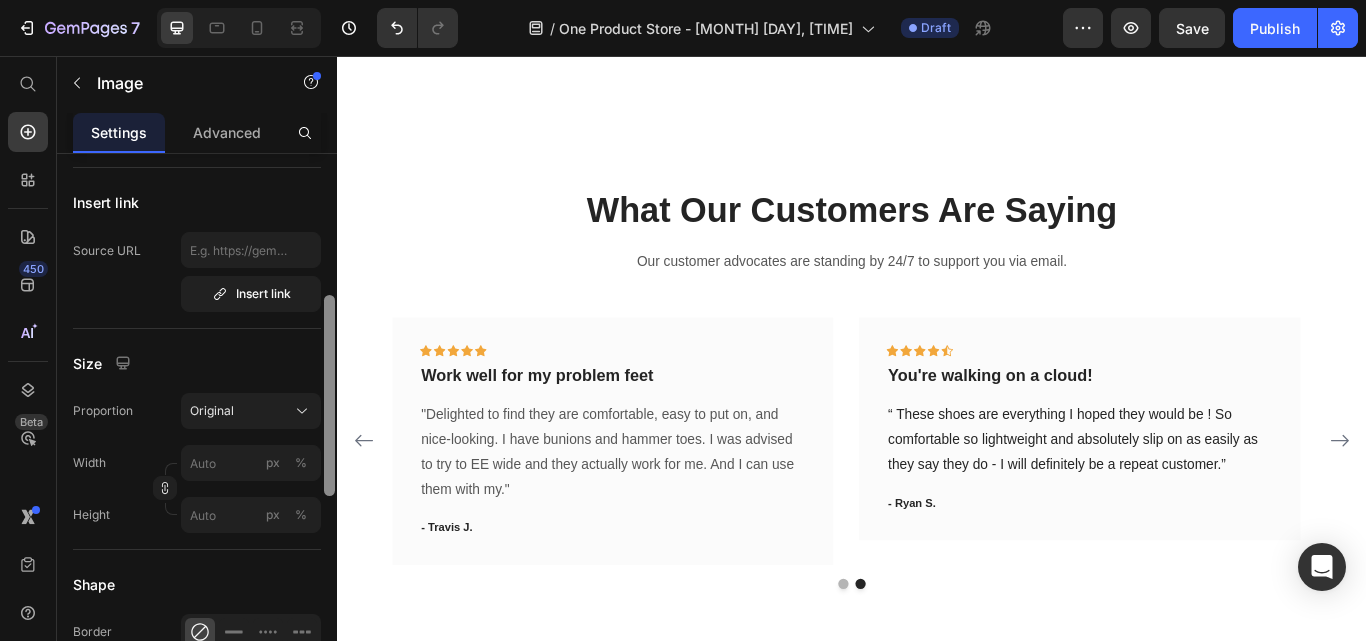 scroll, scrollTop: 0, scrollLeft: 0, axis: both 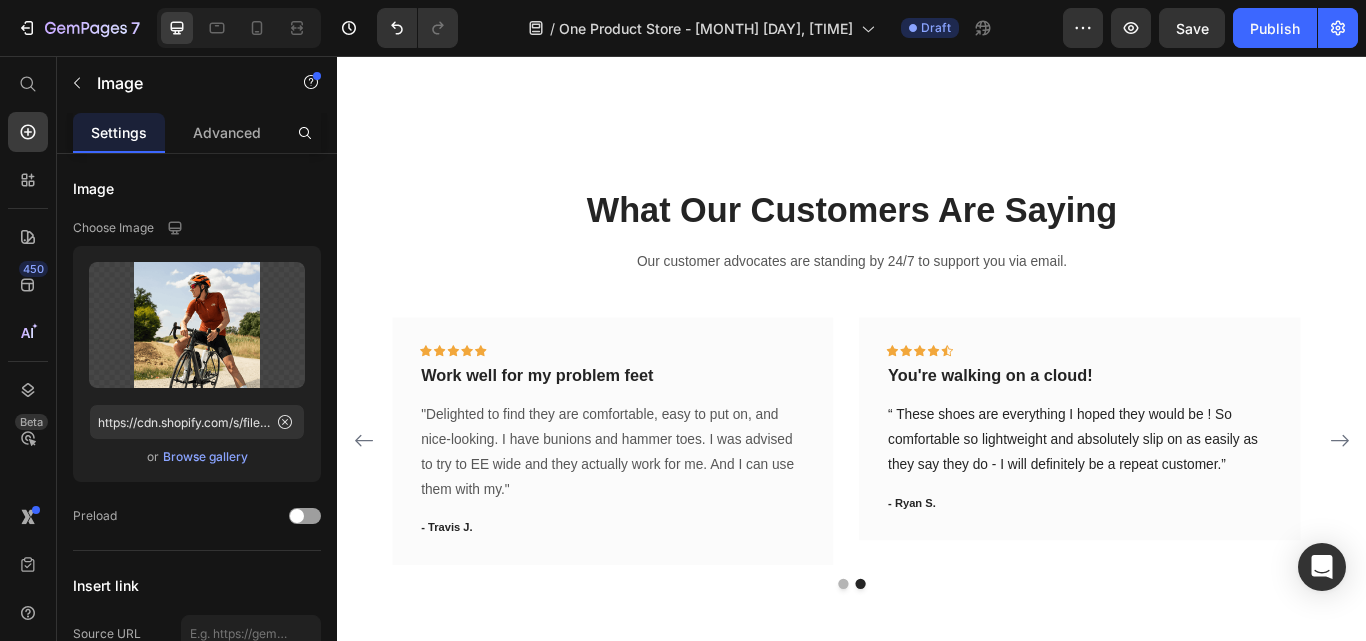 click at bounding box center [329, 809] 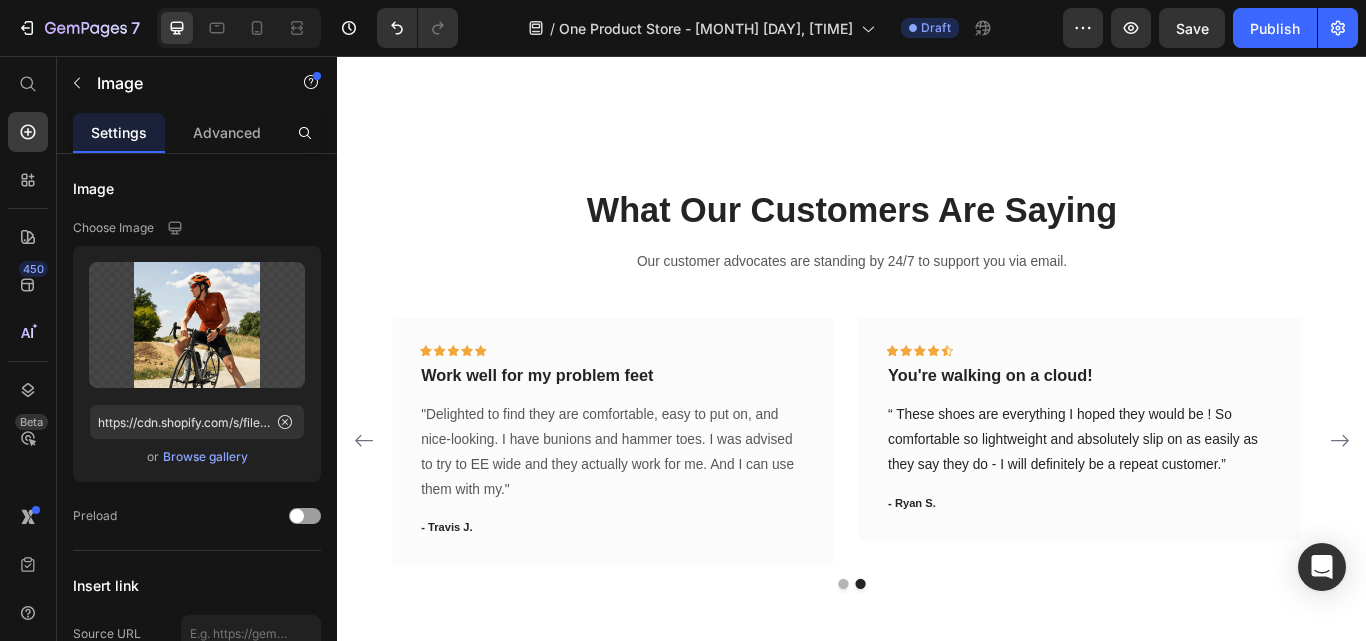 click on "Settings Advanced" at bounding box center (197, 133) 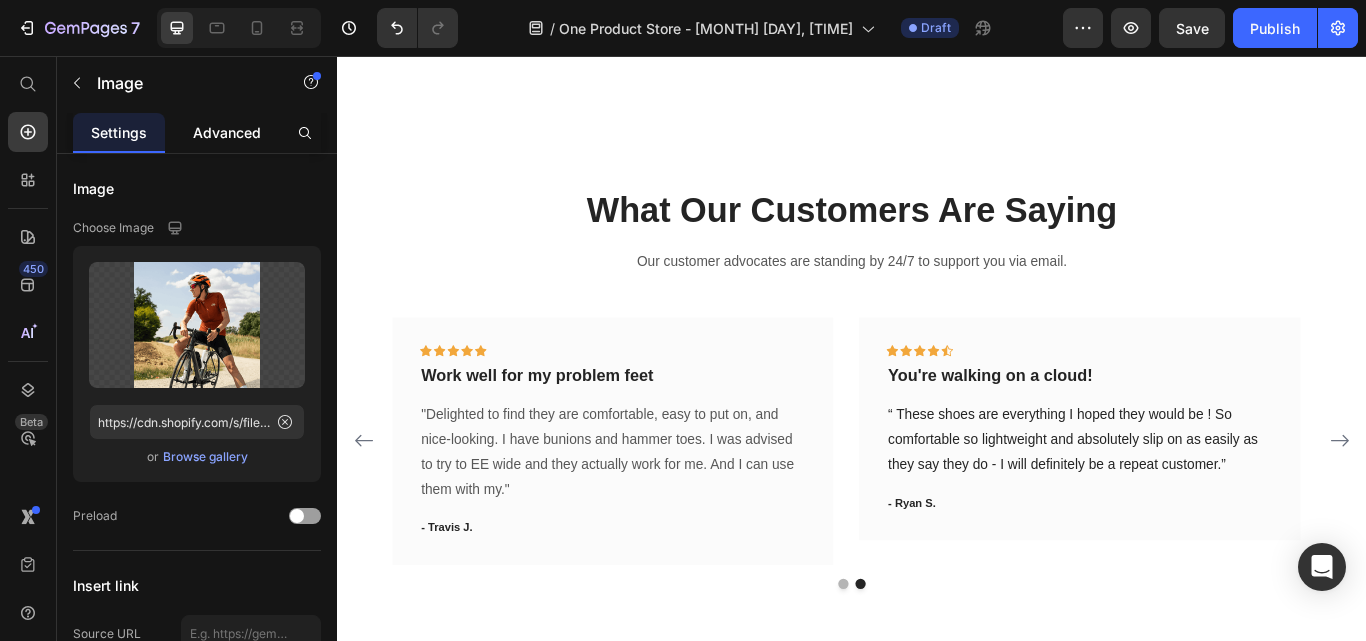 click on "Advanced" at bounding box center (227, 132) 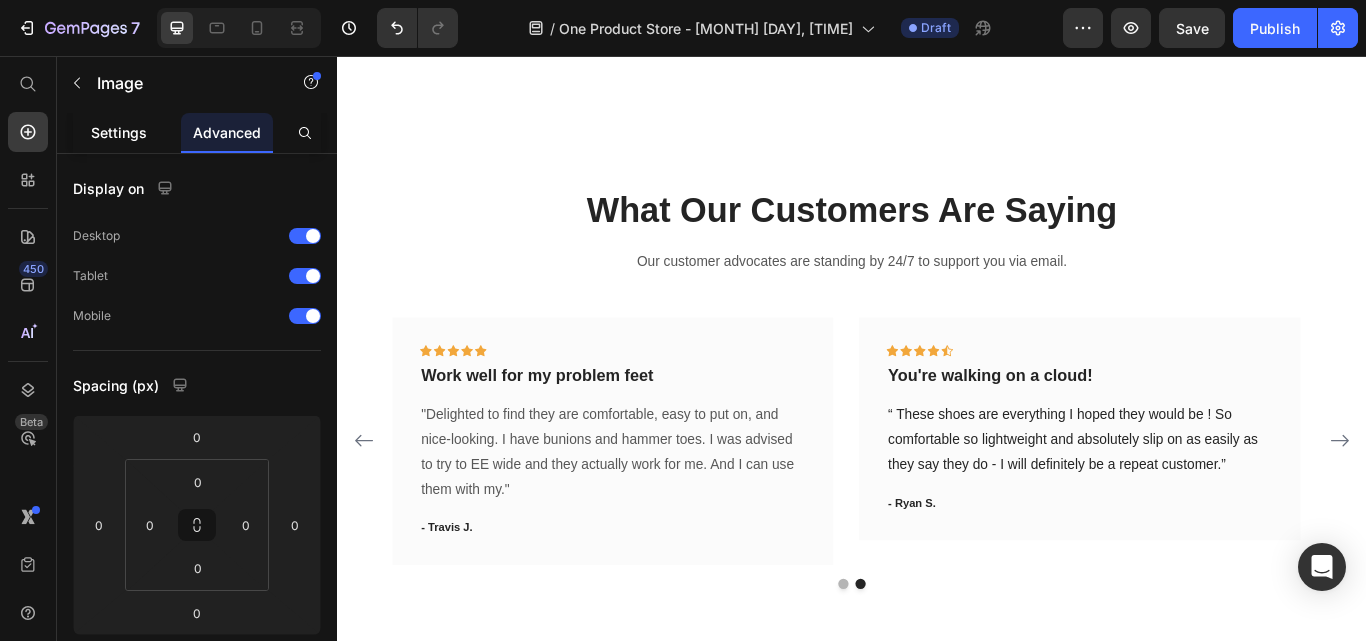 click on "Settings" at bounding box center [119, 132] 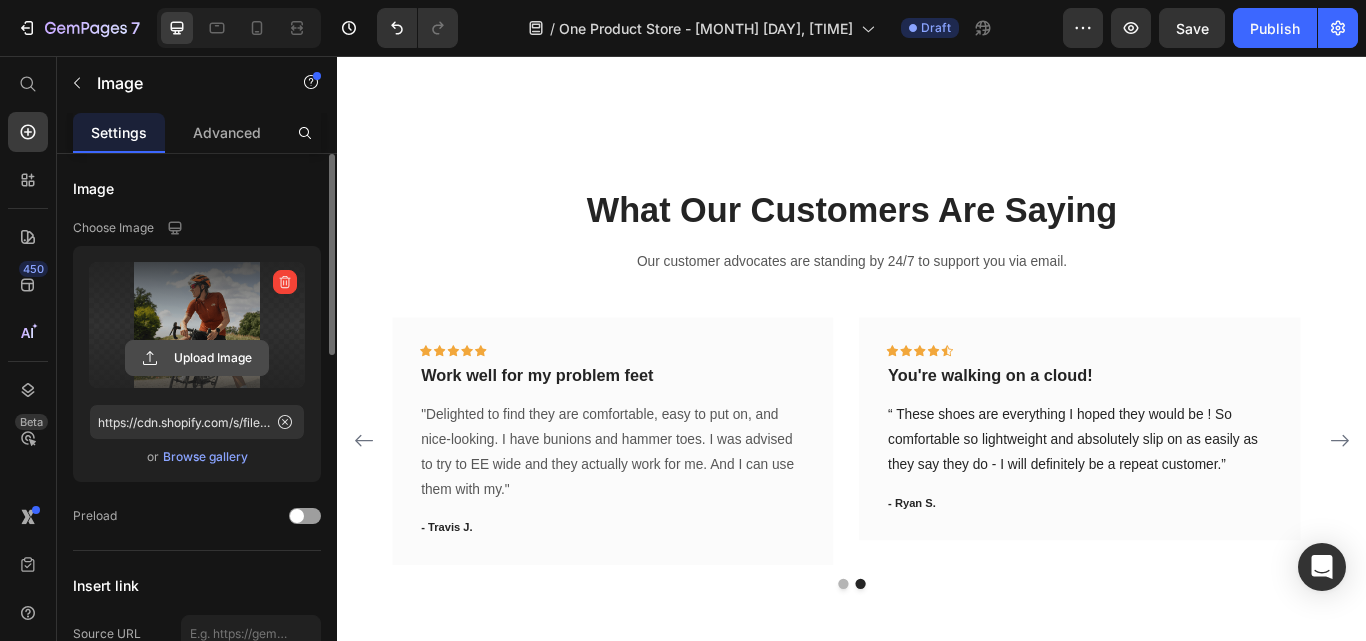 click 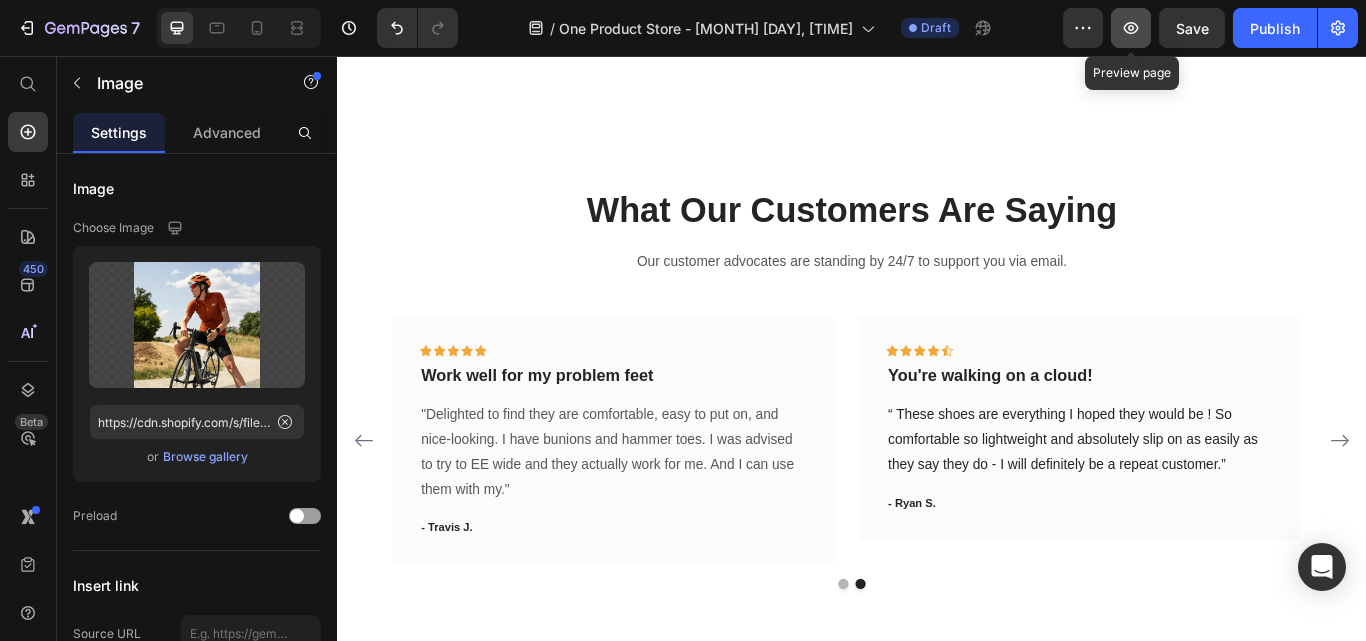 click 